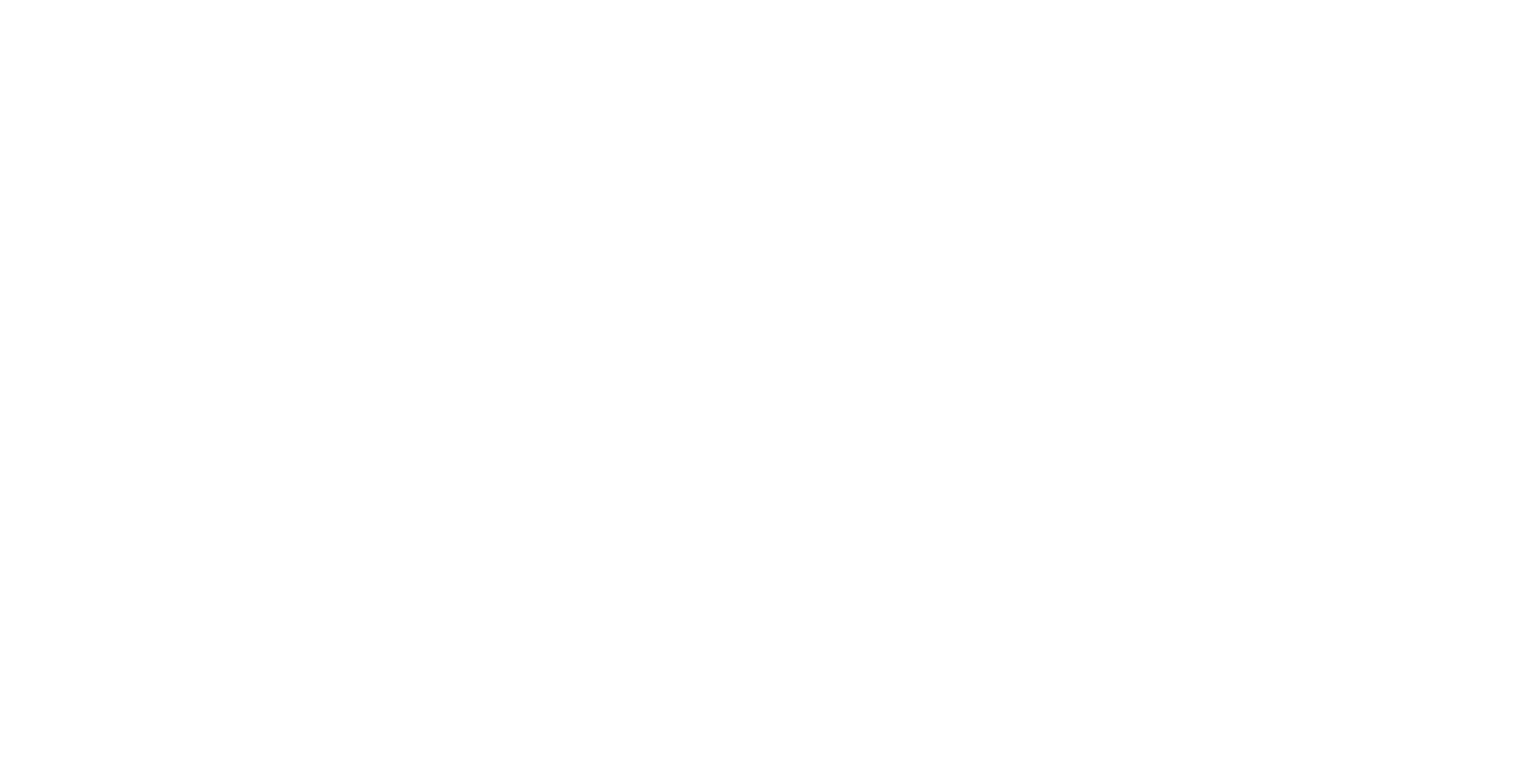 scroll, scrollTop: 0, scrollLeft: 0, axis: both 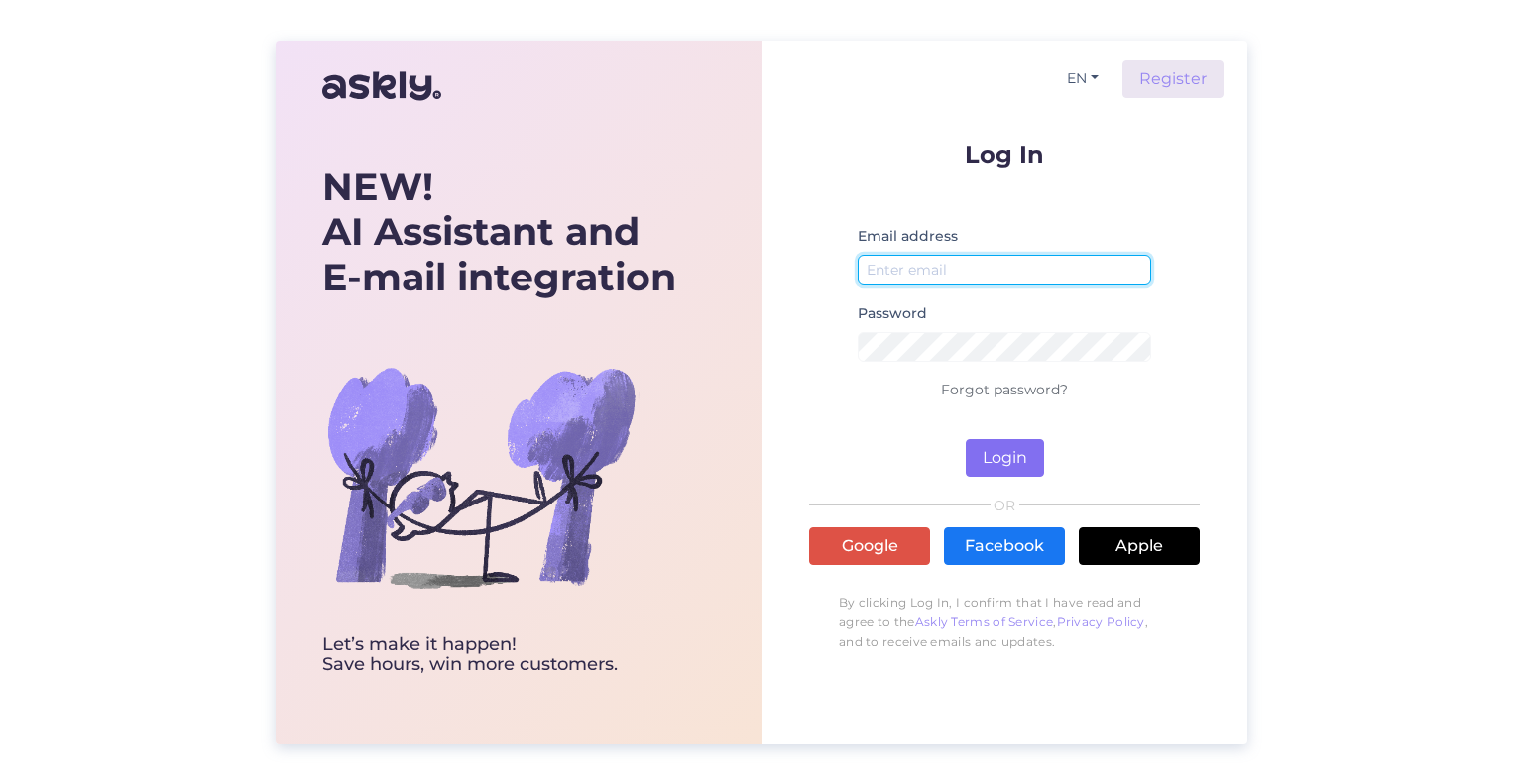 type on "info@example.com" 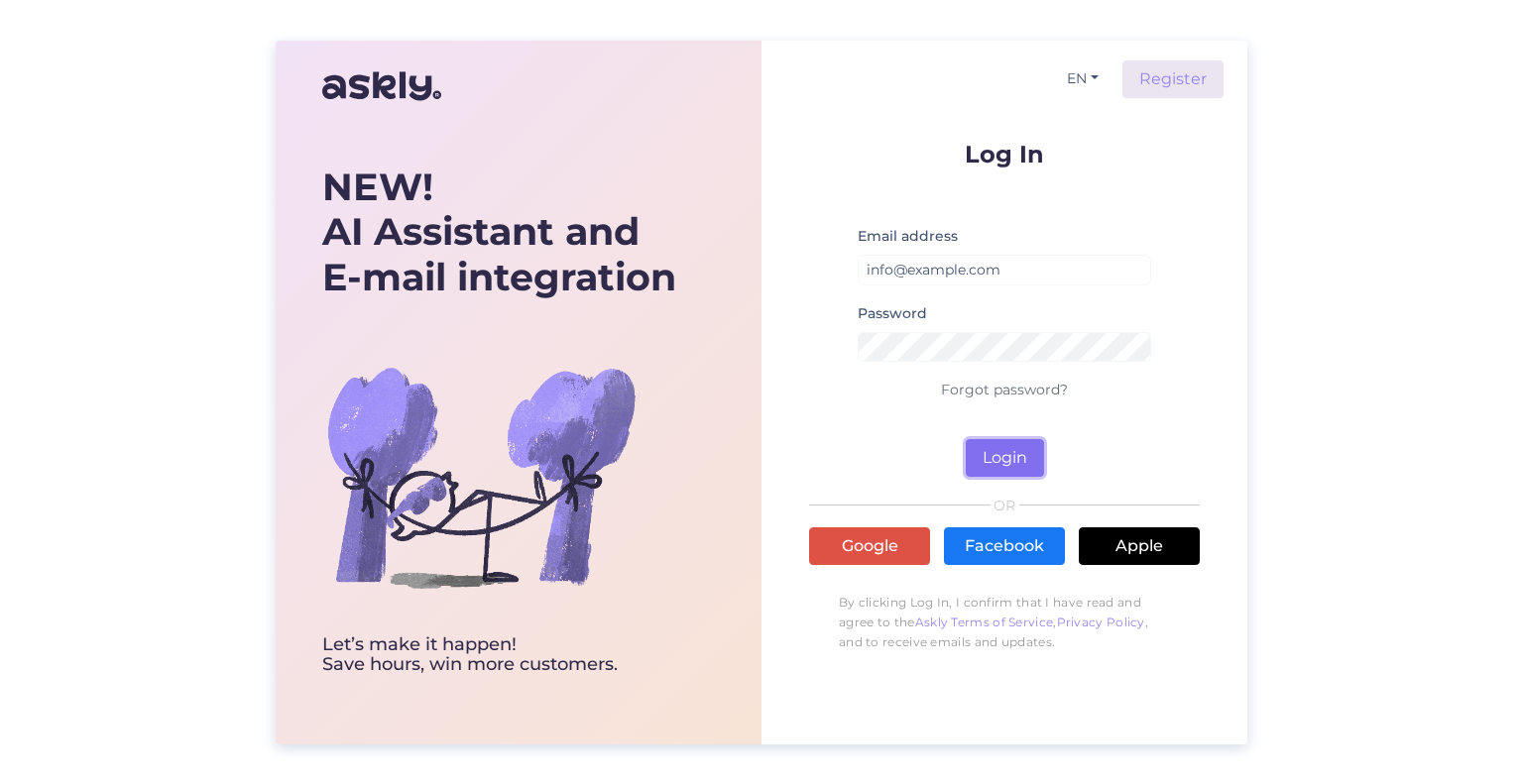 click on "Login" at bounding box center (1004, 458) 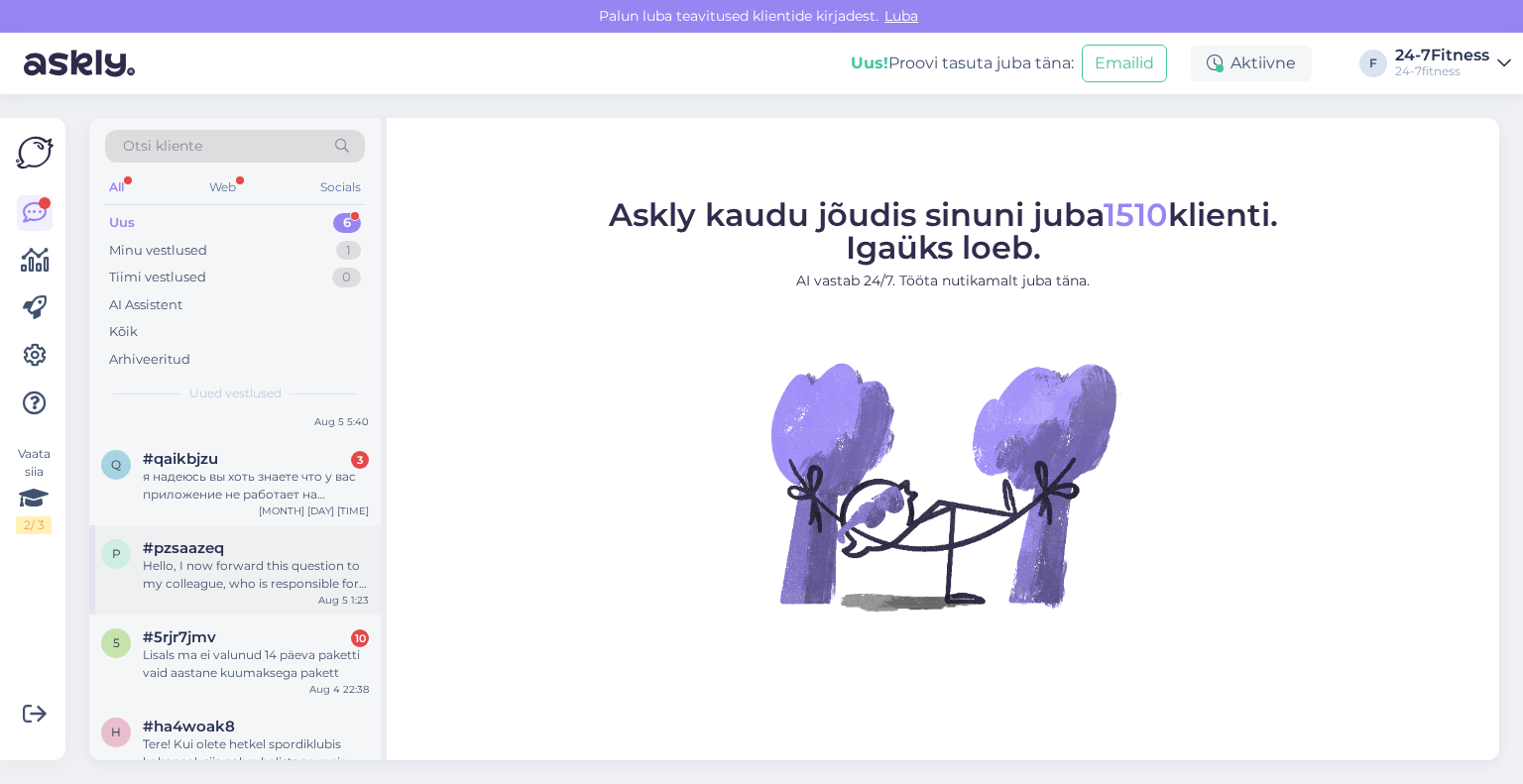 scroll, scrollTop: 170, scrollLeft: 0, axis: vertical 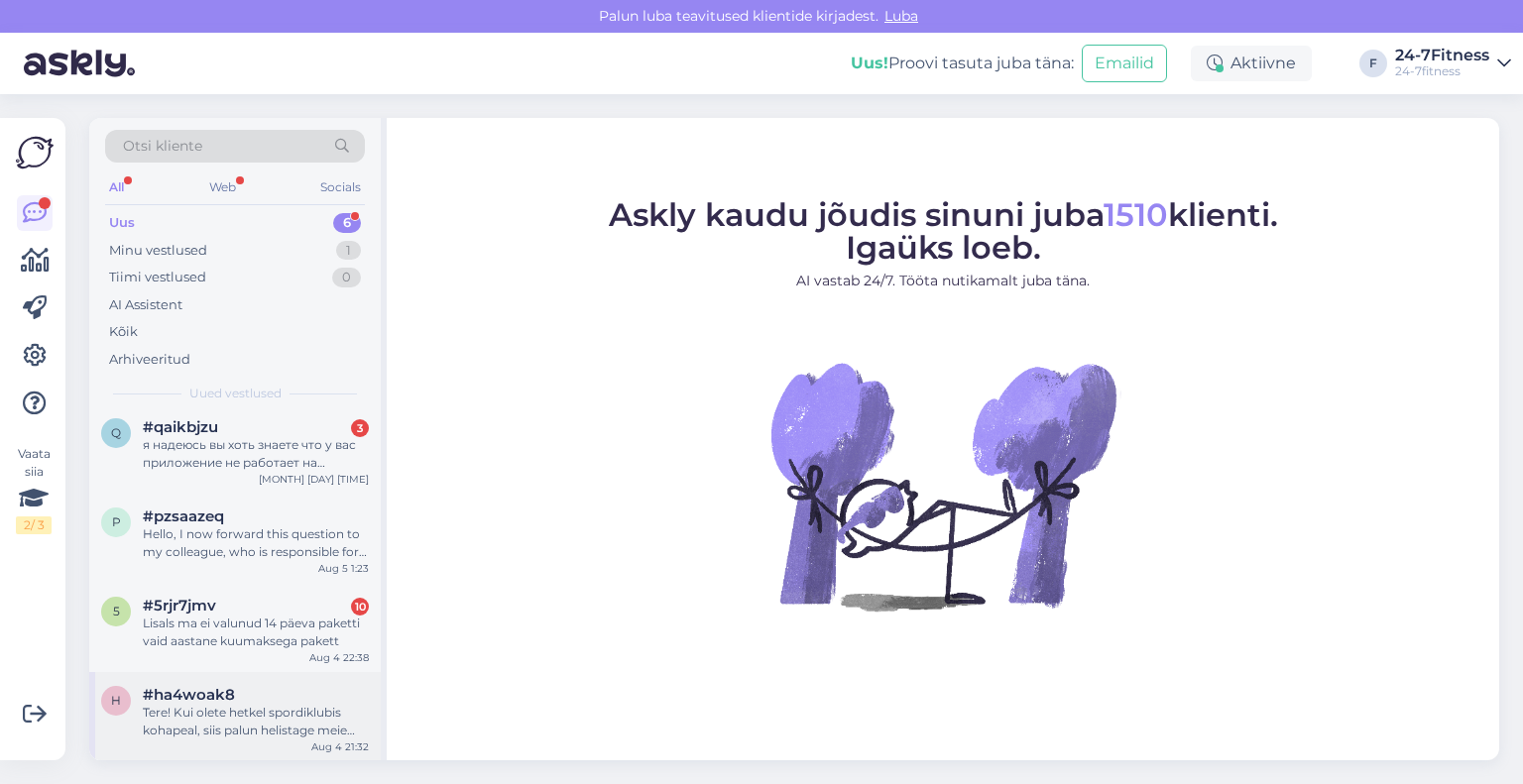 click on "Tere!
Kui olete hetkel spordiklubis kohapeal, siis palun helistage meie klienditeeninduse telefonile +372 53 096 707, et saaksime Teid sisenemisega aidata. Meie klienditeenindus on avatud E-P 9.00-21.00. Kui pakett ei ole aktiveerunud, palun saatke maksekorraldus e-mailile info@example.com, et saaksime paketi aktiveerida." at bounding box center [256, 722] 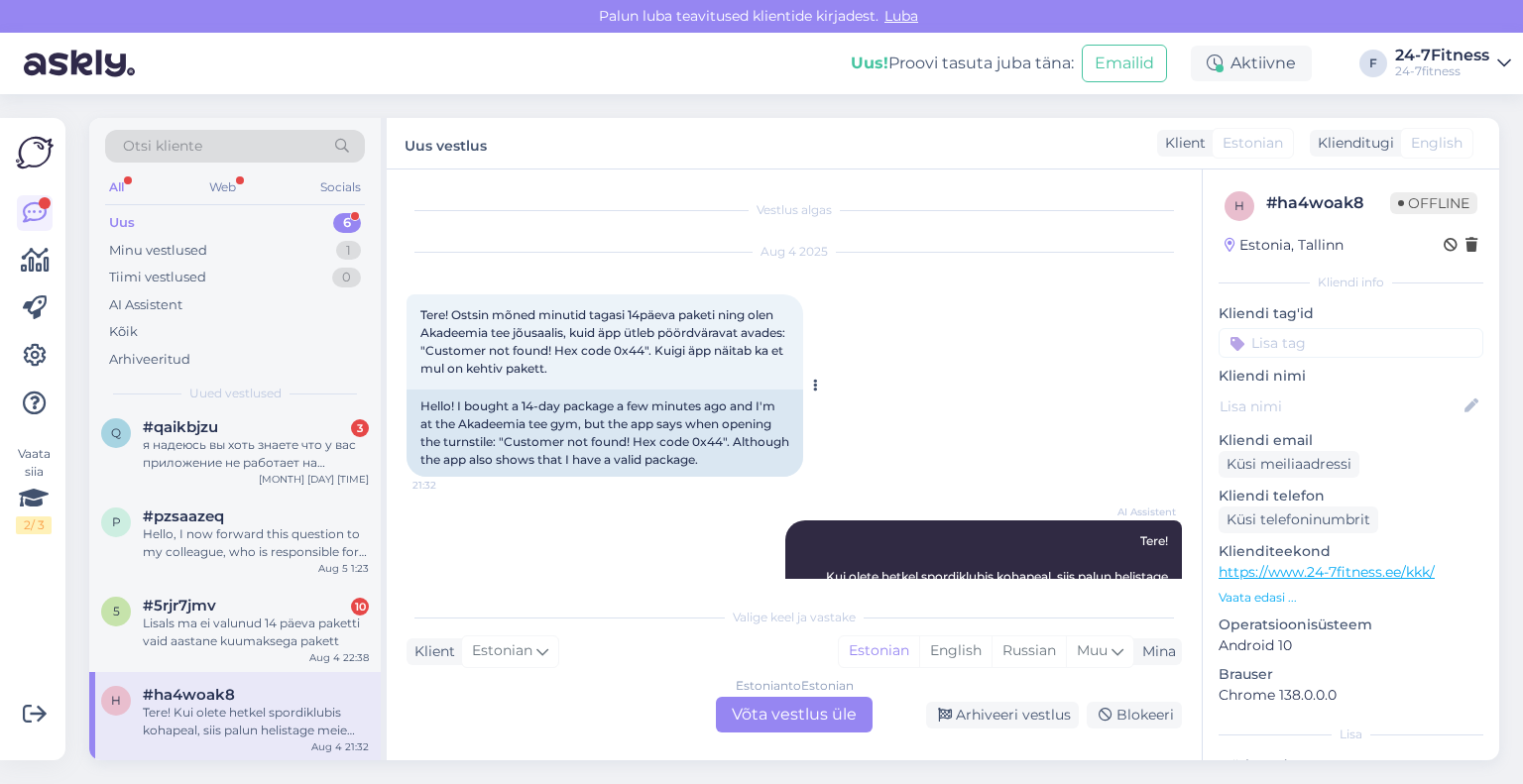 scroll, scrollTop: 129, scrollLeft: 0, axis: vertical 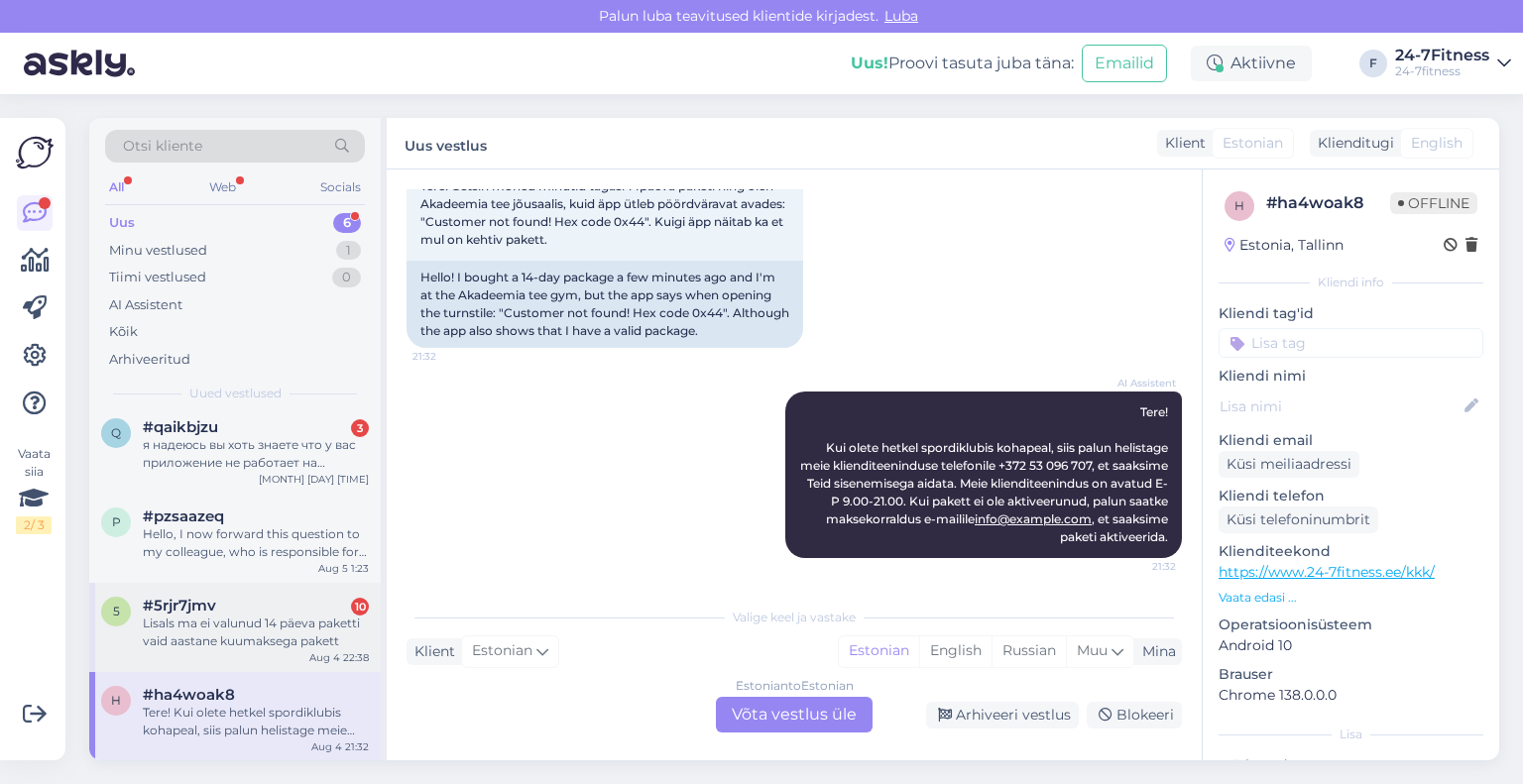 click on "Lisals ma ei valunud 14 päeva paketti vaid aastane kuumaksega pakett" at bounding box center (256, 632) 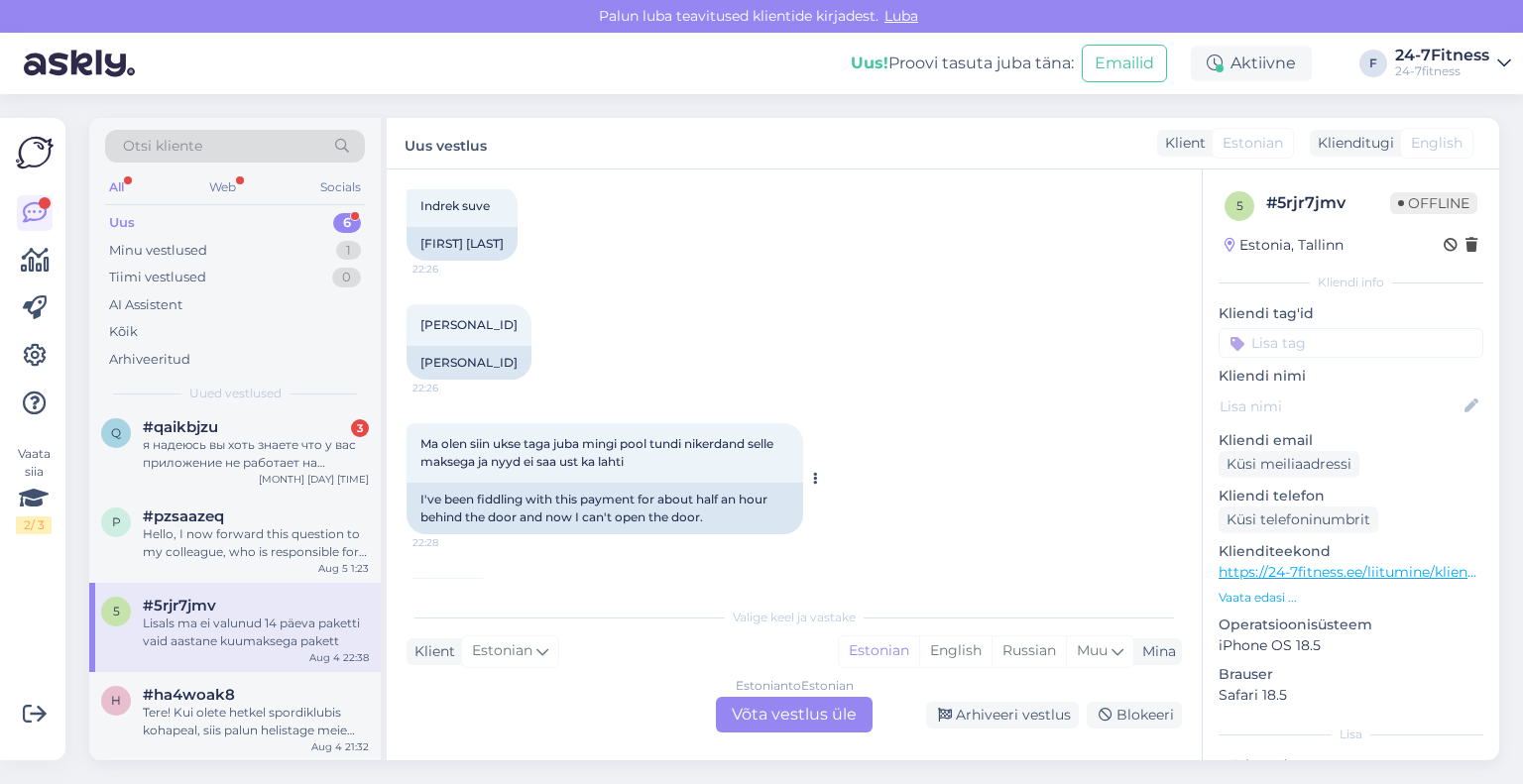 scroll, scrollTop: 785, scrollLeft: 0, axis: vertical 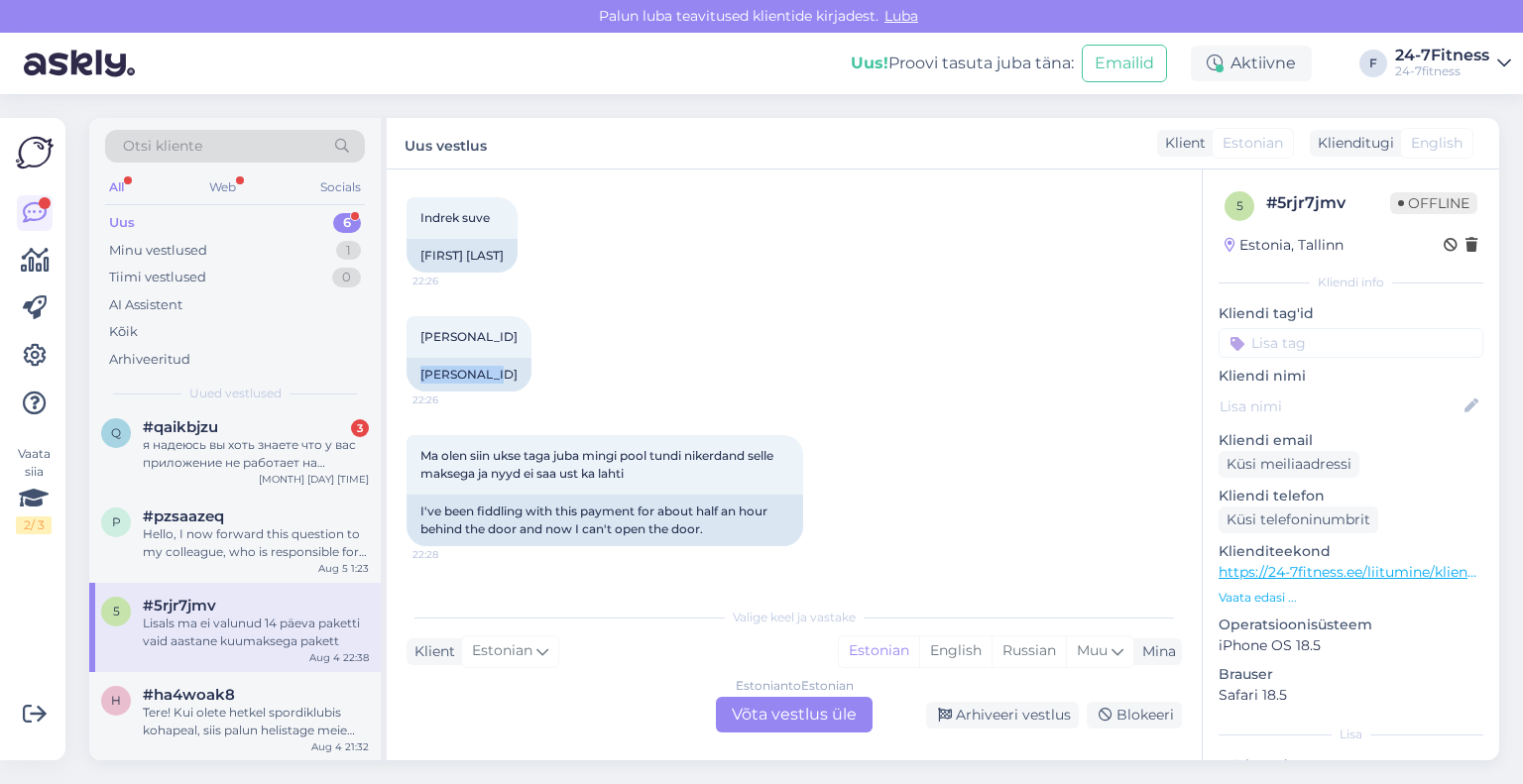 drag, startPoint x: 503, startPoint y: 360, endPoint x: 405, endPoint y: 392, distance: 103.09219 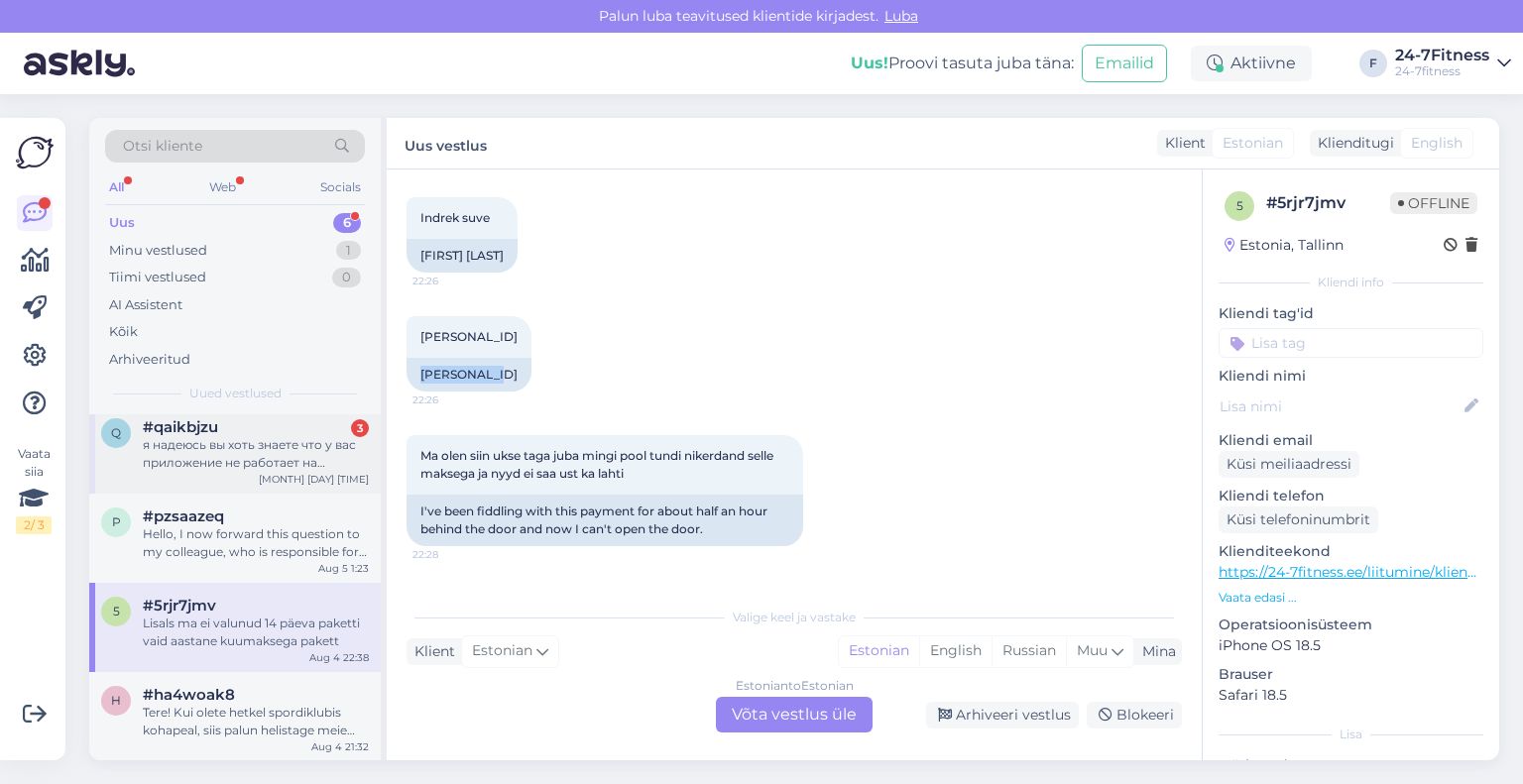 copy on "[PERSONAL_ID]" 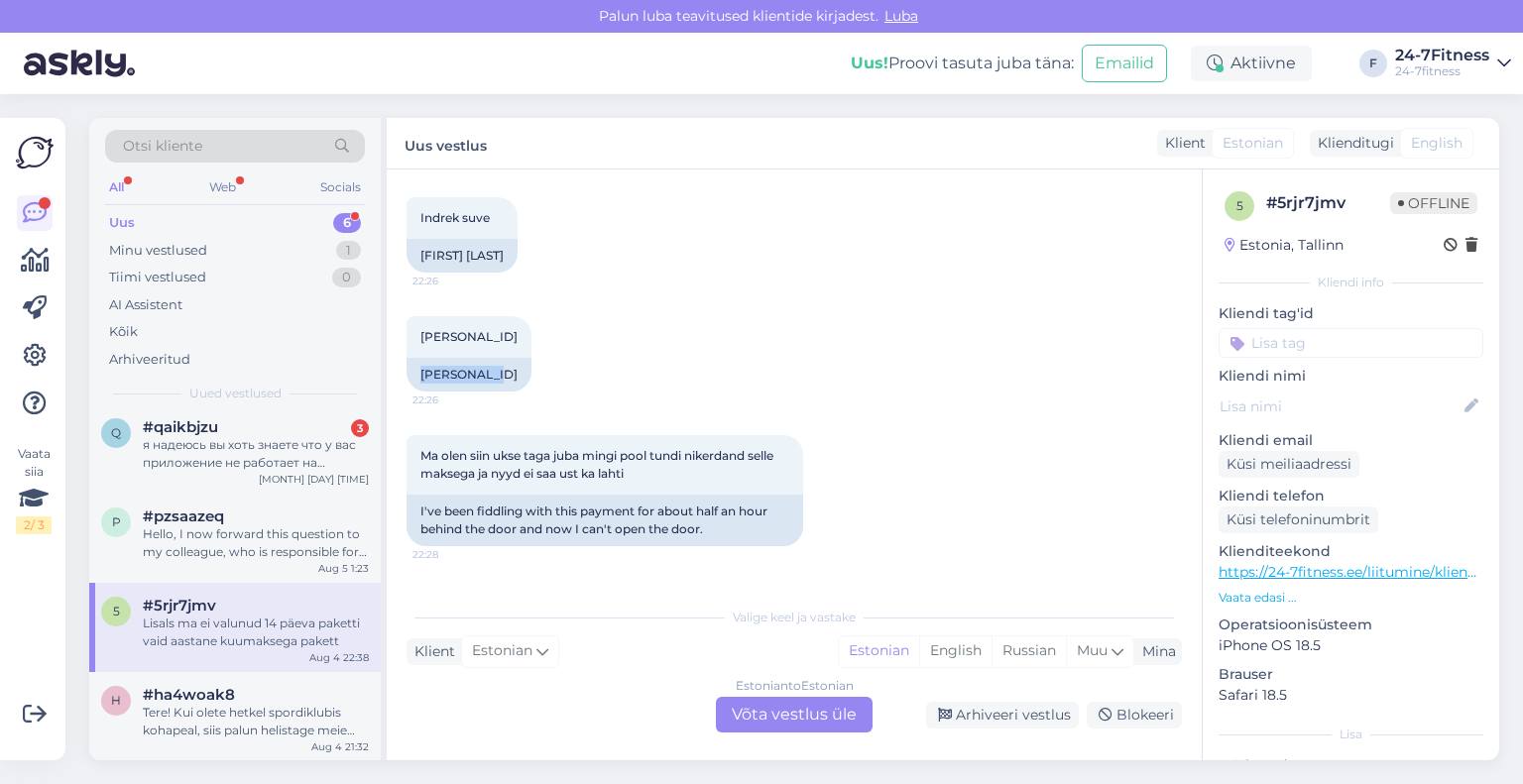 copy on "[PERSONAL_ID]" 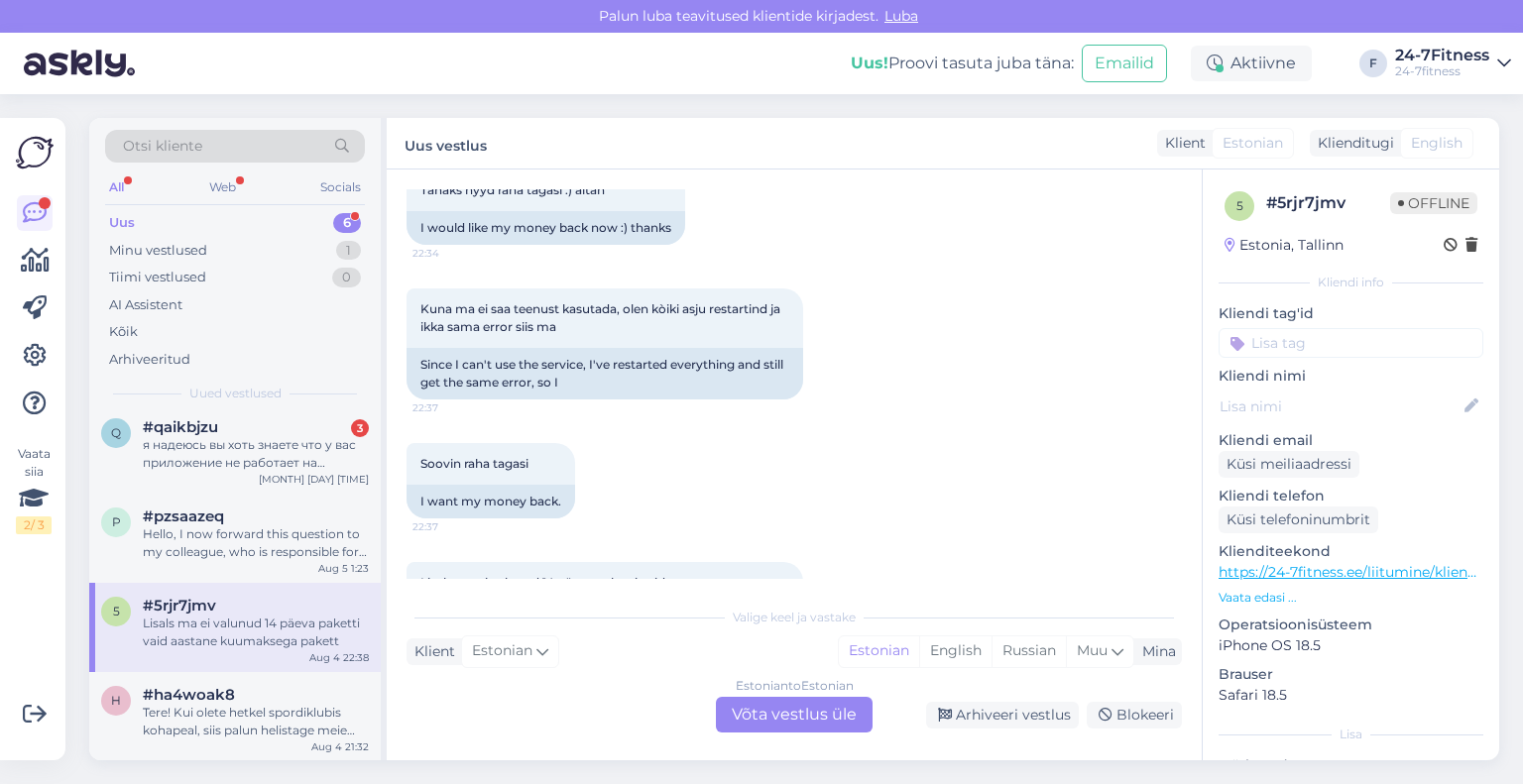 scroll, scrollTop: 1677, scrollLeft: 0, axis: vertical 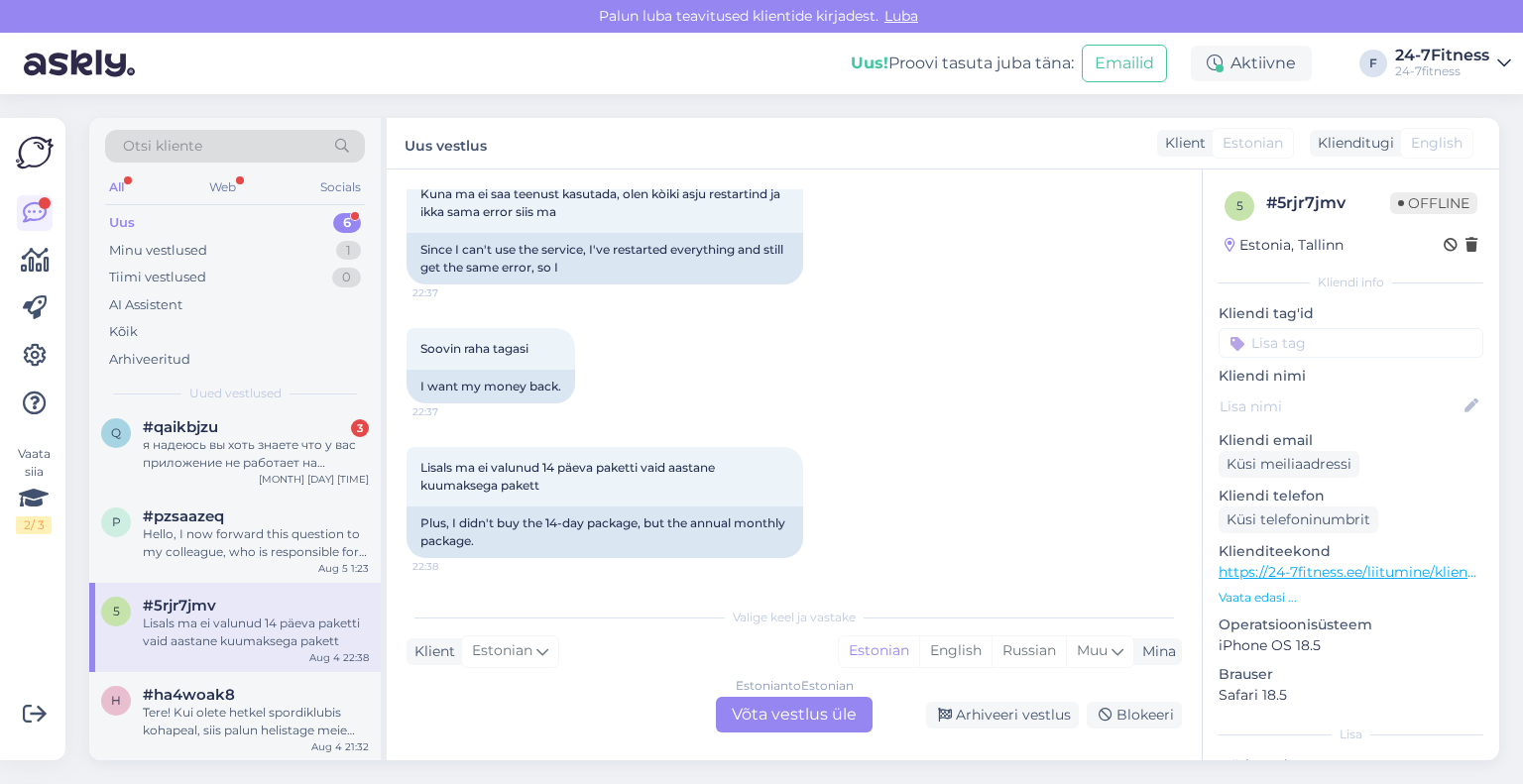 click on "Estonian  to  Estonian Võta vestlus üle" at bounding box center (794, 715) 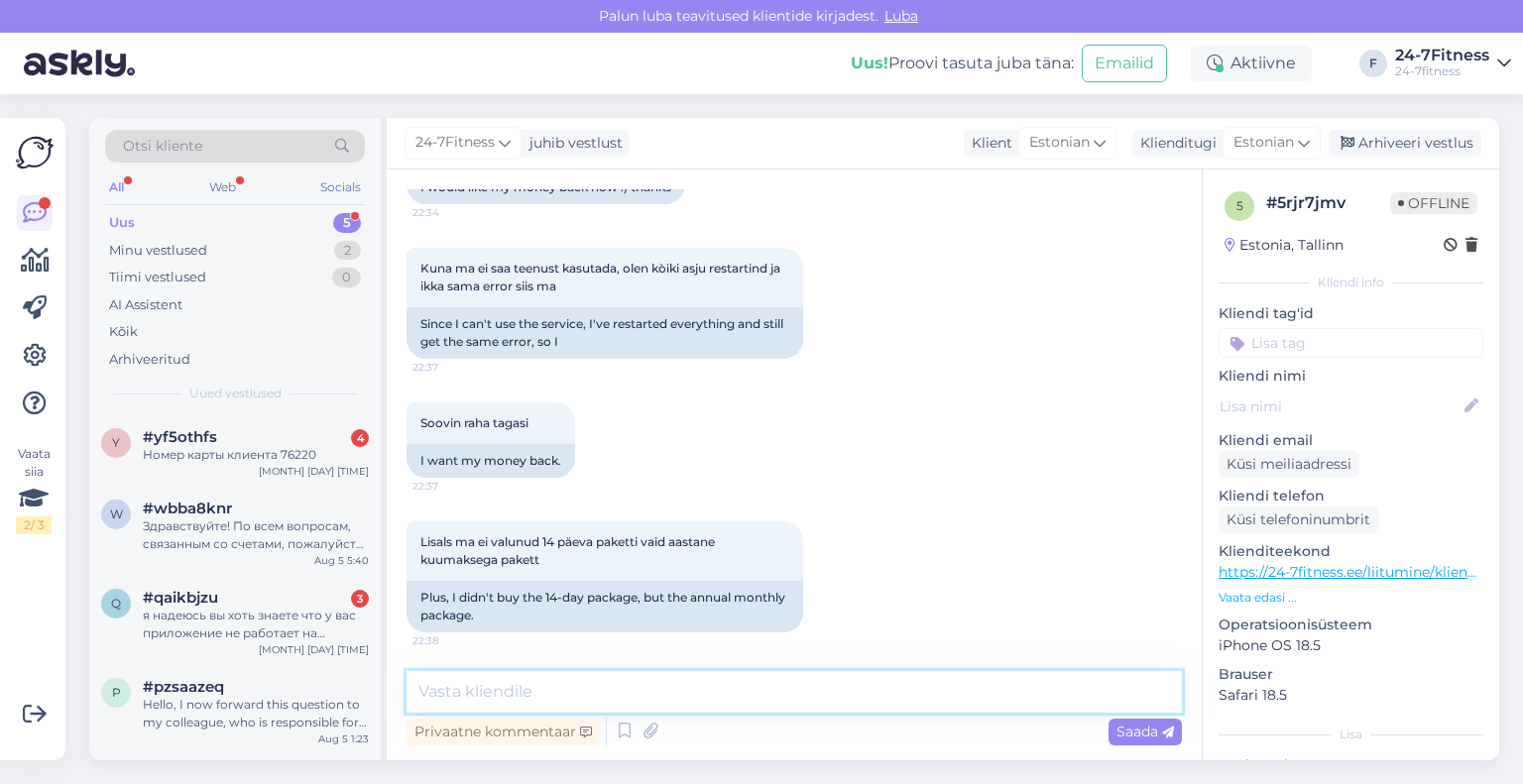 click at bounding box center [794, 692] 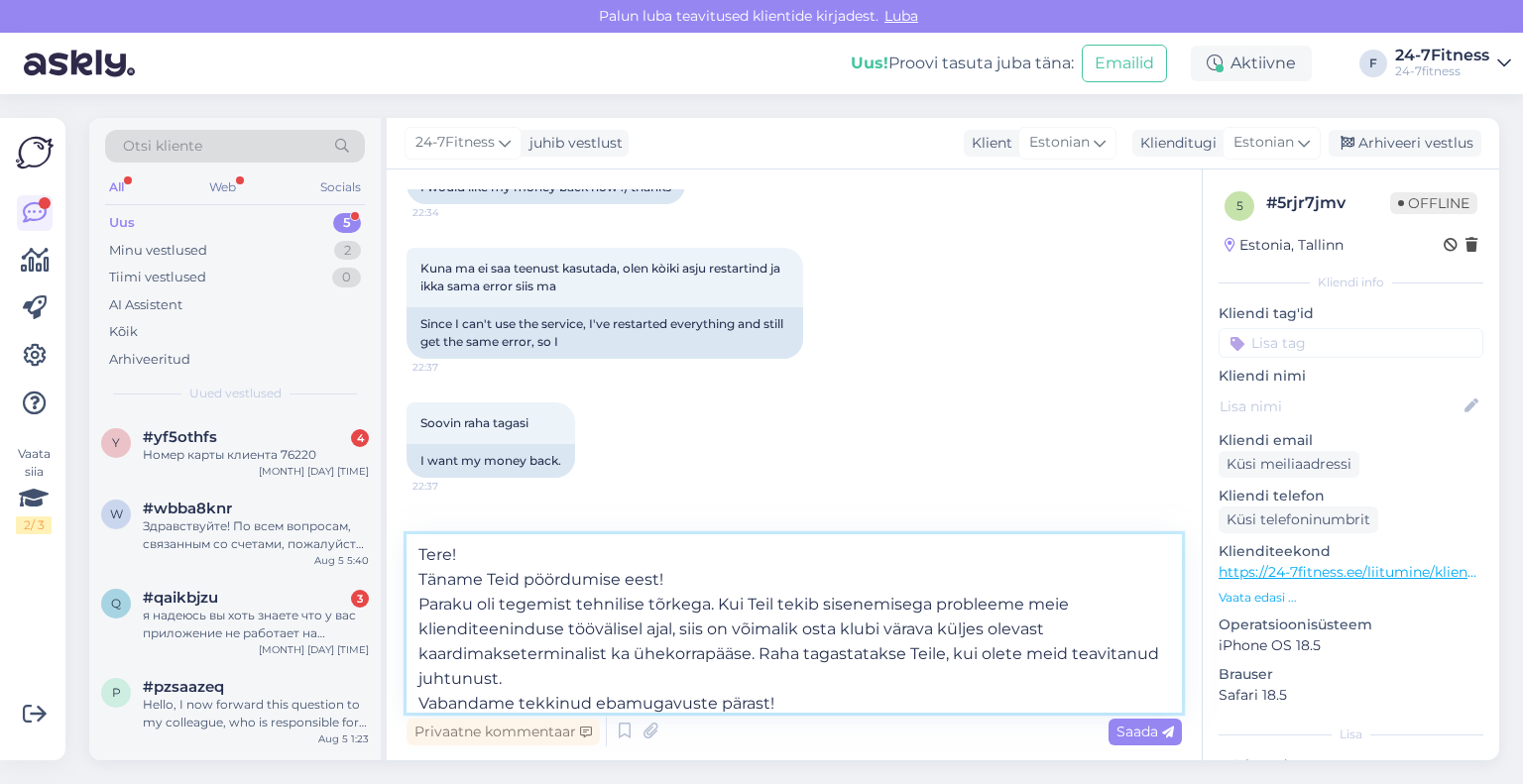 scroll, scrollTop: 74, scrollLeft: 0, axis: vertical 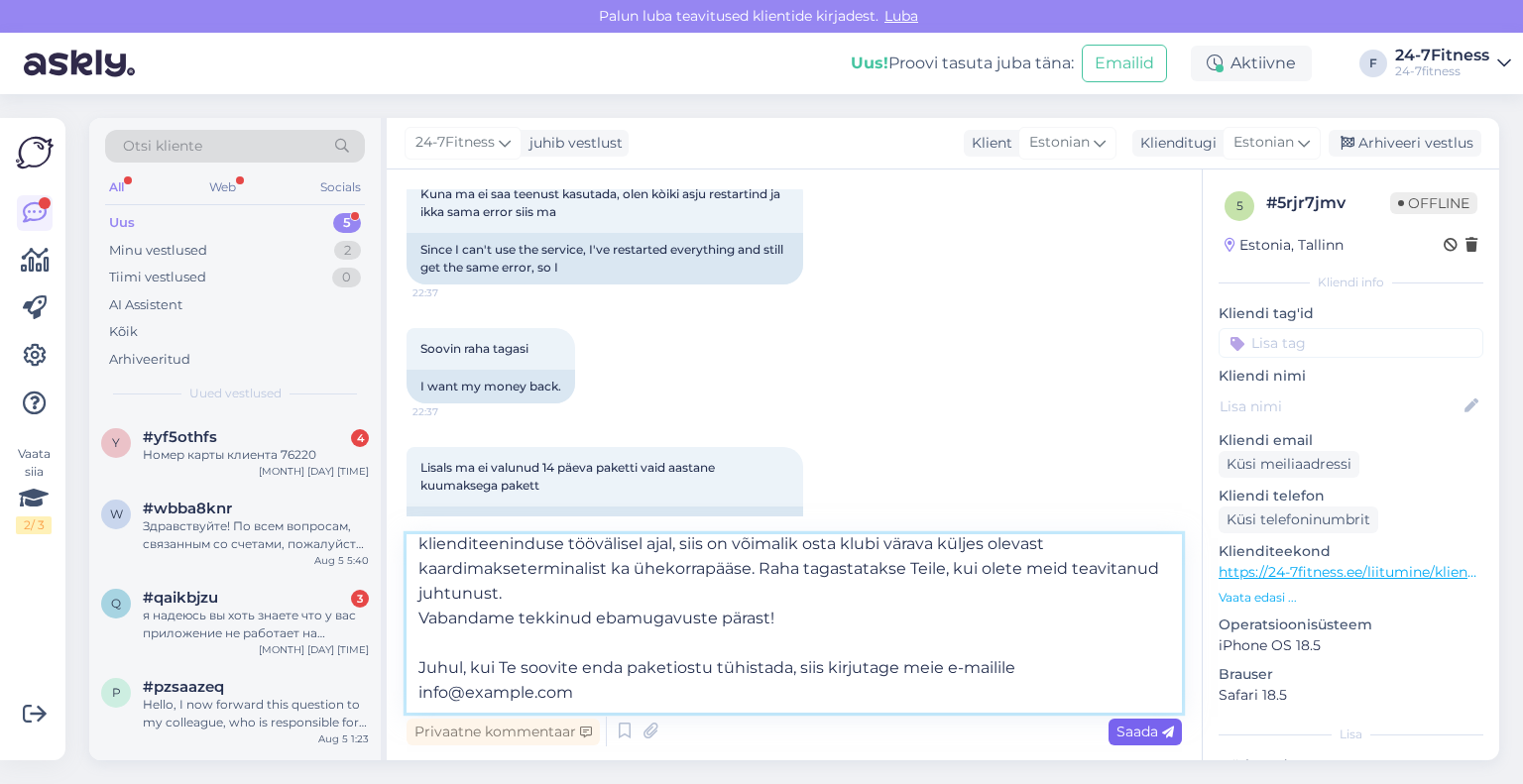 type on "Tere!
Täname Teid pöördumise eest!
Paraku oli tegemist tehnilise tõrkega. Kui Teil tekib sisenemisega probleeme meie klienditeeninduse töövälisel ajal, siis on võimalik osta klubi värava küljes olevast kaardimakseterminalist ka ühekorrapääse. Raha tagastatakse Teile, kui olete meid teavitanud juhtunust.
Vabandame tekkinud ebamugavuste pärast!
Juhul, kui Te soovite enda paketiostu tühistada, siis kirjutage meie e-mailile info@example.com" 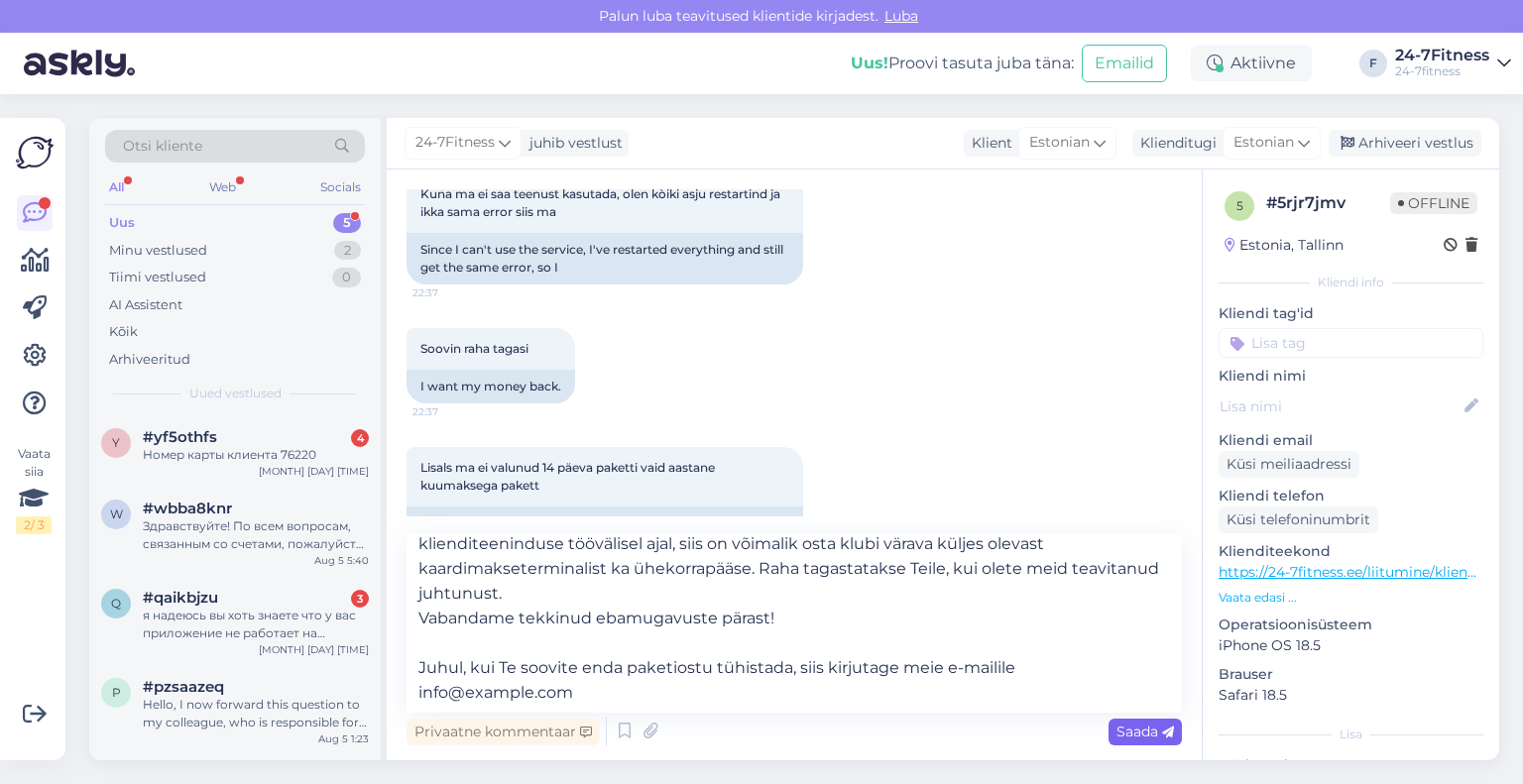 click on "Saada" at bounding box center (1145, 731) 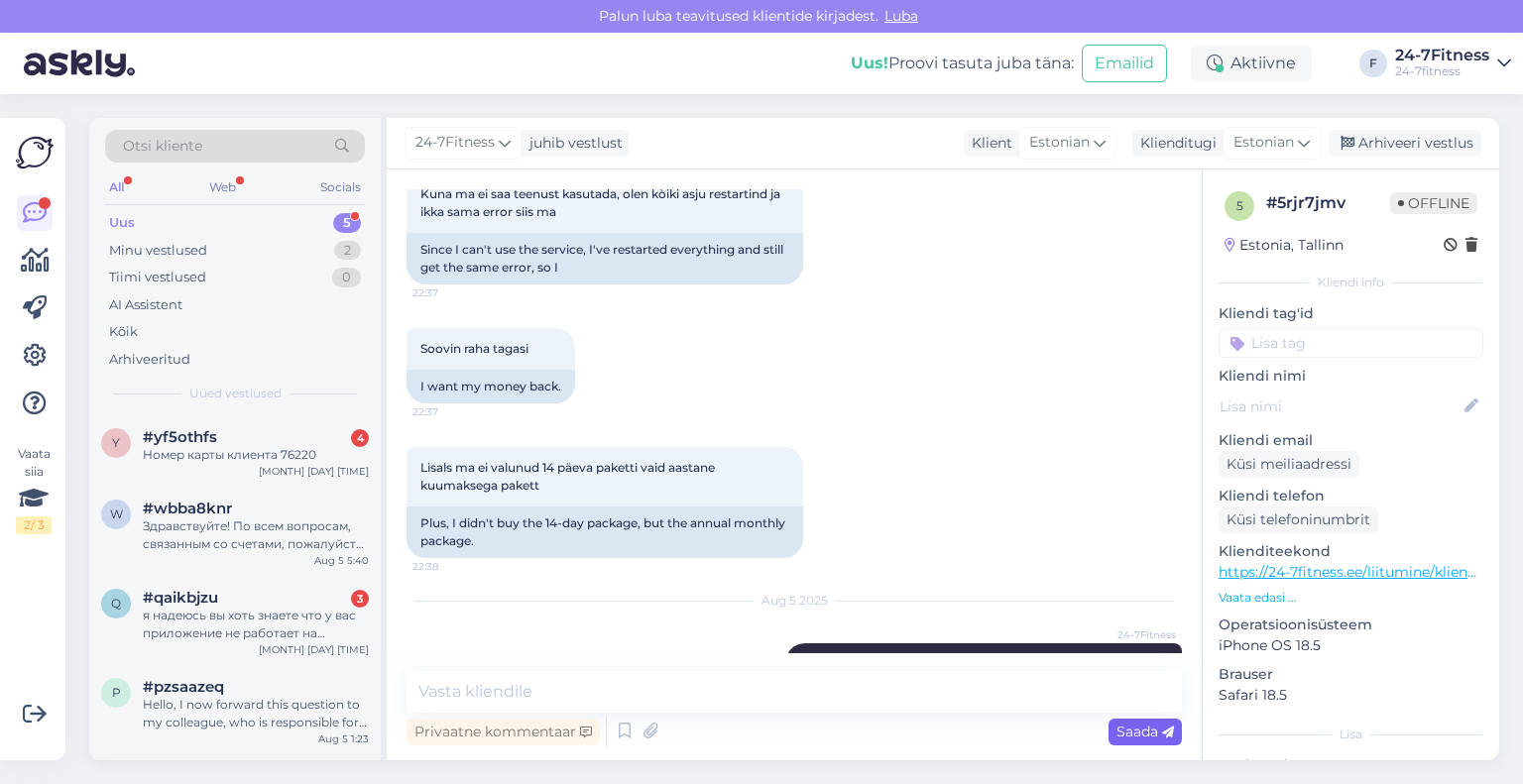 scroll, scrollTop: 1908, scrollLeft: 0, axis: vertical 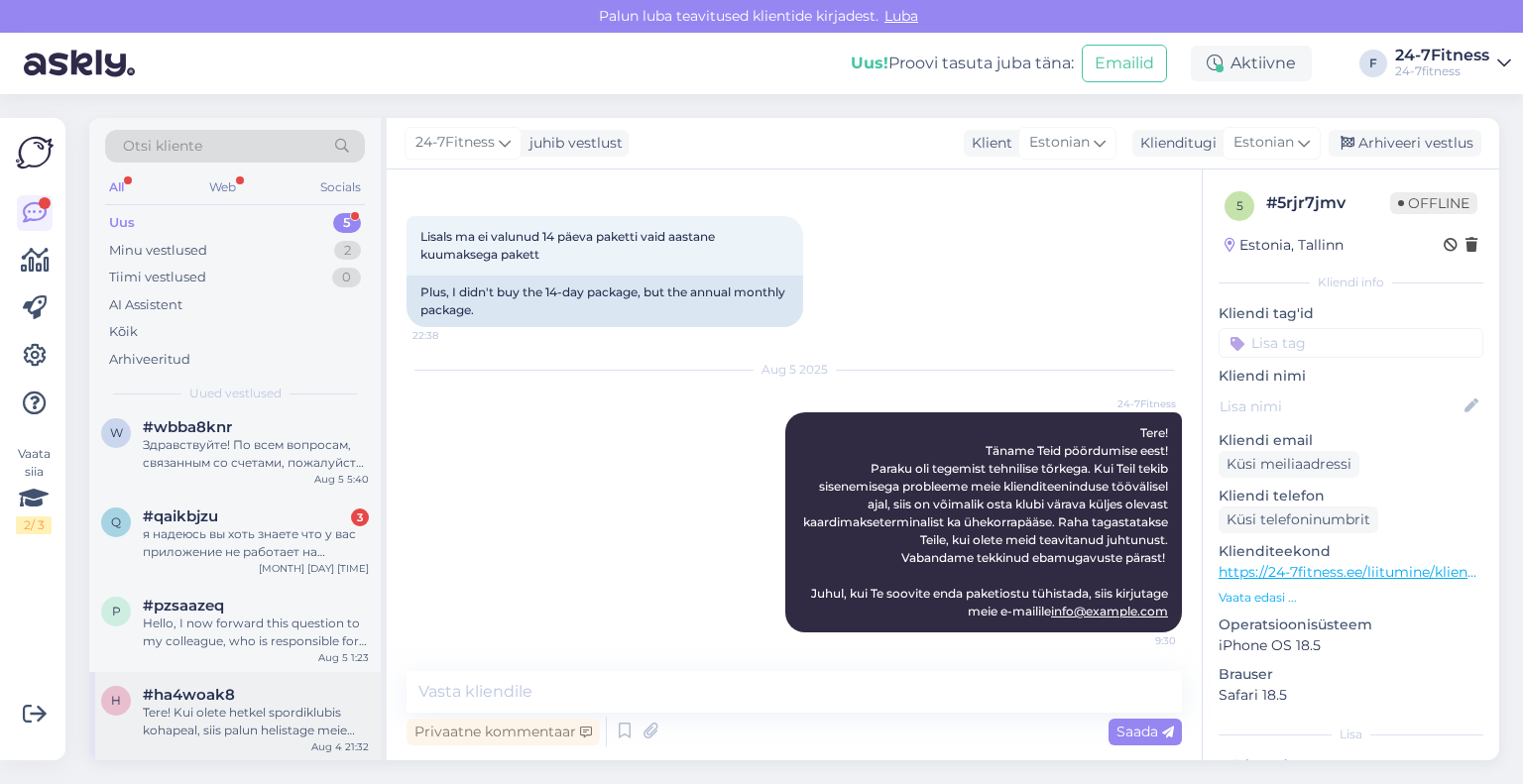 click on "Tere!
Kui olete hetkel spordiklubis kohapeal, siis palun helistage meie klienditeeninduse telefonile +372 53 096 707, et saaksime Teid sisenemisega aidata. Meie klienditeenindus on avatud E-P 9.00-21.00. Kui pakett ei ole aktiveerunud, palun saatke maksekorraldus e-mailile info@example.com, et saaksime paketi aktiveerida." at bounding box center (256, 722) 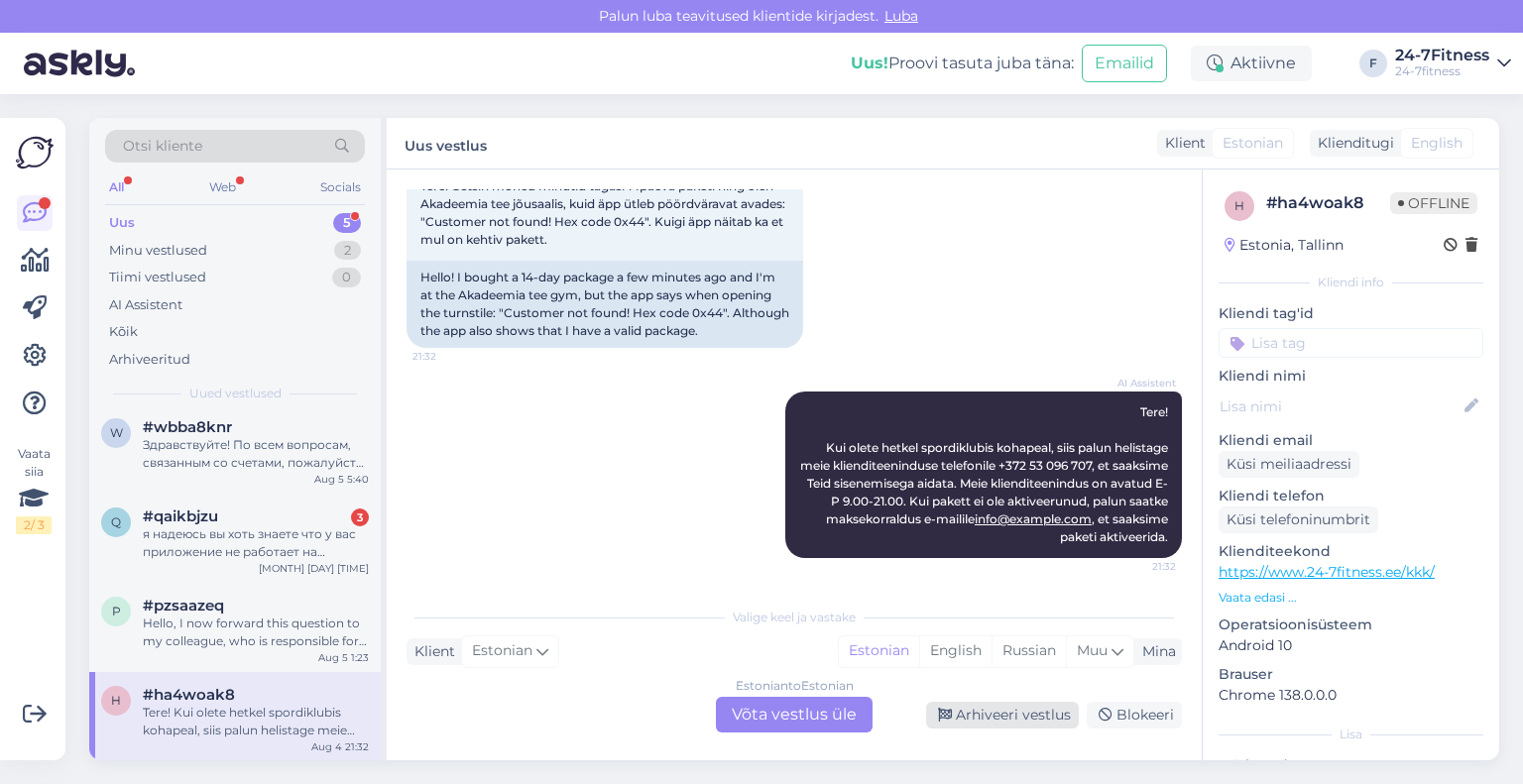click on "Arhiveeri vestlus" at bounding box center (1002, 715) 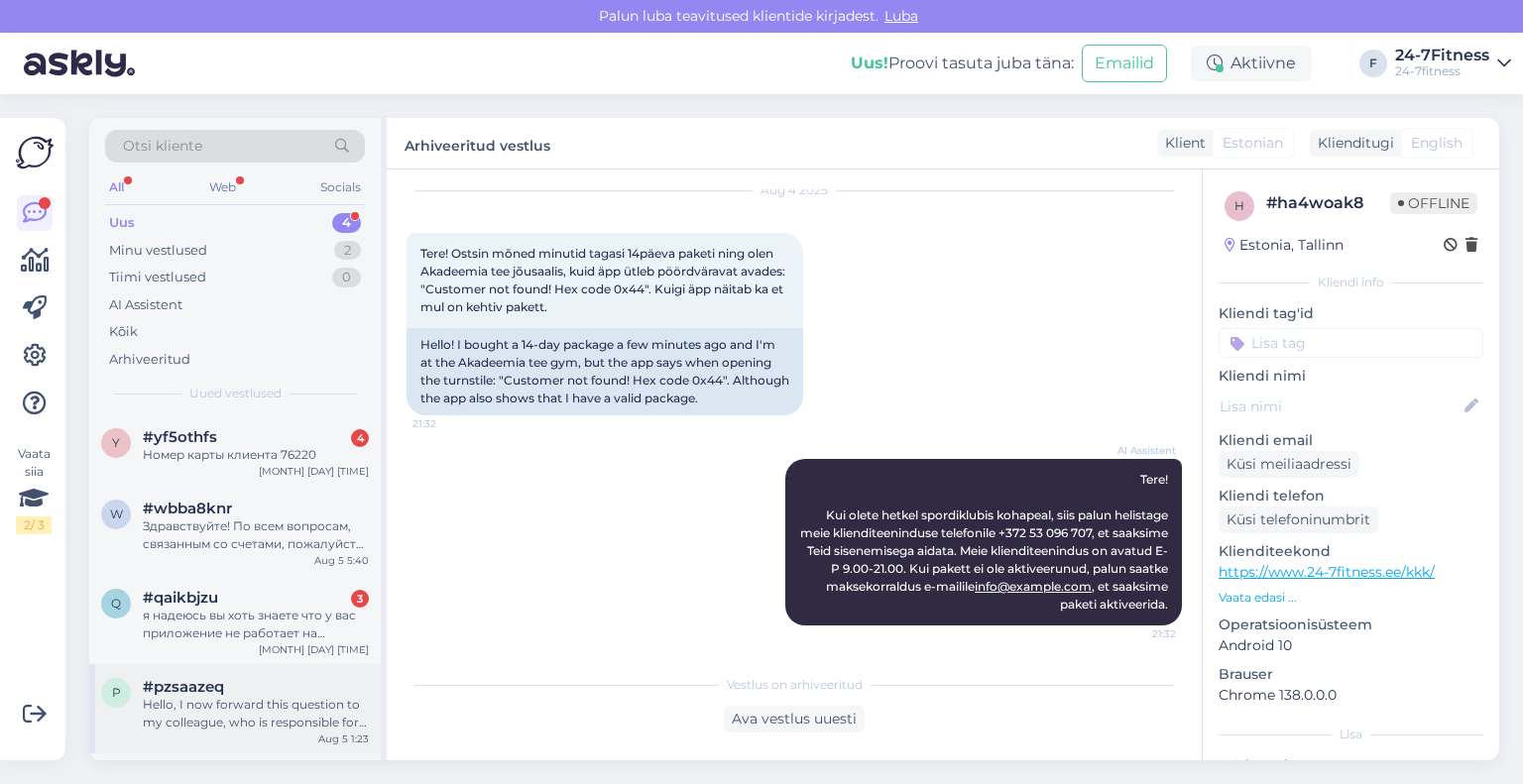 click on "Hello, I now forward this question to my colleague, who is responsible for this. The reply will be here during our working hours." at bounding box center [256, 714] 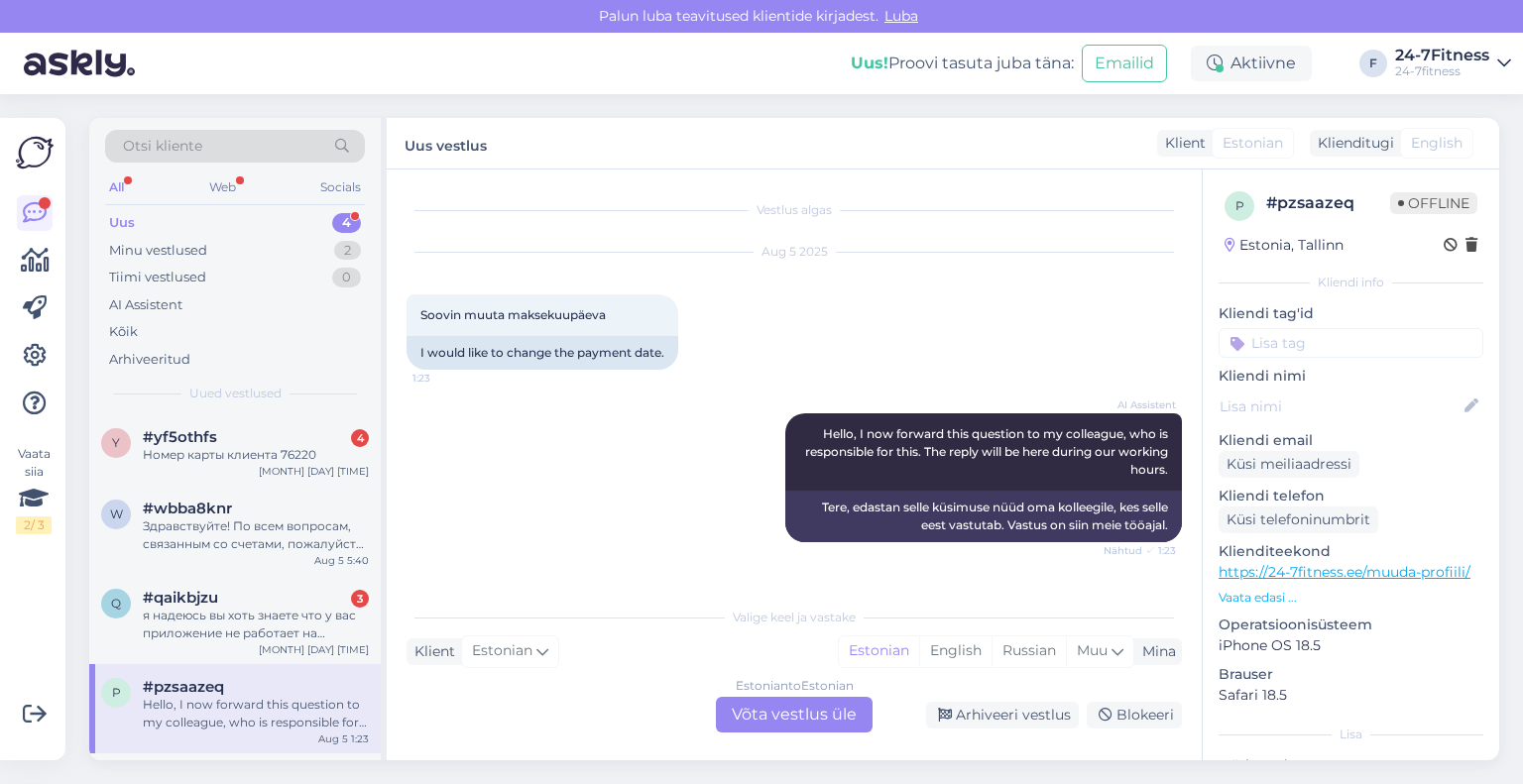 scroll, scrollTop: 0, scrollLeft: 0, axis: both 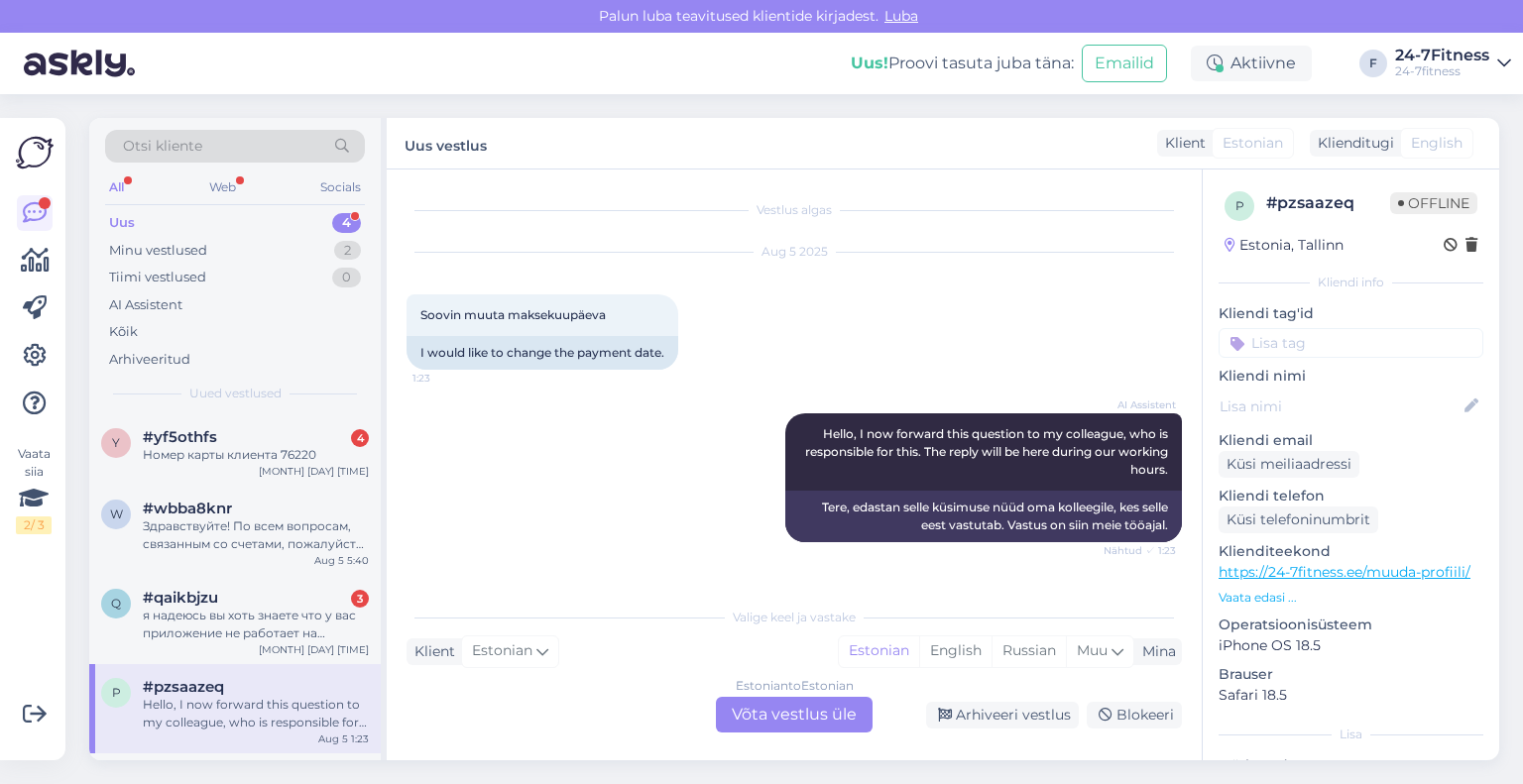 click on "Estonian  to  Estonian Võta vestlus üle" at bounding box center [794, 715] 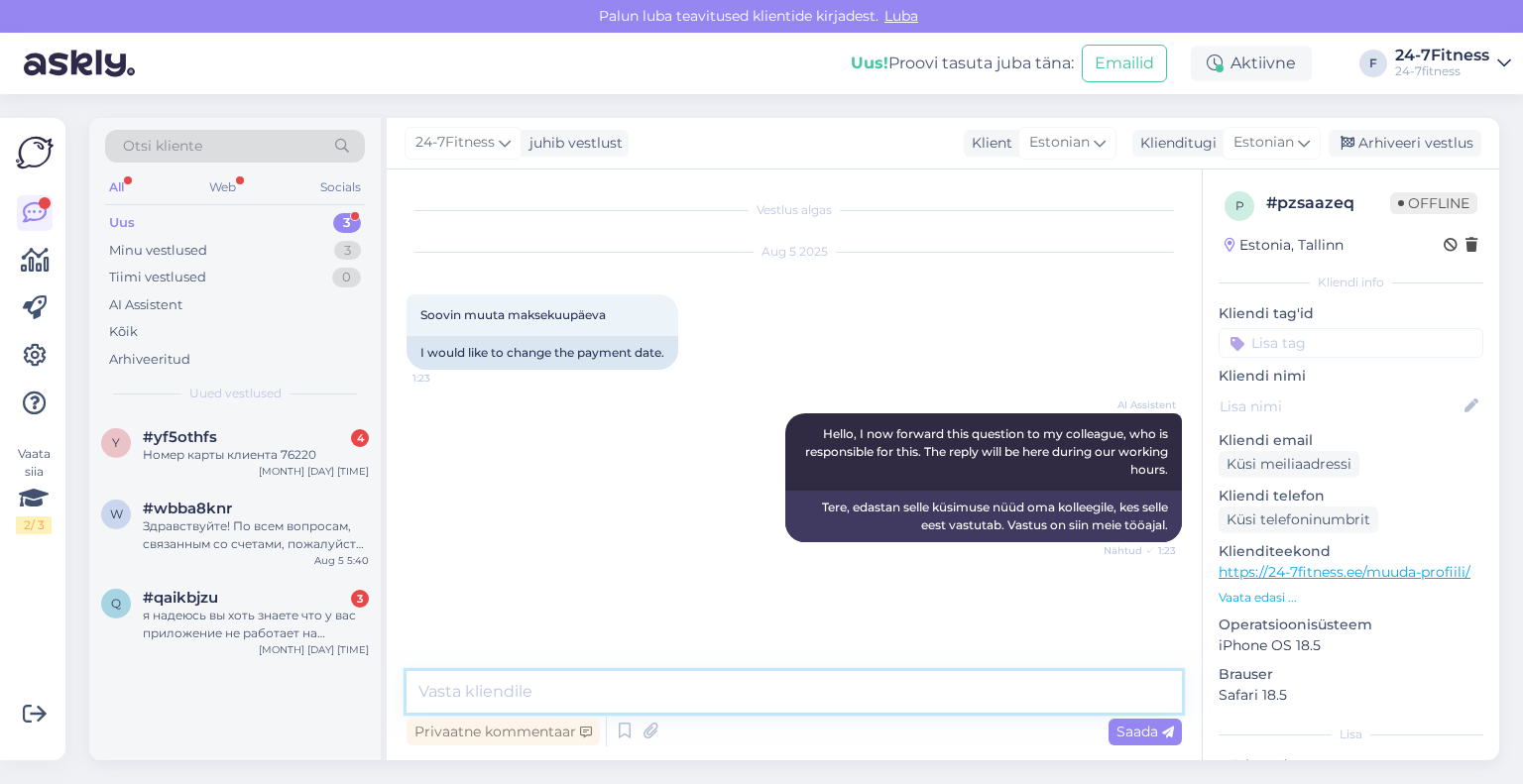 click at bounding box center (794, 692) 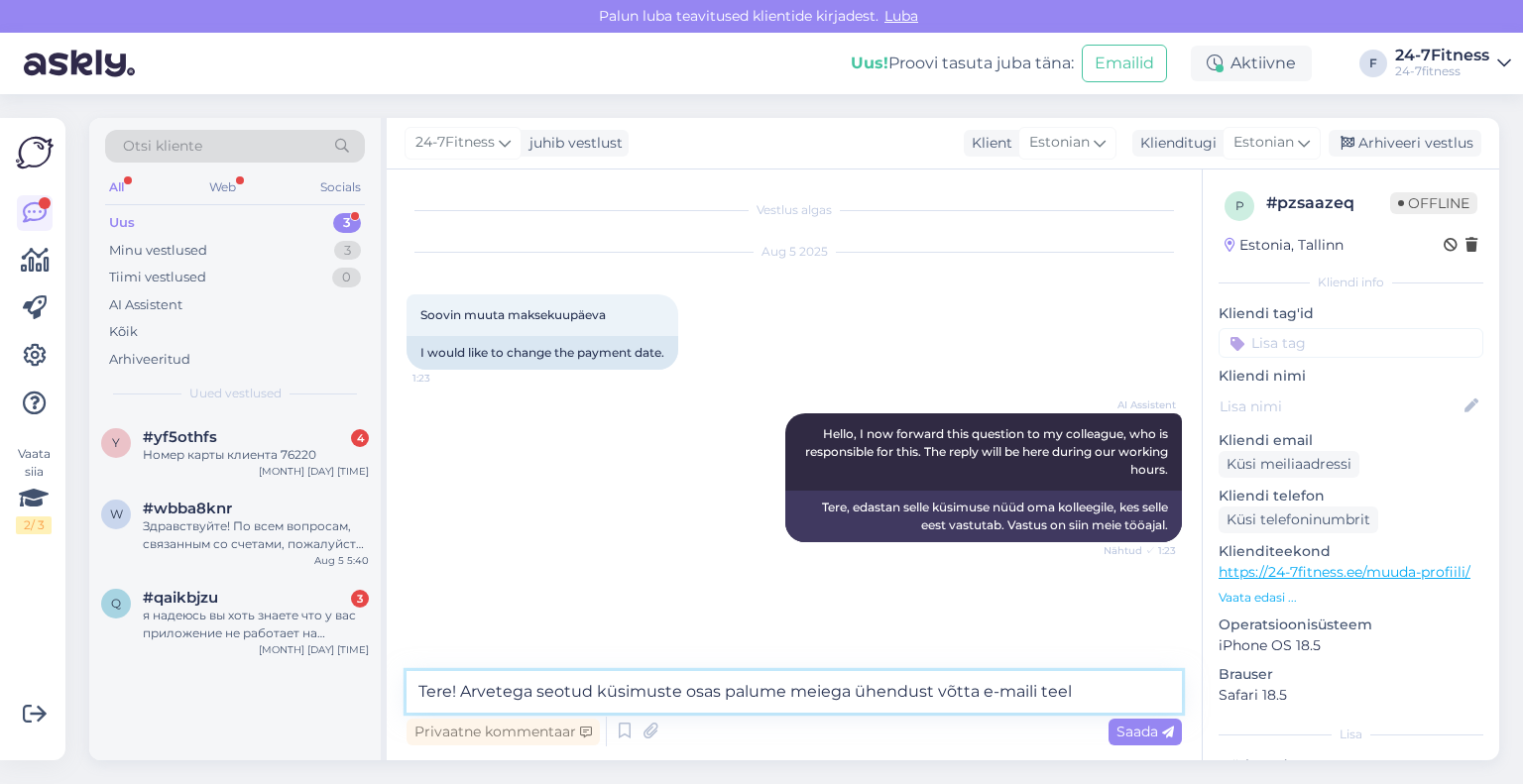 click on "Tere! Arvetega seotud küsimuste osas palume meiega ühendust võtta e-maili teel" at bounding box center [794, 692] 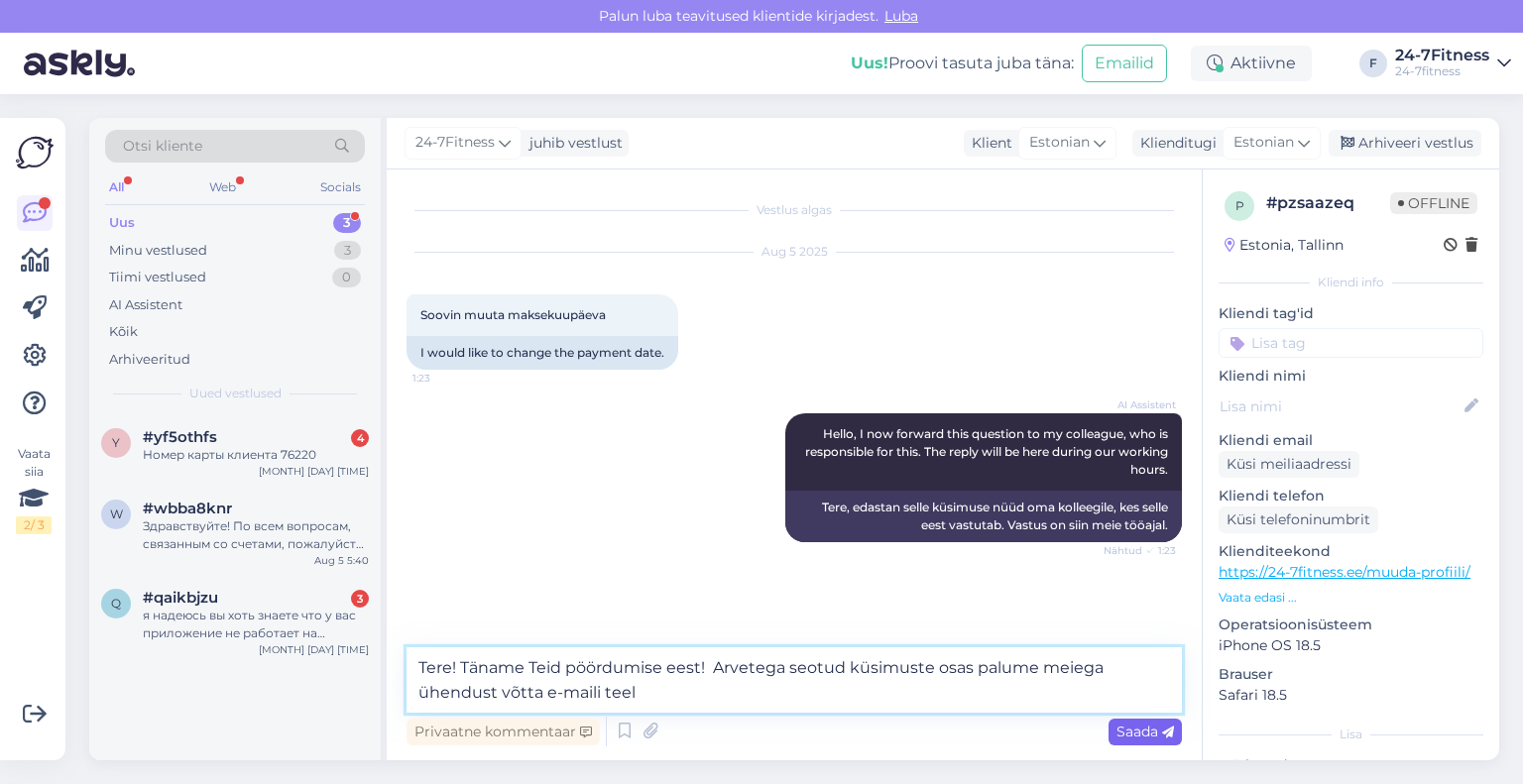 type on "Tere! Täname Teid pöördumise eest!  Arvetega seotud küsimuste osas palume meiega ühendust võtta e-maili teel" 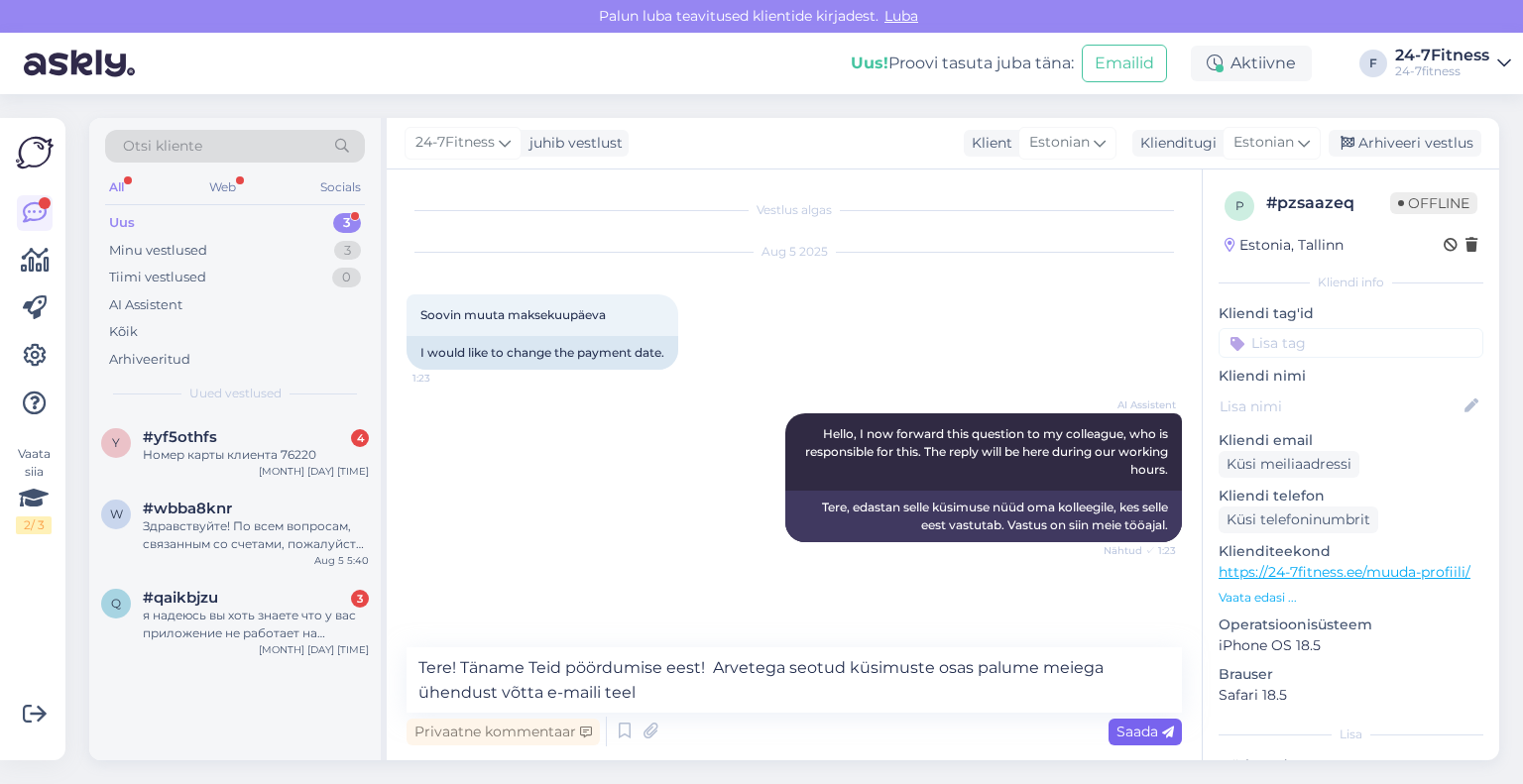 click on "Saada" at bounding box center [1145, 731] 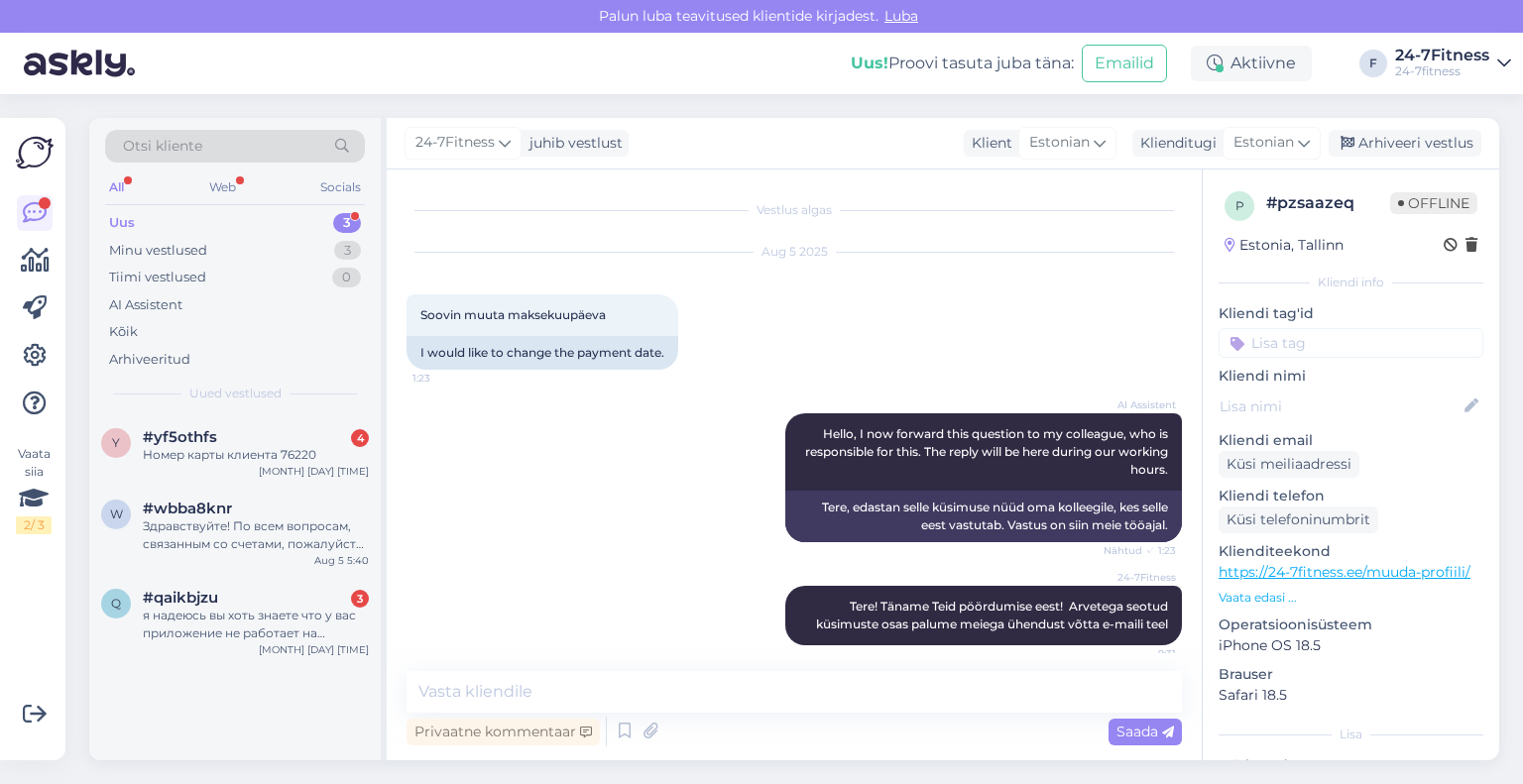 scroll, scrollTop: 14, scrollLeft: 0, axis: vertical 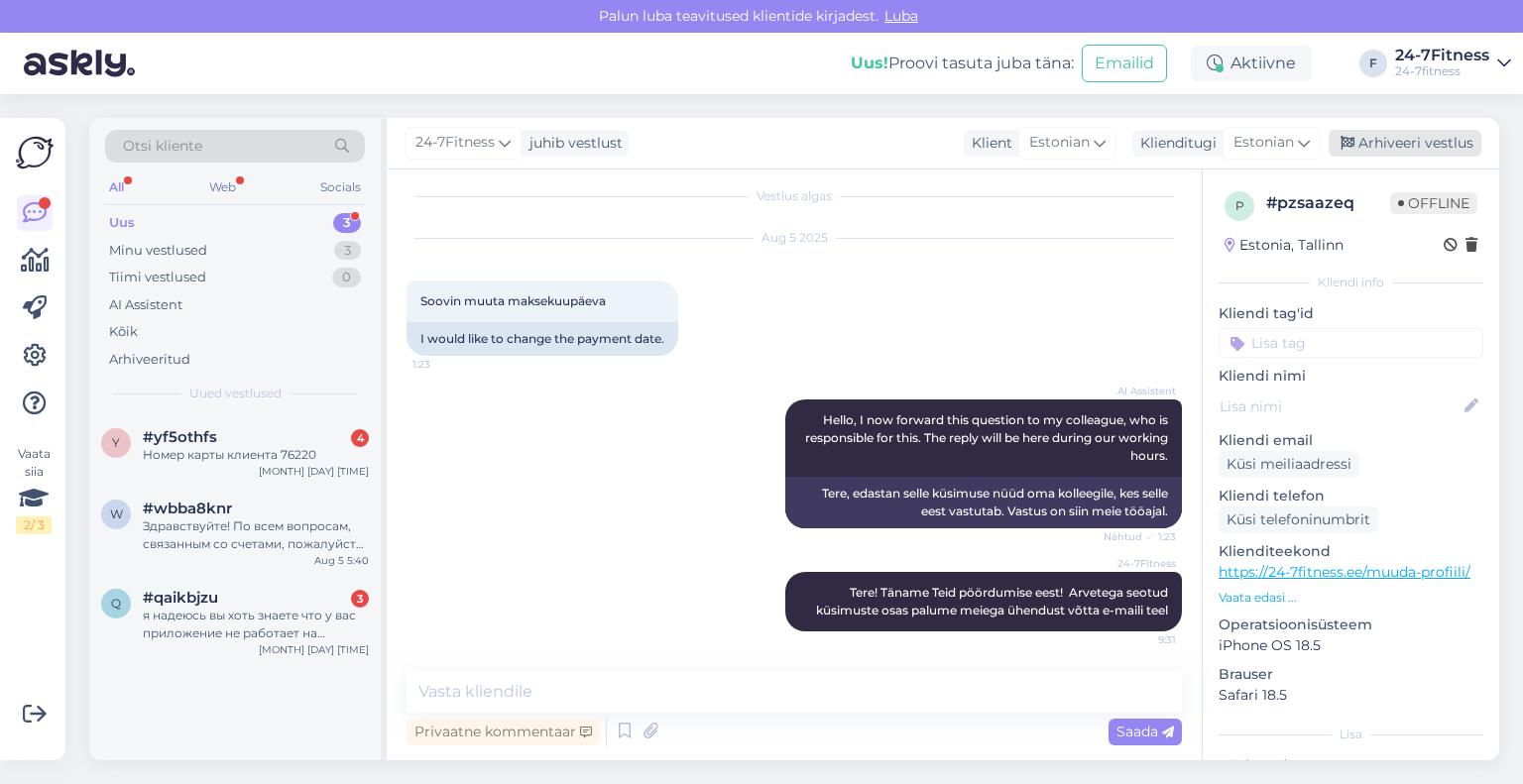 click on "Arhiveeri vestlus" at bounding box center (1405, 143) 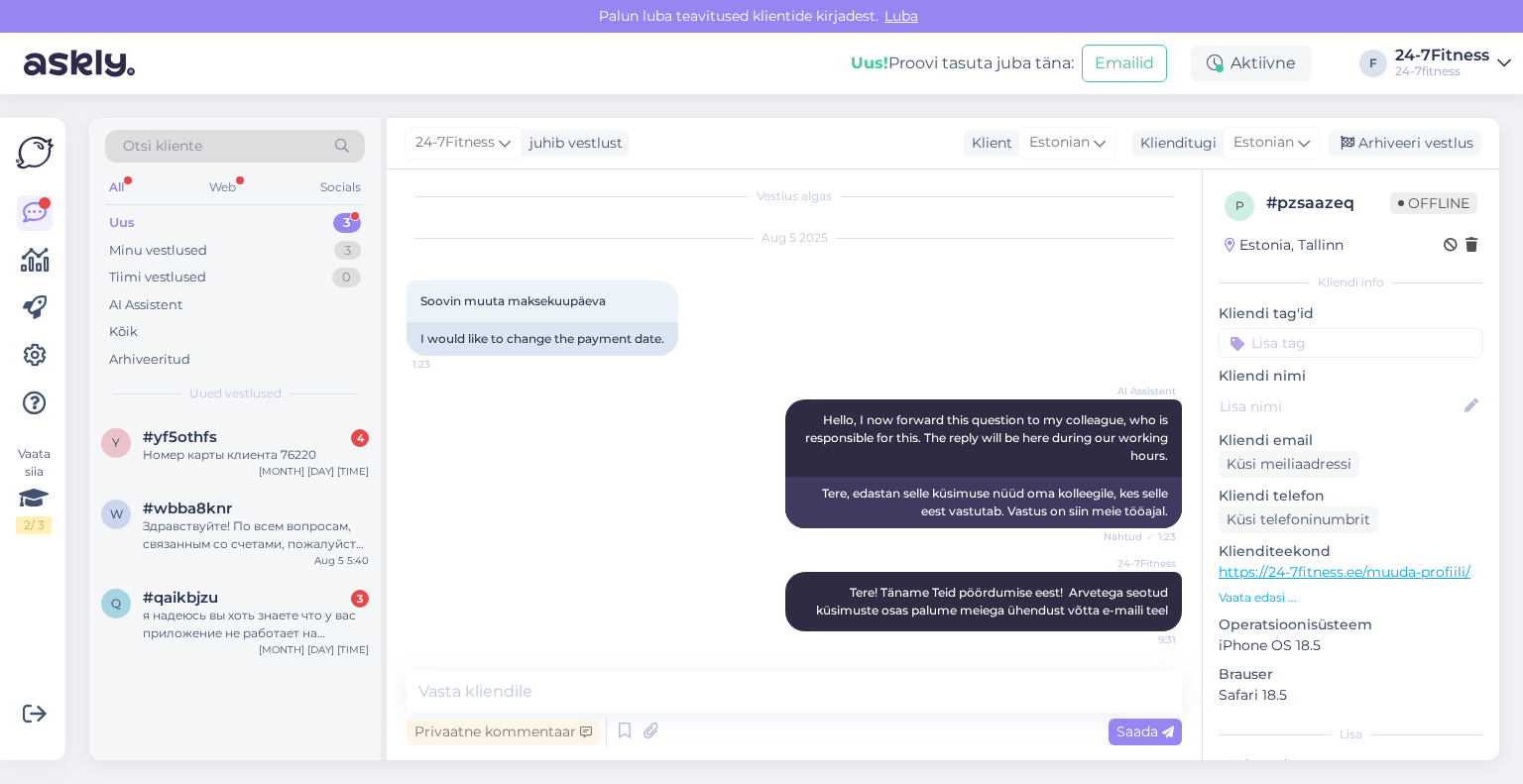 scroll, scrollTop: 20, scrollLeft: 0, axis: vertical 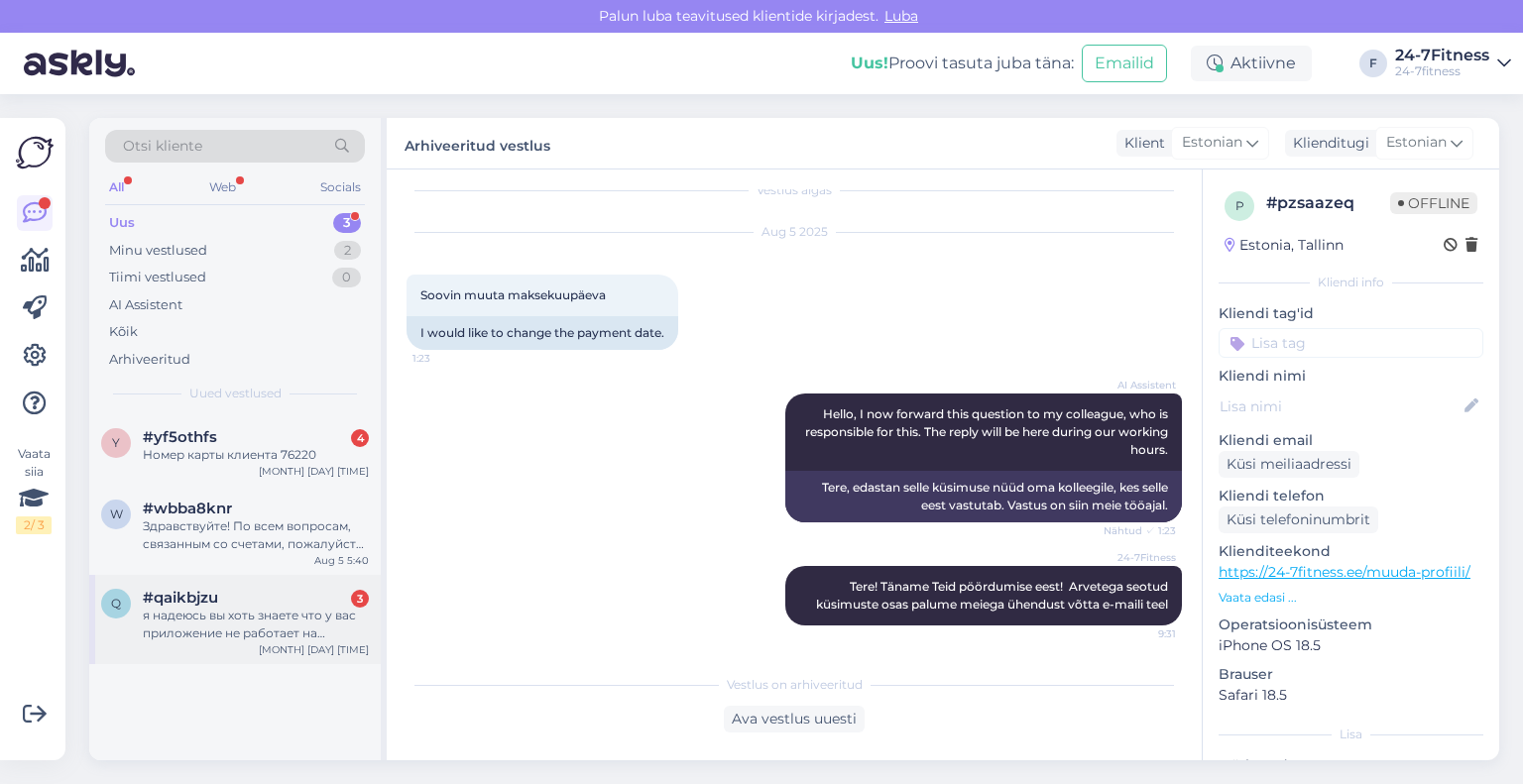 click on "я надеюсь вы хоть знаете что у вас приложение не работает на айфоне, если приложение не починят и карточку не привезут в почтовый автомат уже завтра, то будет очень жаль…" at bounding box center (256, 624) 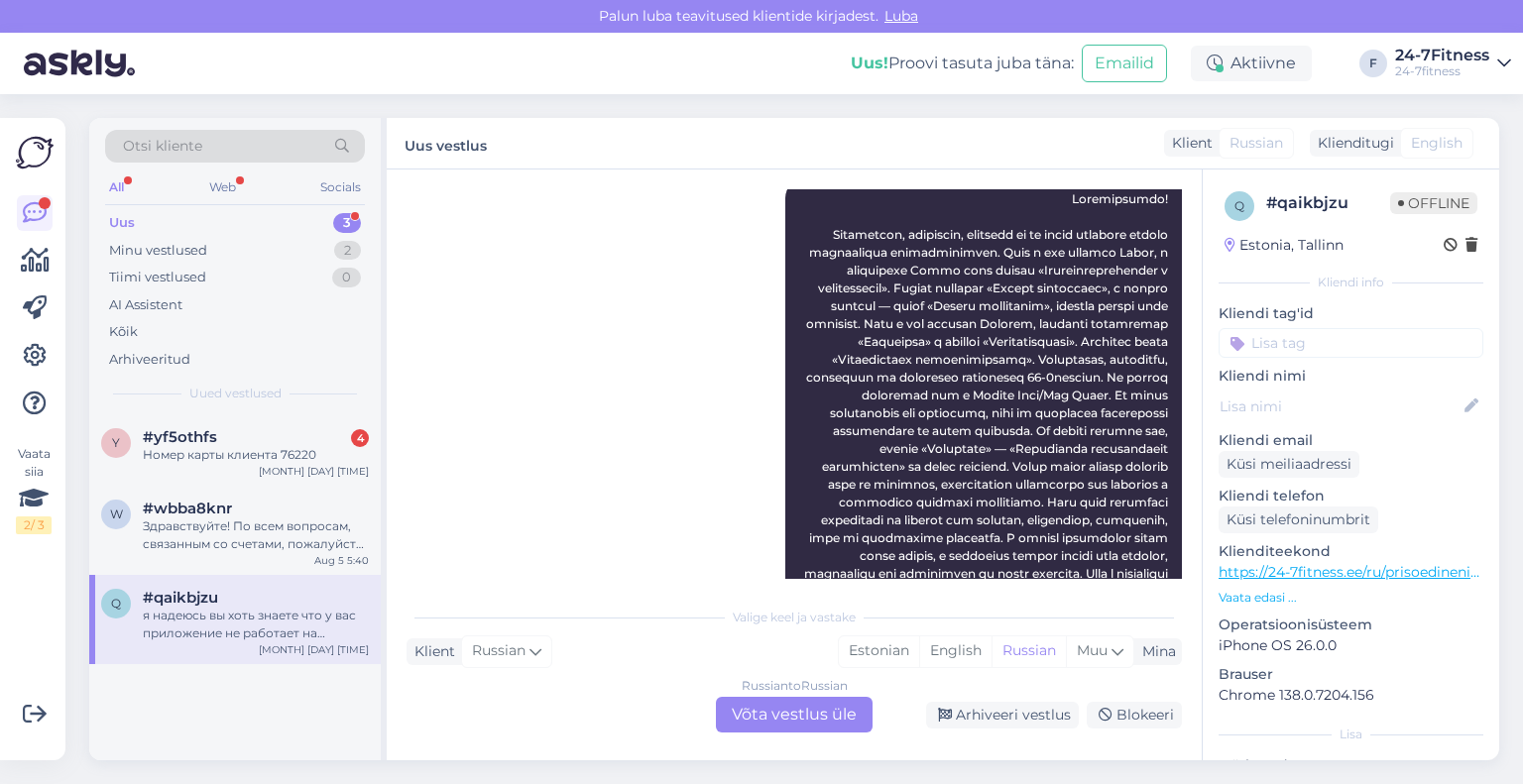 scroll, scrollTop: 0, scrollLeft: 0, axis: both 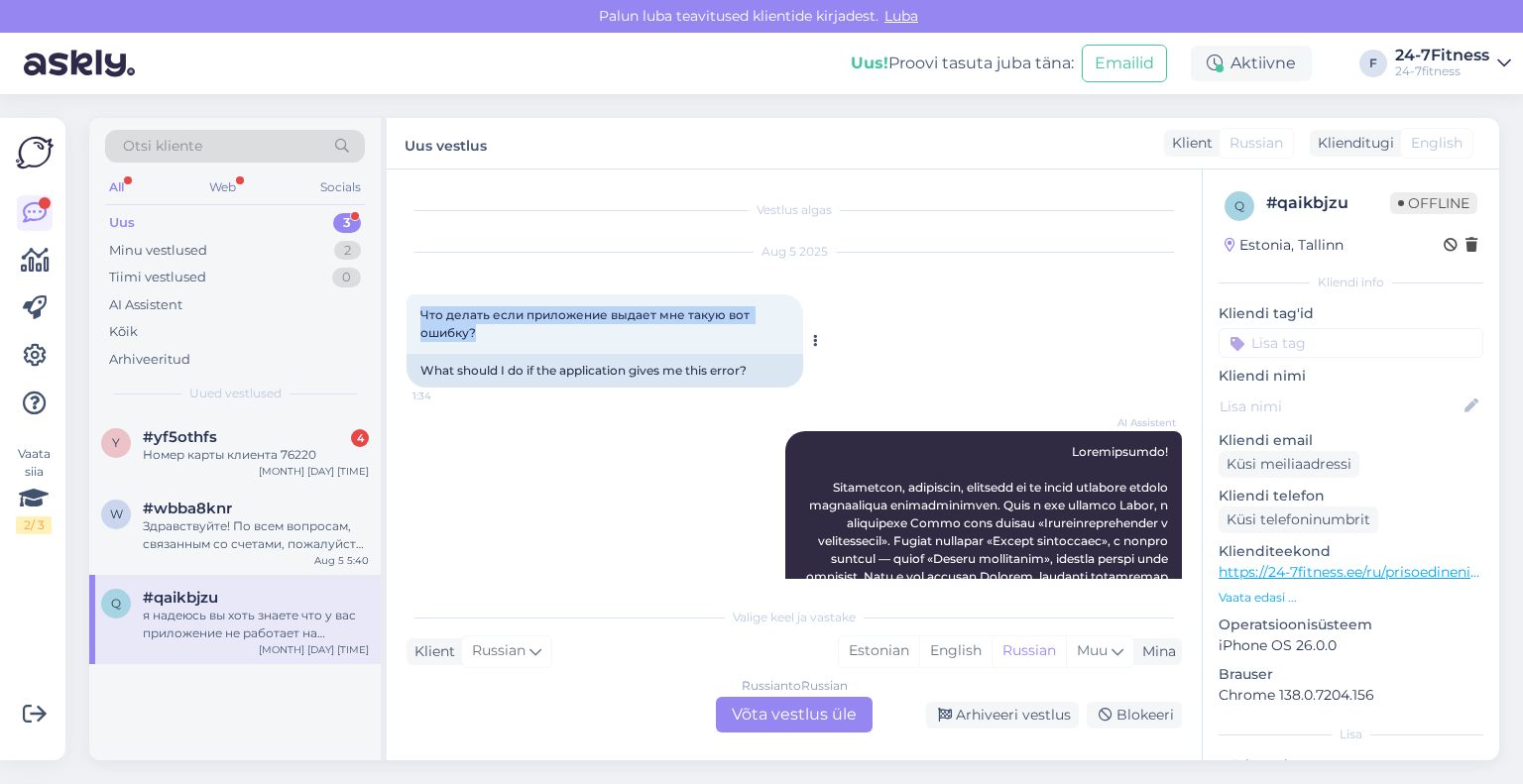 drag, startPoint x: 520, startPoint y: 331, endPoint x: 422, endPoint y: 308, distance: 100.6628 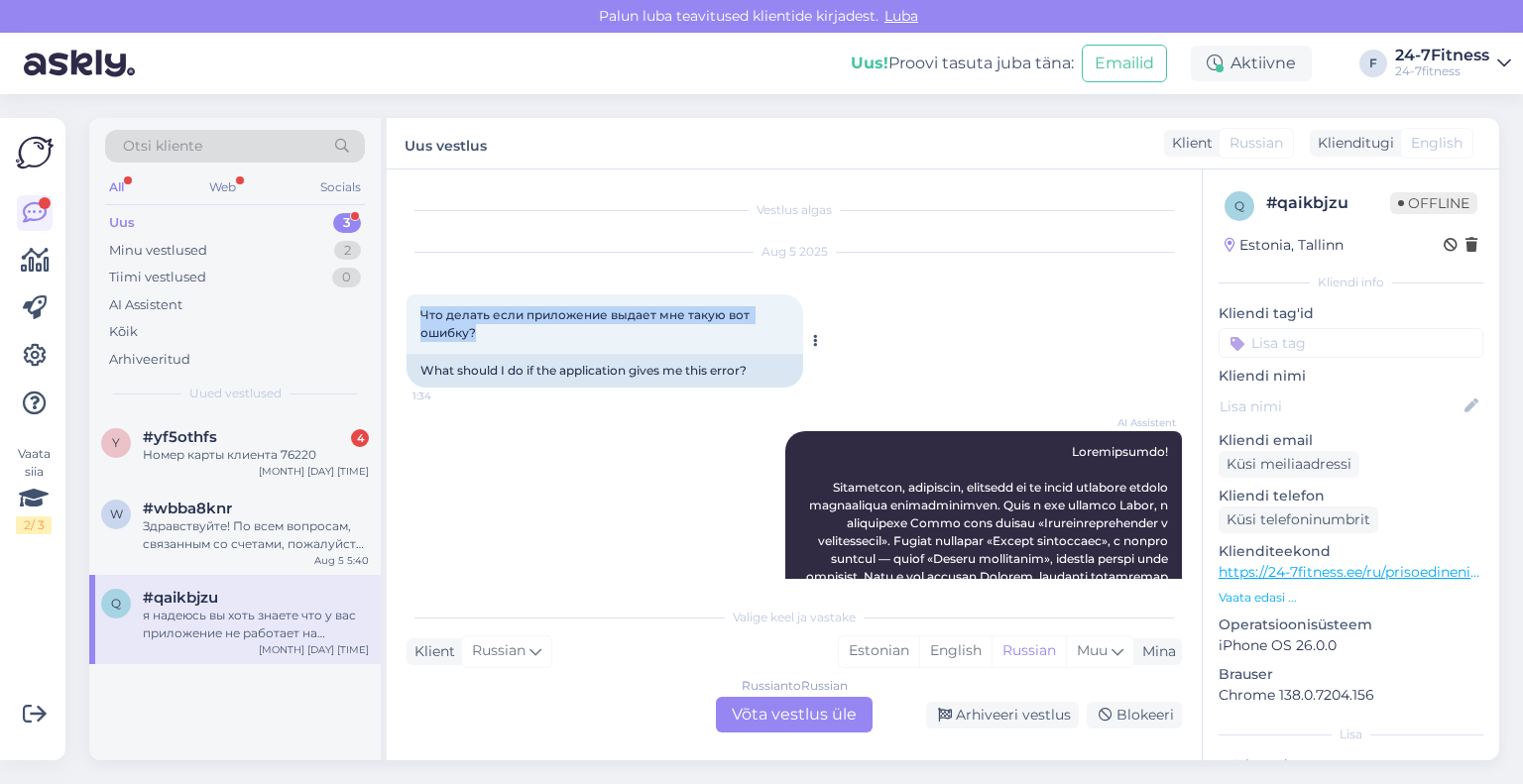 click on "Что делать если приложение выдает мне такую вот ошибку? 1:34" at bounding box center (605, 324) 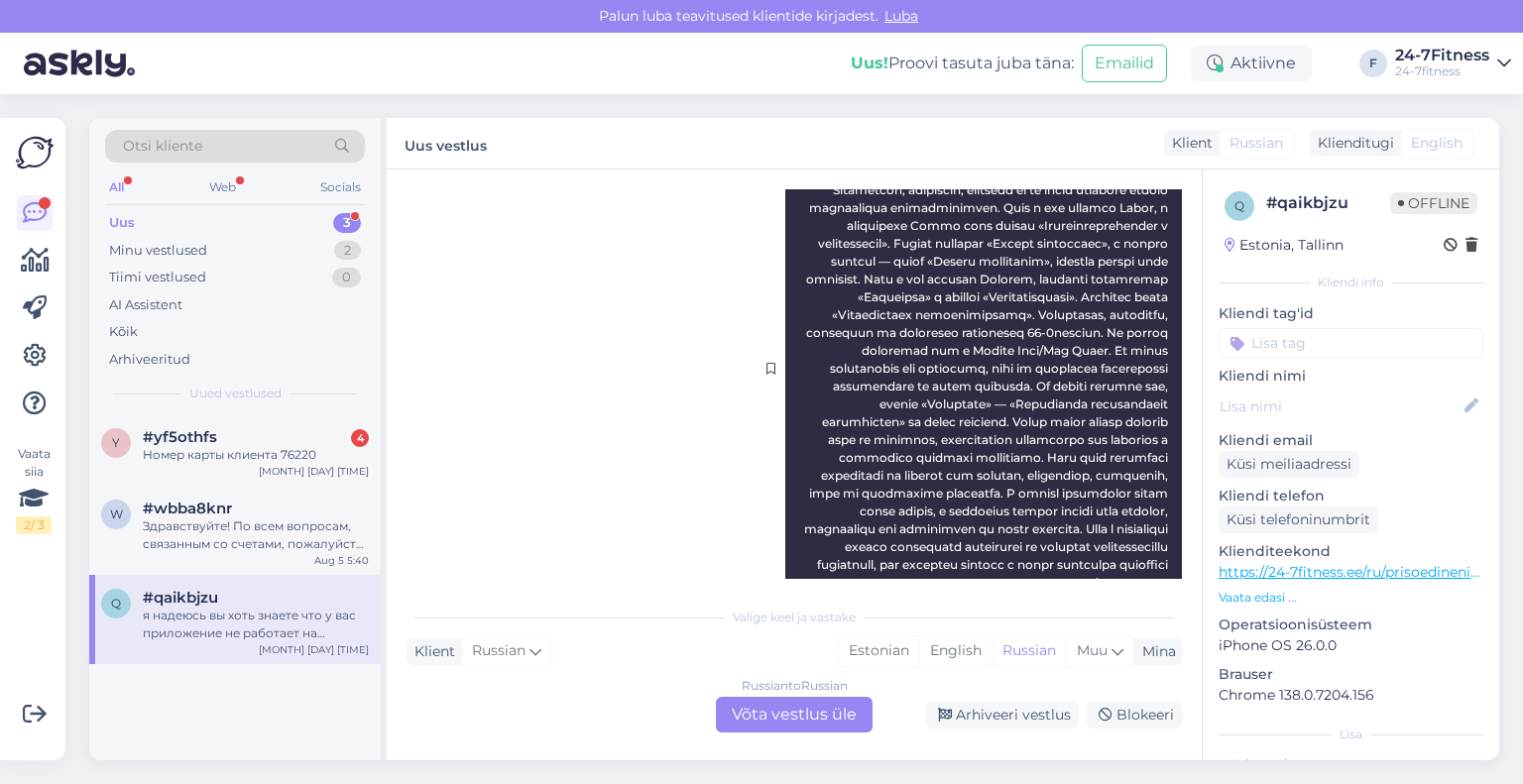 scroll, scrollTop: 595, scrollLeft: 0, axis: vertical 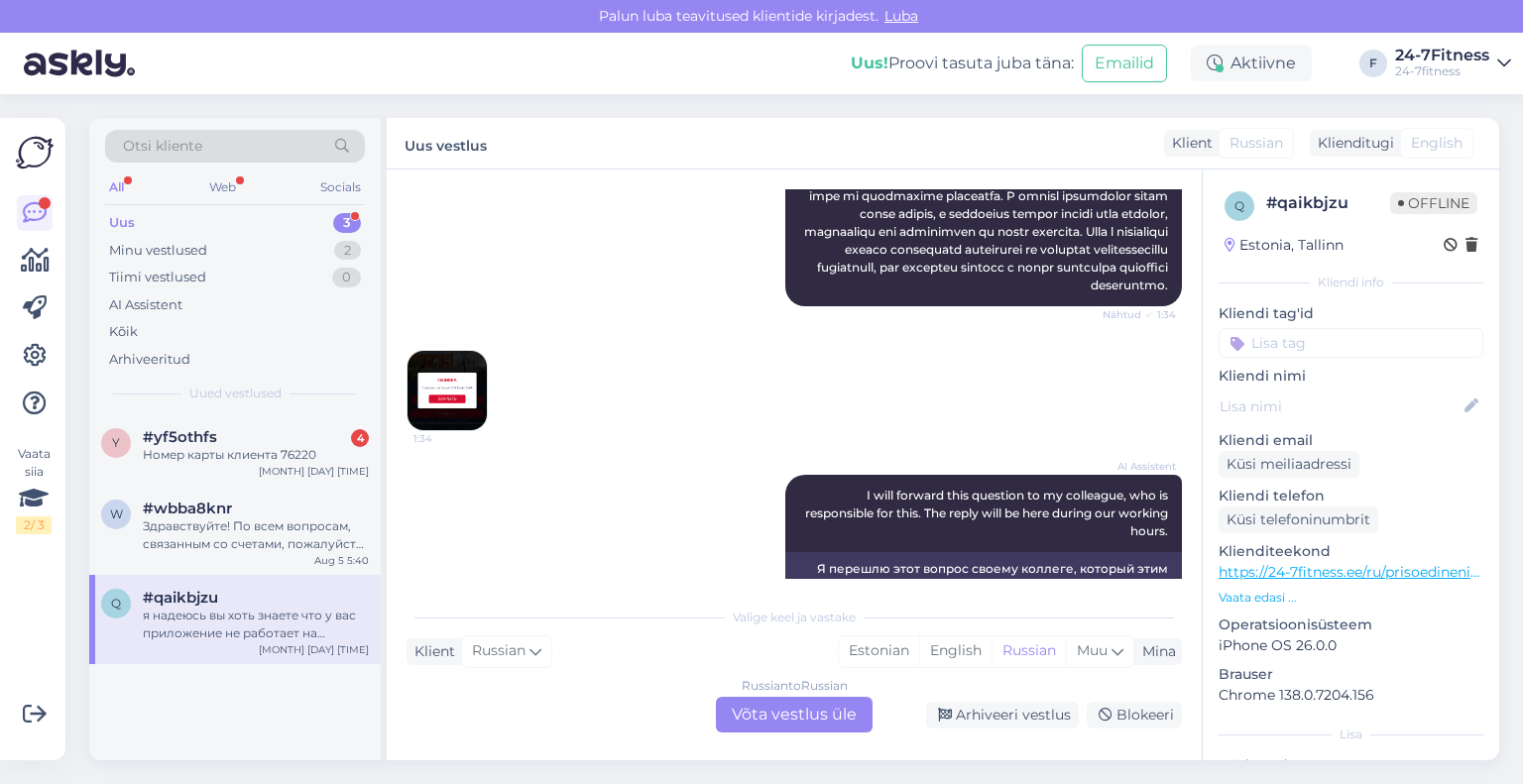 click at bounding box center (988, 70) 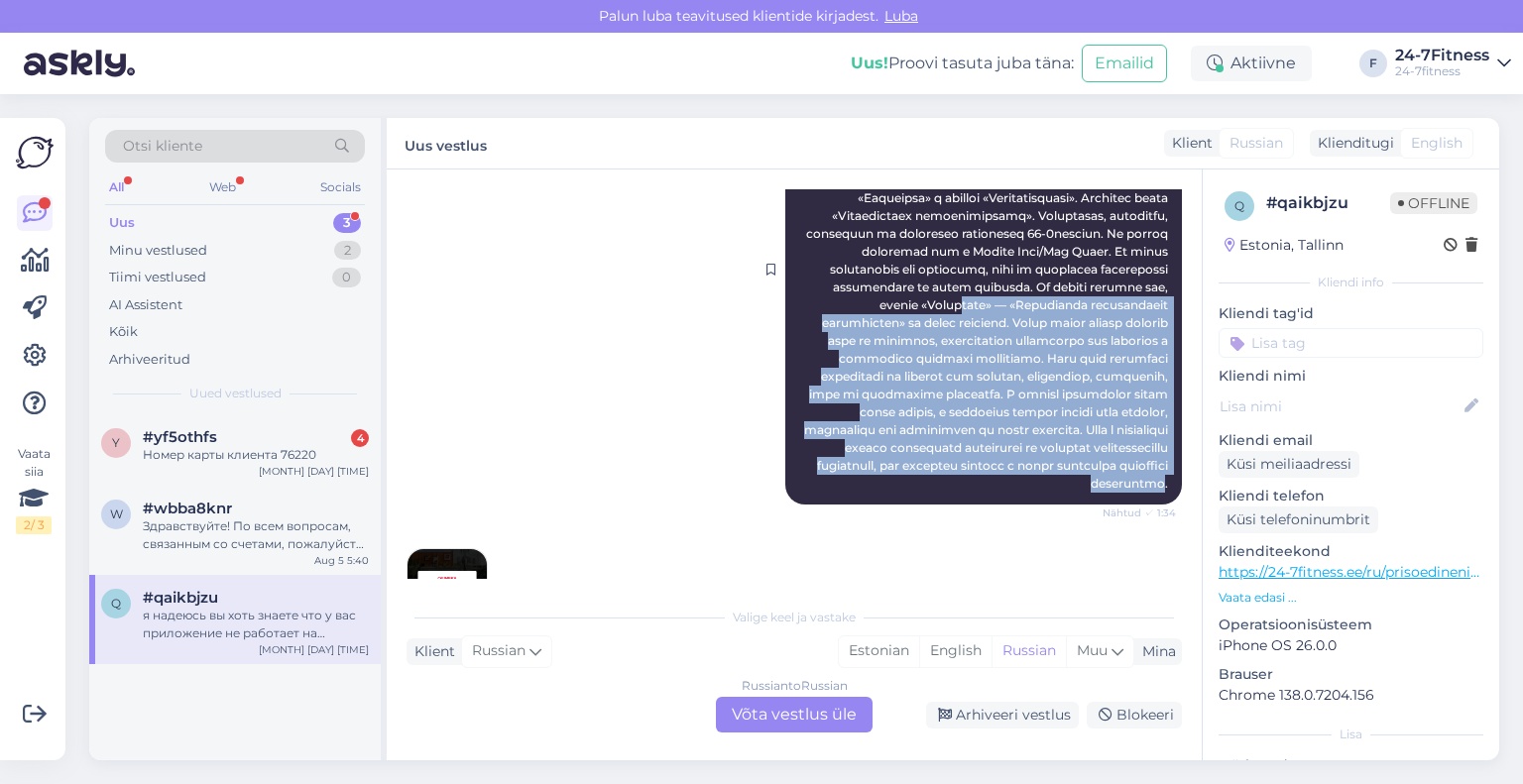 scroll, scrollTop: 198, scrollLeft: 0, axis: vertical 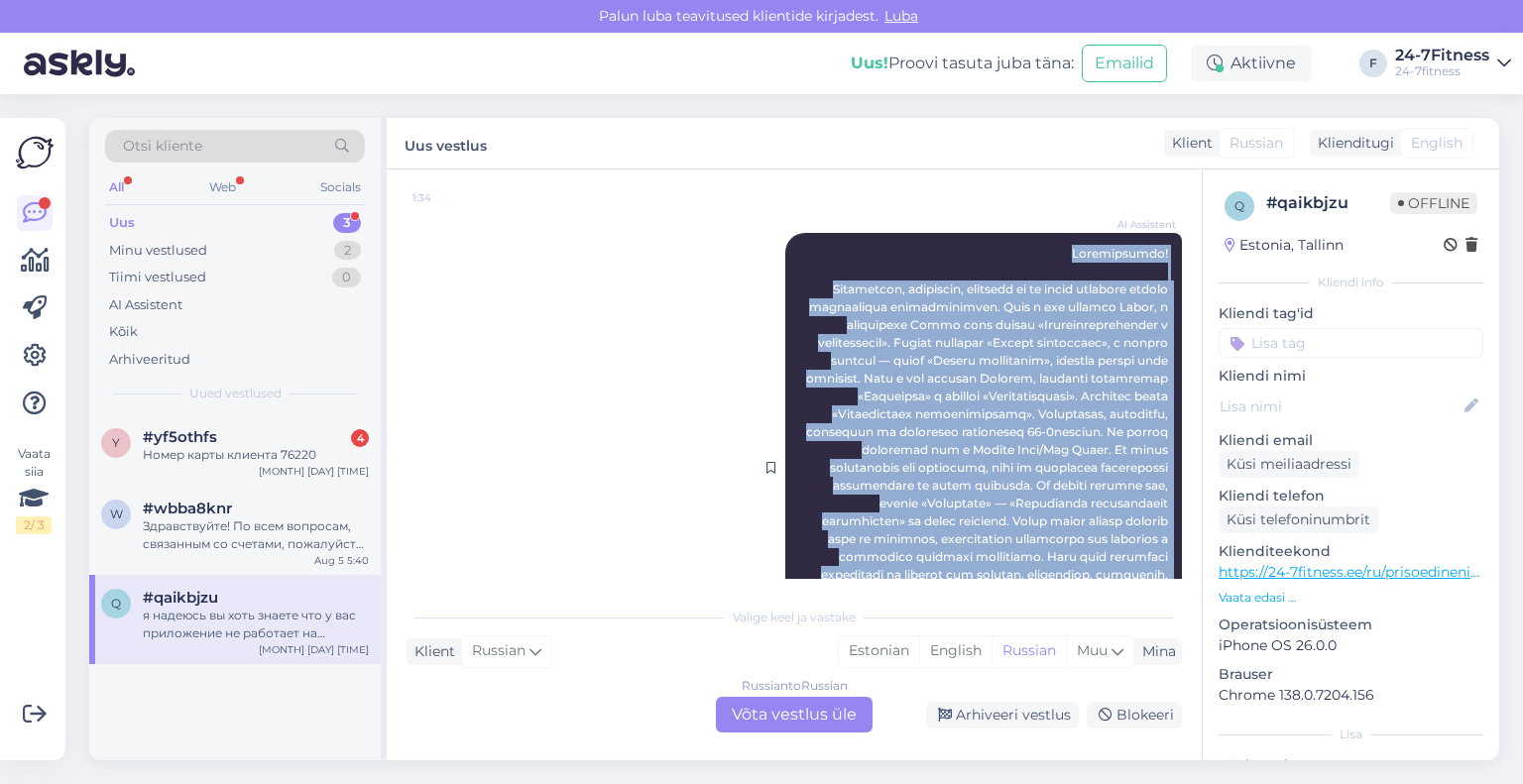 drag, startPoint x: 1150, startPoint y: 337, endPoint x: 1031, endPoint y: 245, distance: 150.41609 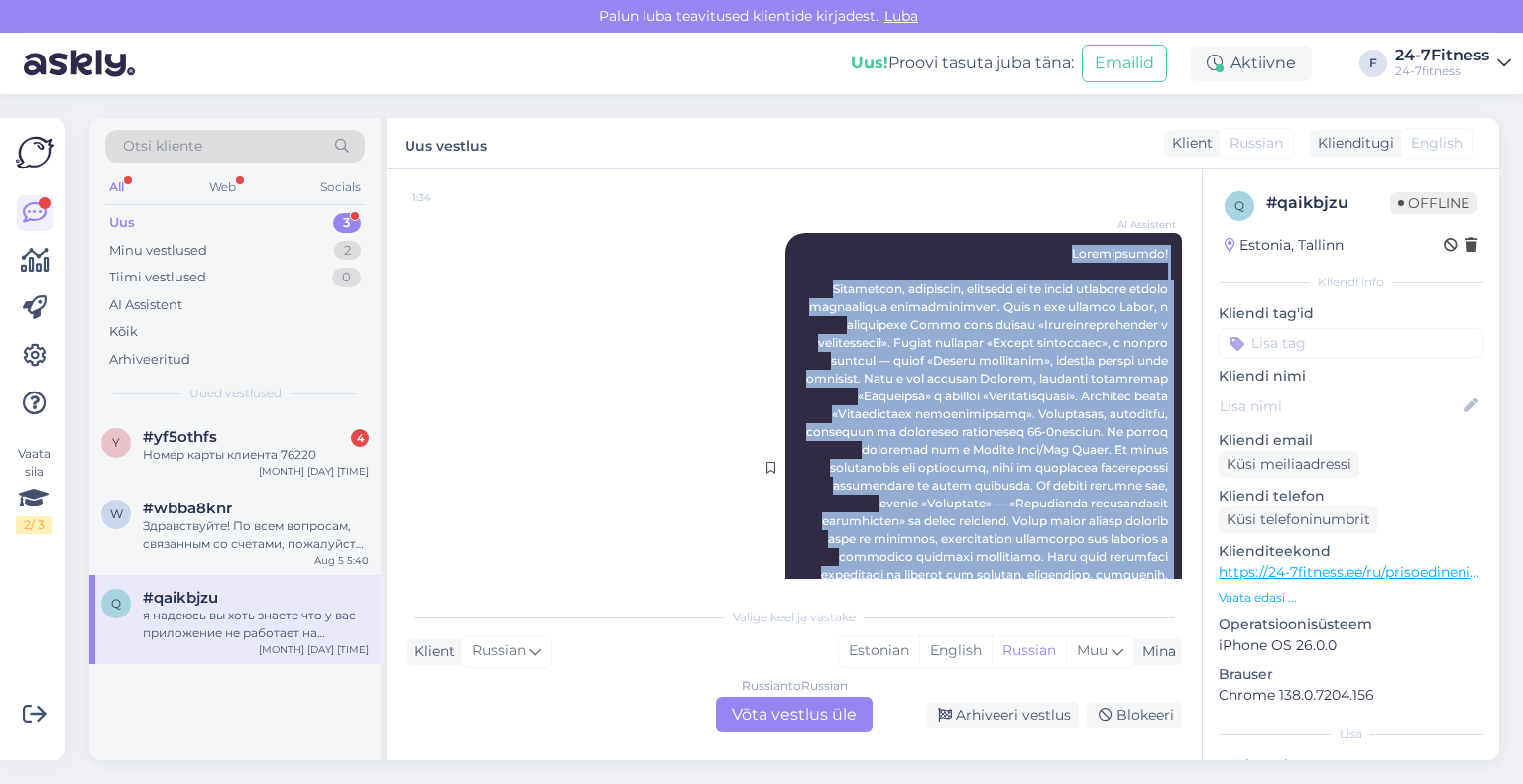 click on "AI Assistent Nähtud ✓ 1:34" at bounding box center [984, 468] 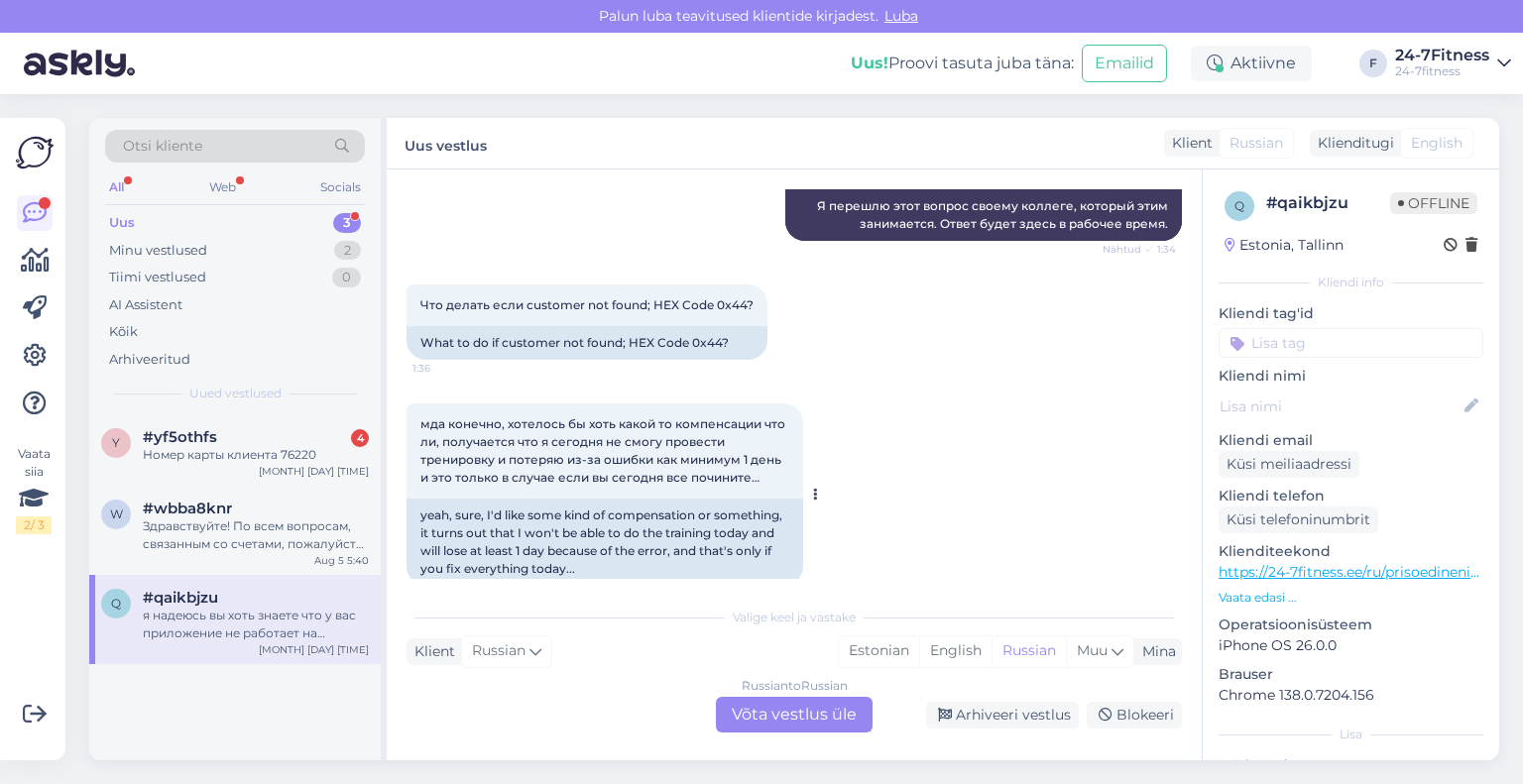 scroll, scrollTop: 1090, scrollLeft: 0, axis: vertical 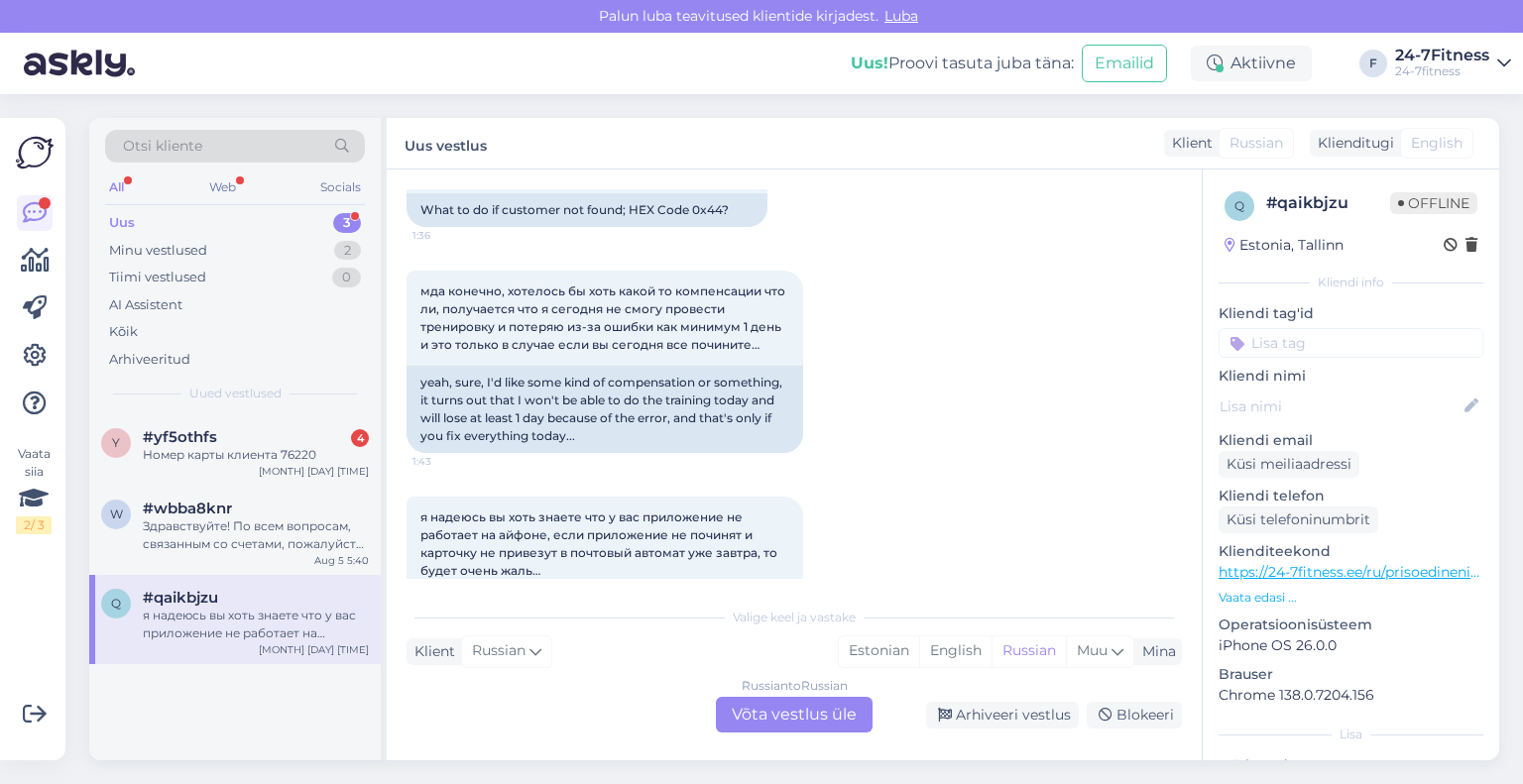 drag, startPoint x: 749, startPoint y: 222, endPoint x: 398, endPoint y: 226, distance: 351.02279 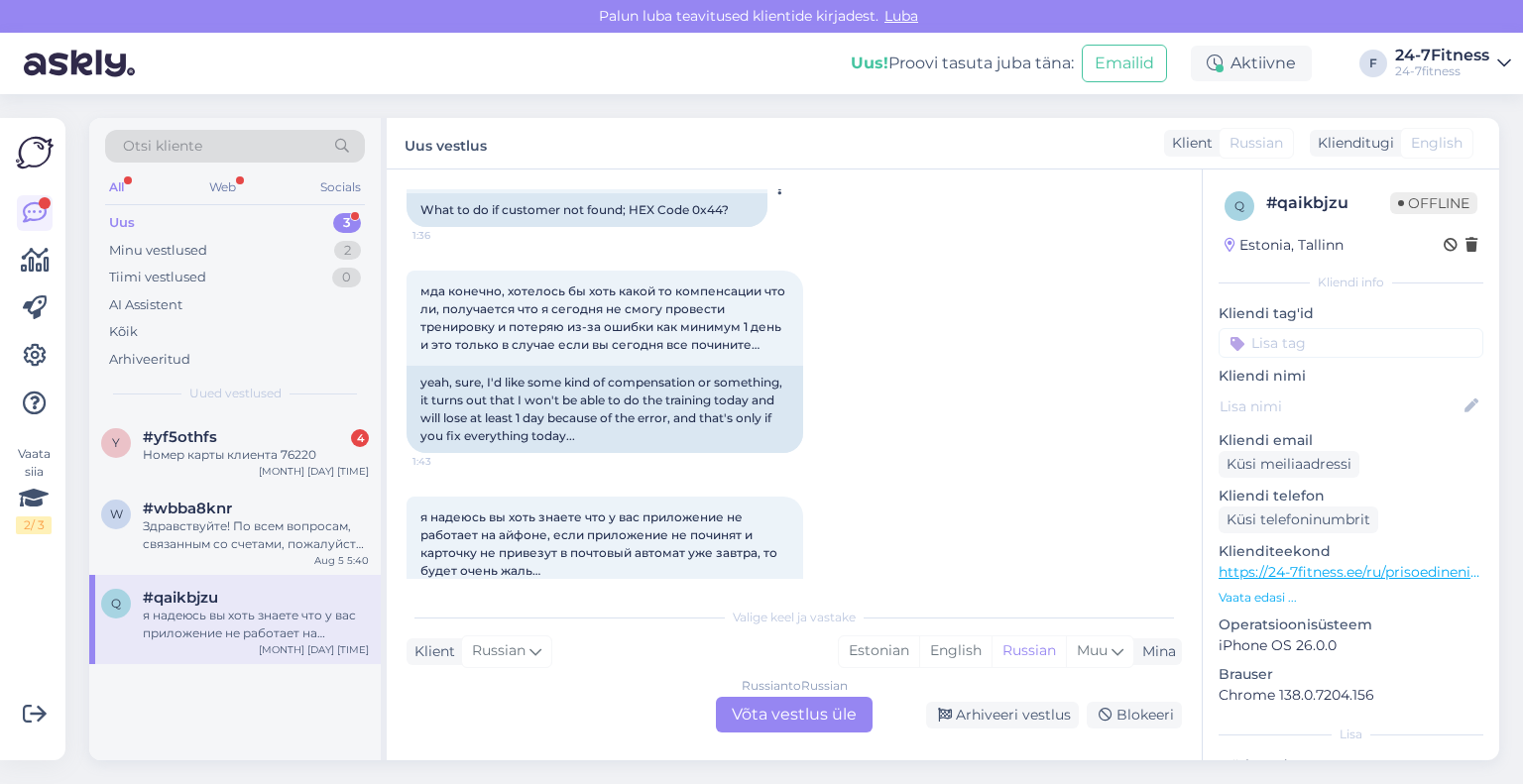 copy on "Что делать если customer not found; HEX Code 0x44?" 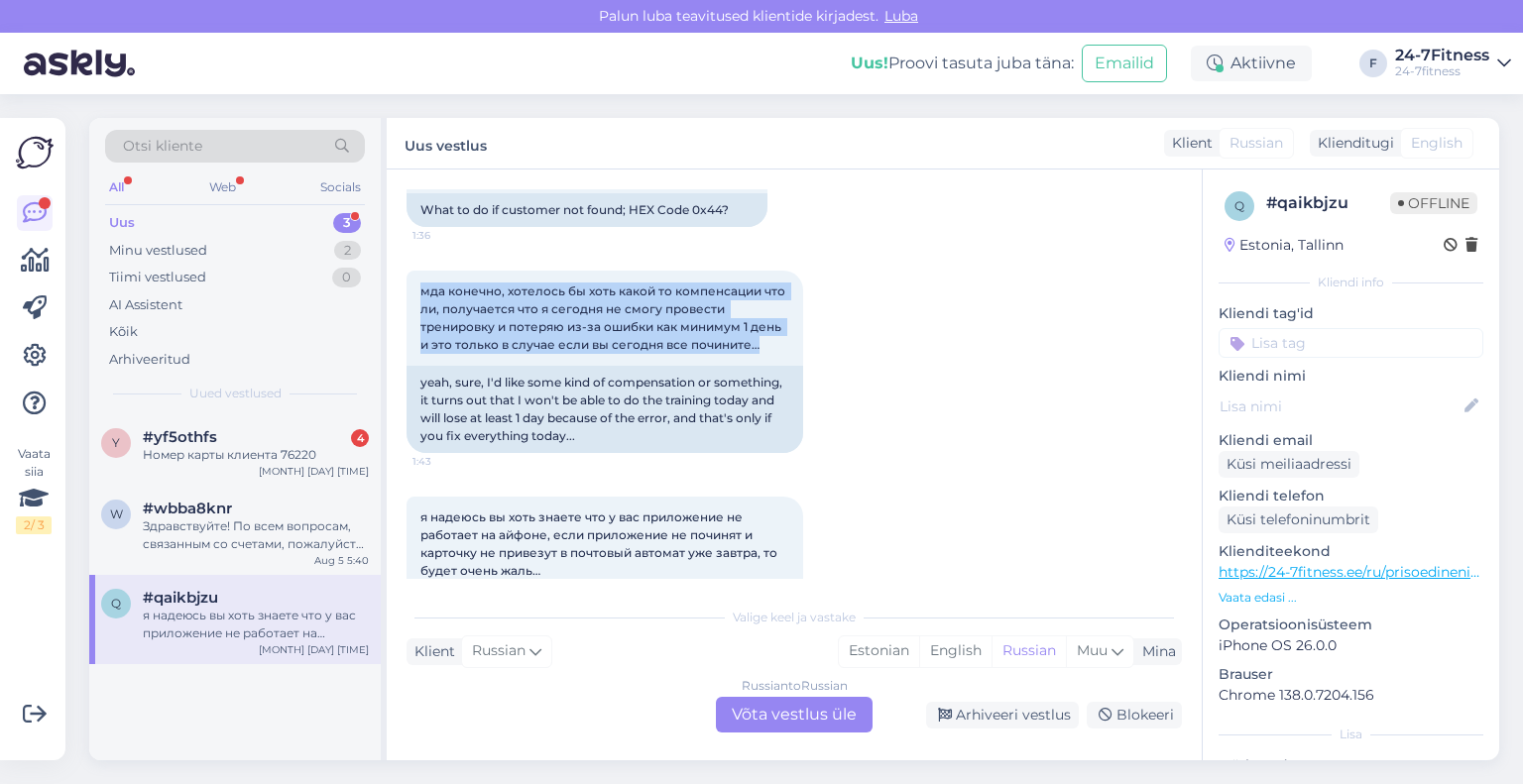 drag, startPoint x: 764, startPoint y: 402, endPoint x: 390, endPoint y: 352, distance: 377.32744 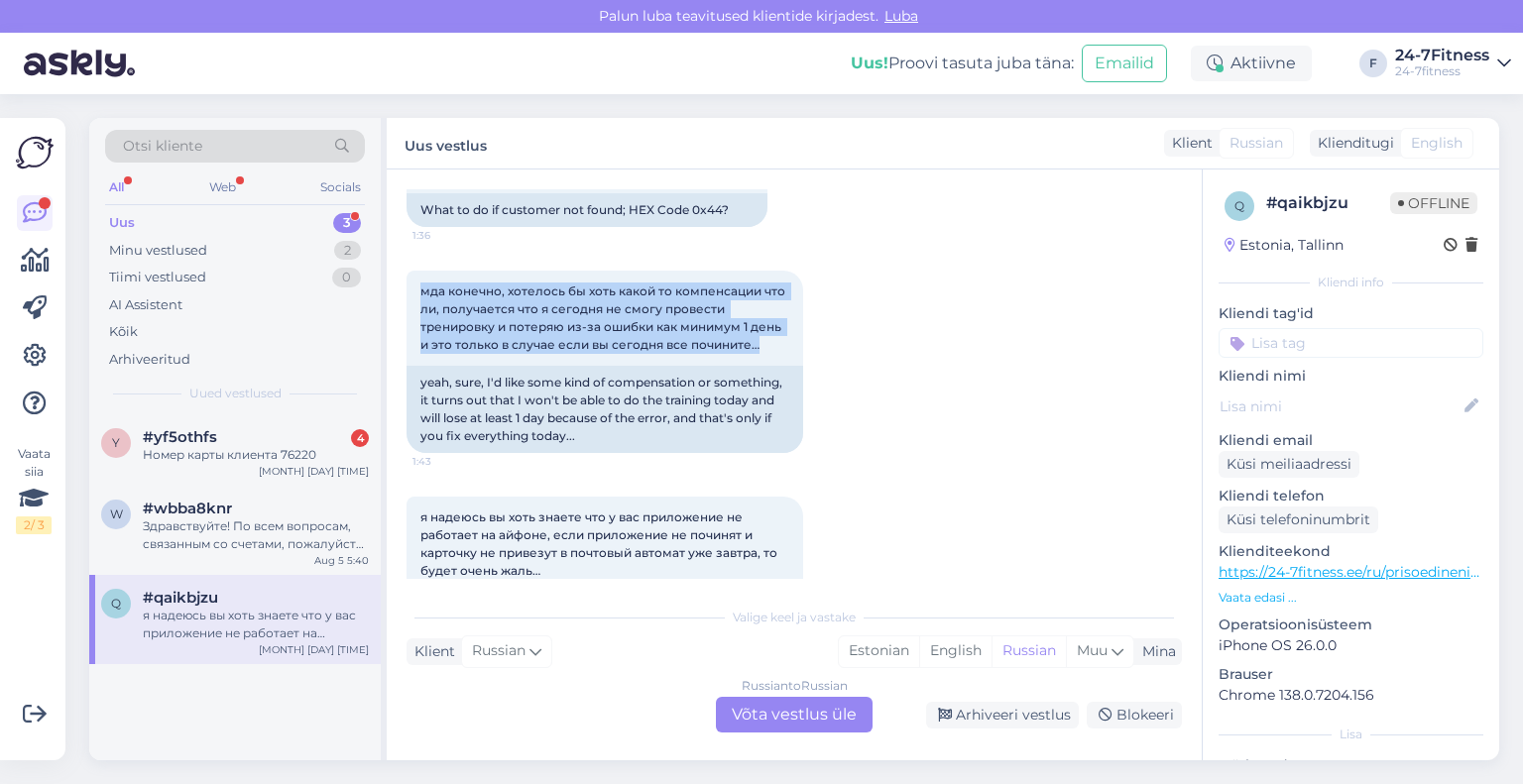 click on "Vestlus algas Aug 5 2025 Что делать если приложение выдает мне такую вот ошибку? 1:34  What should I do if the application gives me this error? AI Assistent Nähtud ✓ 1:34  1:34  AI Assistent I will forward this question to my colleague, who is responsible for this. The reply will be here during our working hours. Nähtud ✓ 1:34  Я перешлю этот вопрос своему коллеге, который этим занимается. Ответ будет здесь в рабочее время. Что делать если customer not found; HEX Code 0x44? 1:36  What to do if customer not found; HEX Code 0x44? 1:43  yeah, sure, I'd like some kind of compensation or something, it turns out that I won't be able to do the training today and will lose at least 1 day because of the error, and that's only if you fix everything today... 1:45  Valige keel ja vastake Klient Russian ru Belarusian Russian Klienditugi Russian es Chinese Estonian Japanese Portuguese Arhiveeri vestlus Vestlus algas Aug 5 2025 Здравствуйте  7:30  Hello AI Assistent Здравствуйте! Чем могу помочь? Nähtud ✓ 7:30  Сегодня 05.08 в 4:30 не смог войти по абонементу в зал на [STREET_NAME] [STREET_NUMBER], пришлось заплатить 7 евро хотя у меня был действующий абонемент  7:35  Today 05.08 at 4:30 I couldn't enter the hall at [STREET_NAME] [STREET_NUMBER] with my season ticket, I had to pay 7 euros even though I had a valid season ticket 7:35  7:36  Номер карты клиента 76220 7:38  Client card number 76220 Privaatne kommentaar Saada y # yf5othfs Offline     [COUNTRY], [CITY] Kliendi info Kliendi tag'id  Kliendi nimi Lisa" at bounding box center (794, 465) 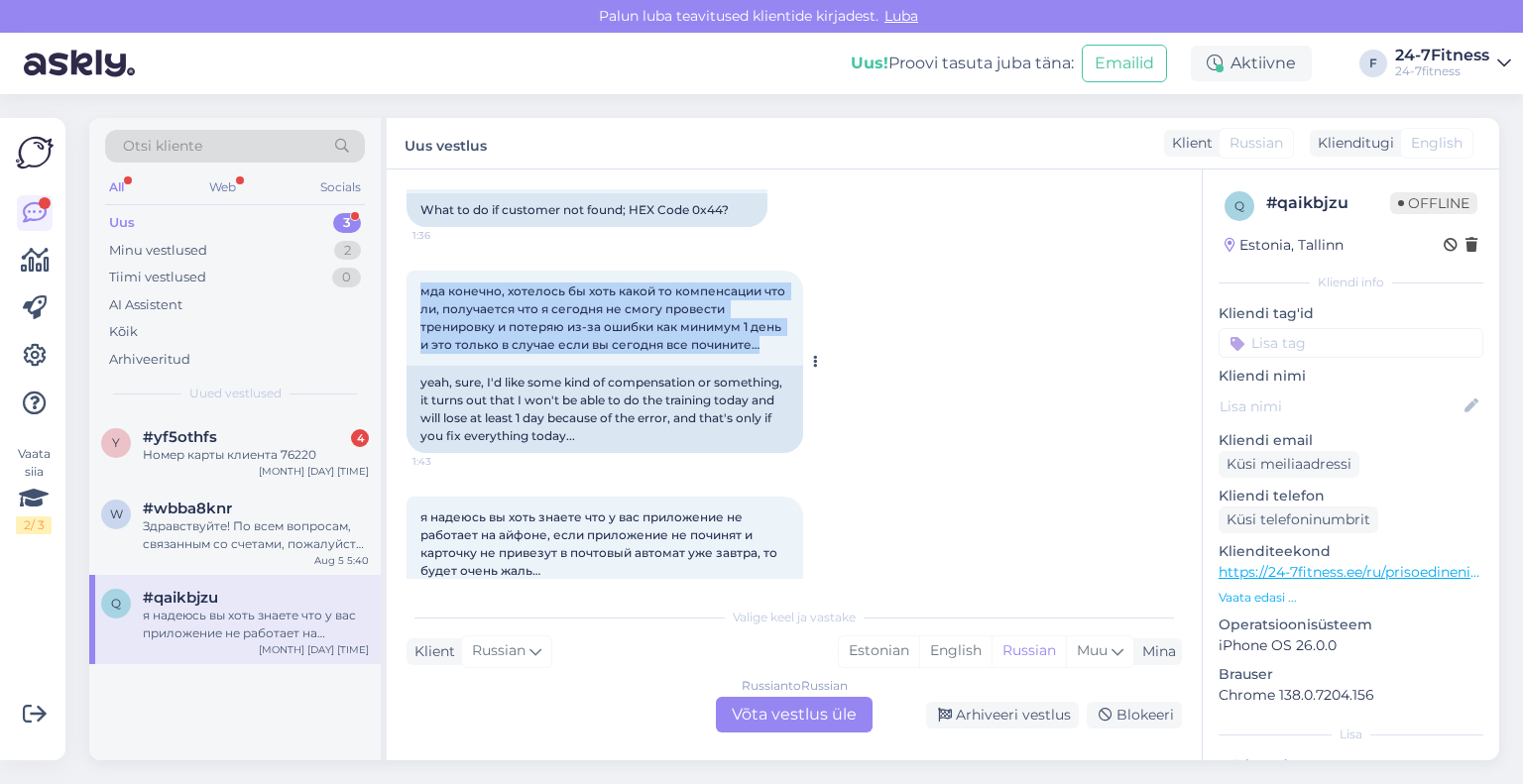 copy on "мда конечно, хотелось бы хоть какой то компенсации что ли, получается что я сегодня не смогу провести тренировку и потеряю из-за ошибки как минимум 1 день и это только в случае если вы сегодня все почините…" 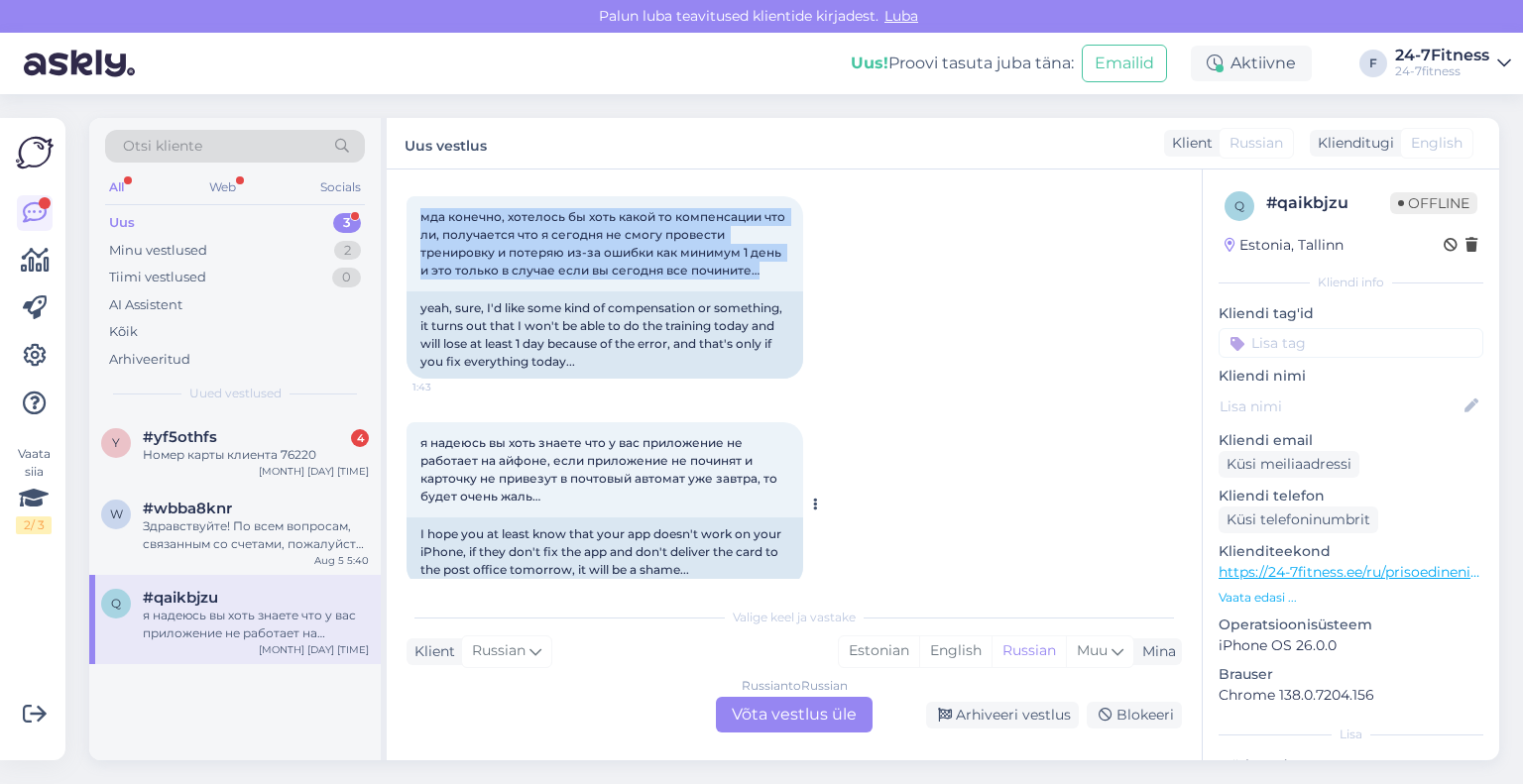 scroll, scrollTop: 1247, scrollLeft: 0, axis: vertical 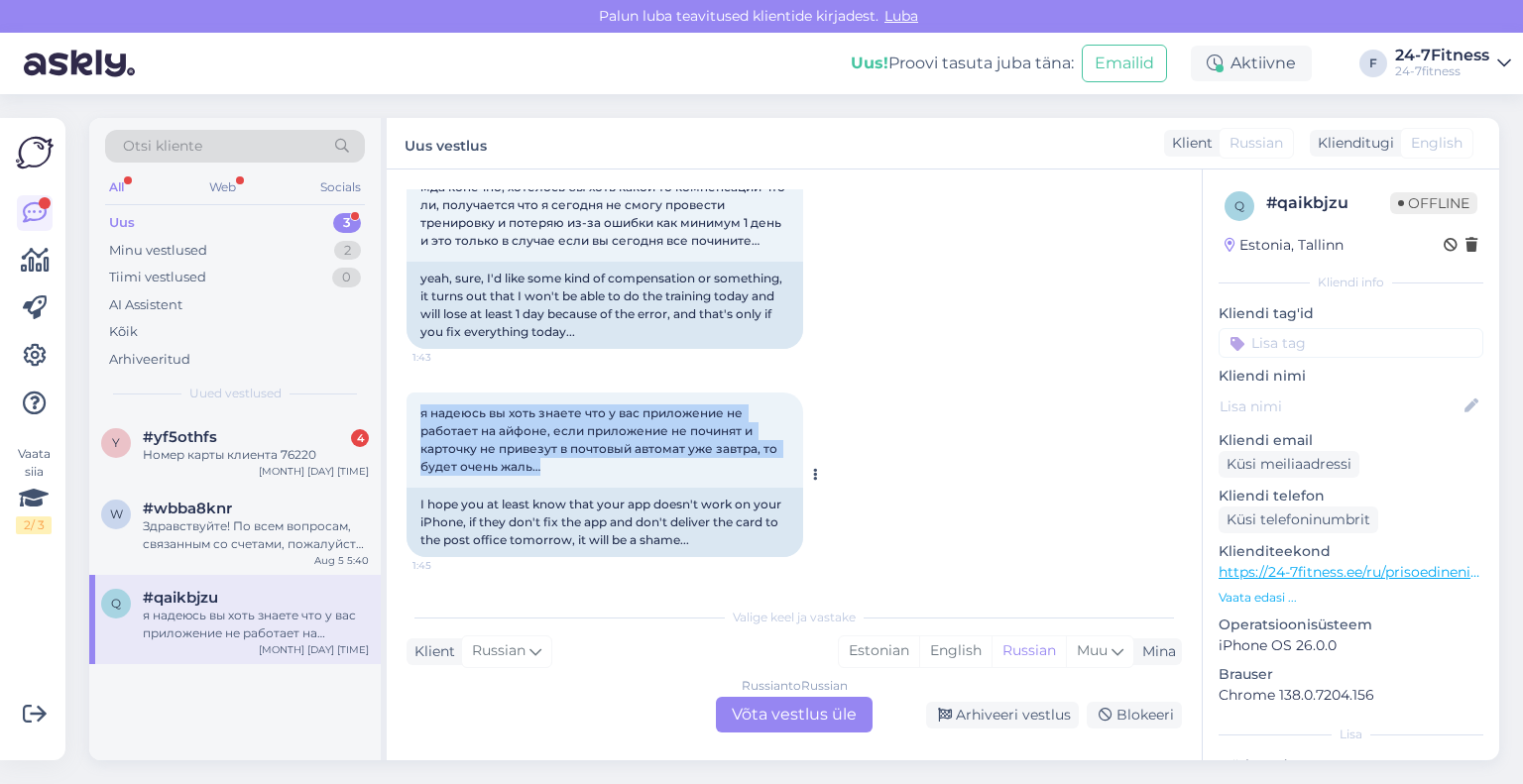 drag, startPoint x: 558, startPoint y: 471, endPoint x: 420, endPoint y: 415, distance: 148.9295 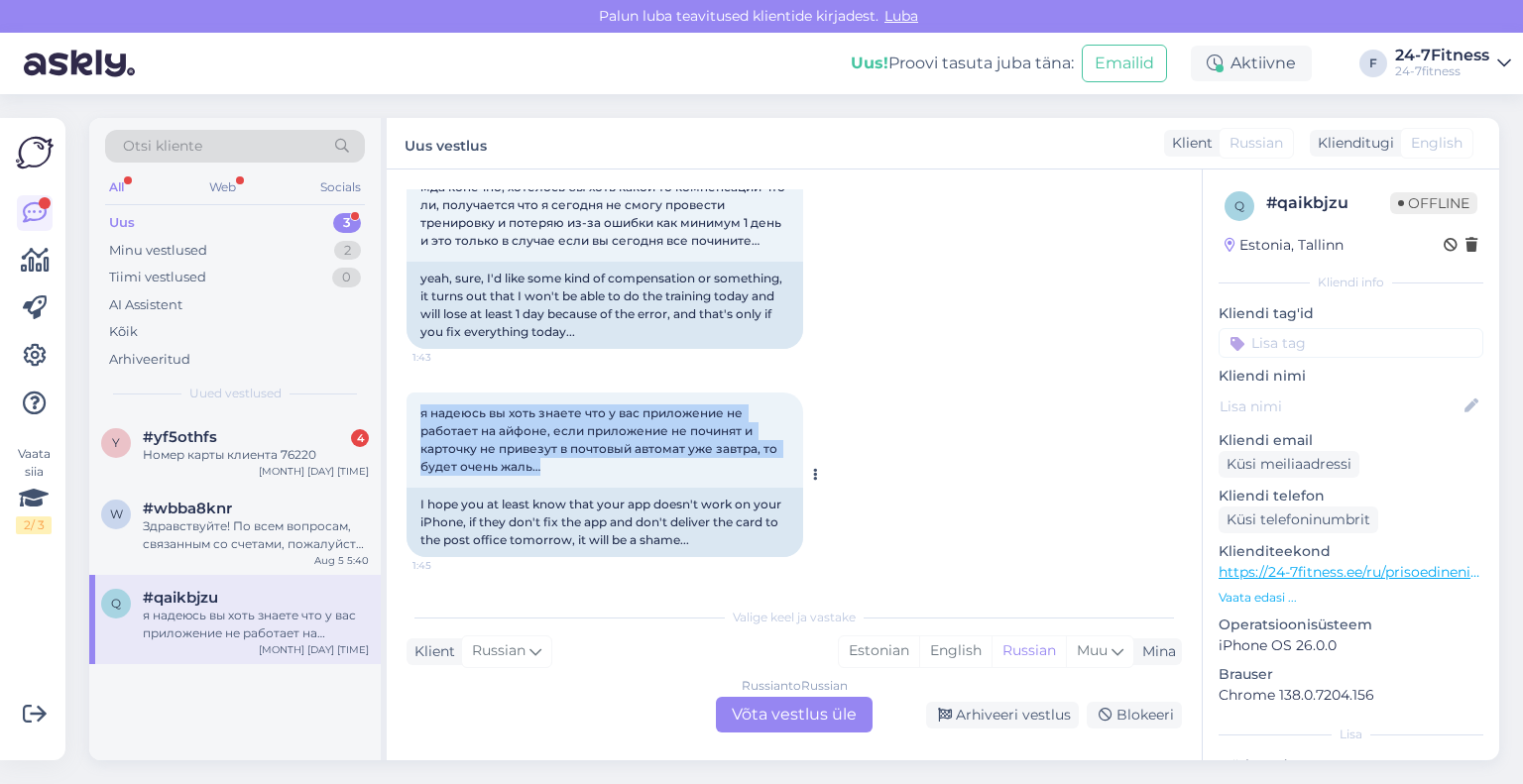 click on "я надеюсь вы хоть знаете что у вас приложение не работает на айфоне, если приложение не починят и карточку не привезут в почтовый автомат уже завтра, то будет очень жаль… 1:45" at bounding box center (605, 440) 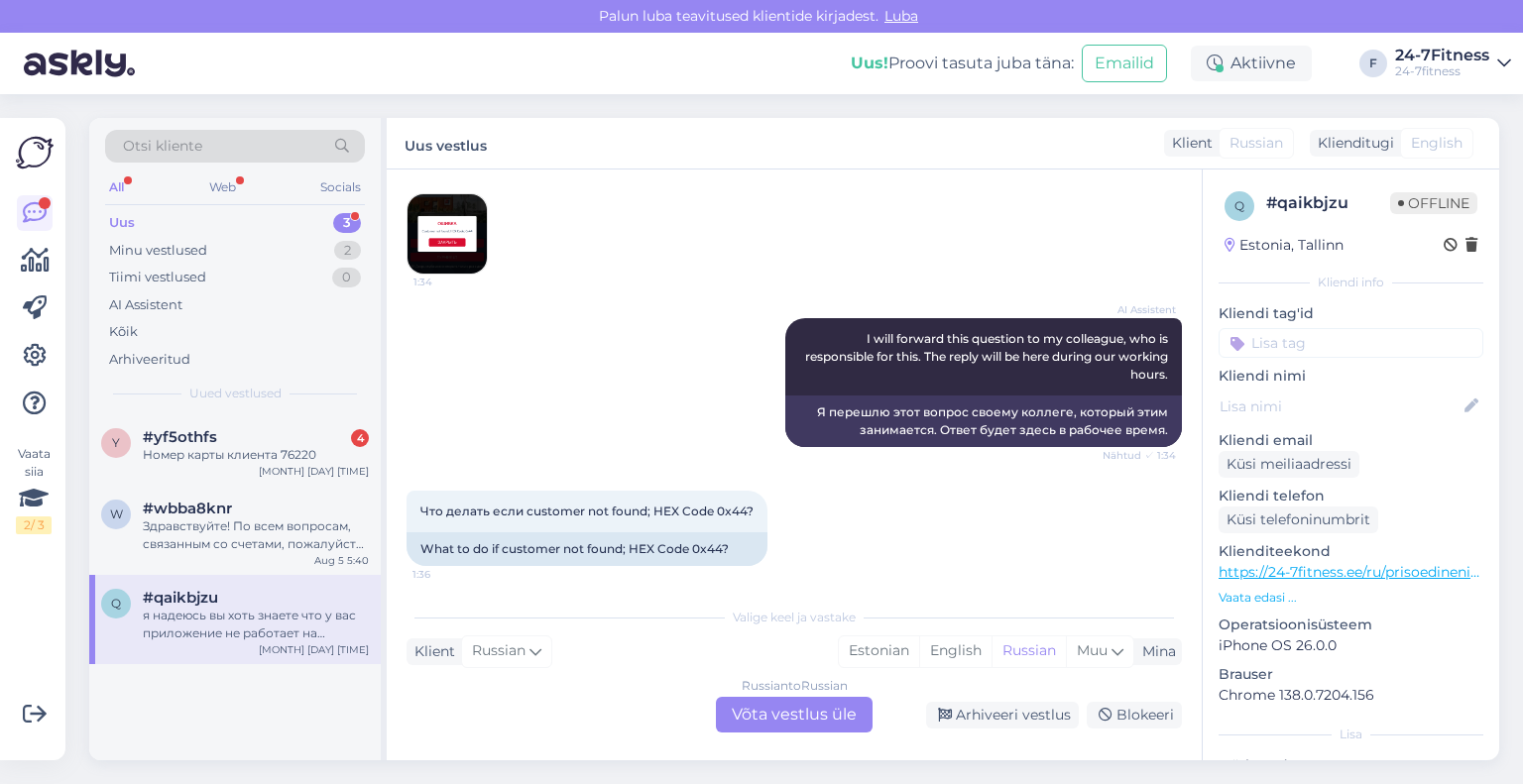 scroll, scrollTop: 1247, scrollLeft: 0, axis: vertical 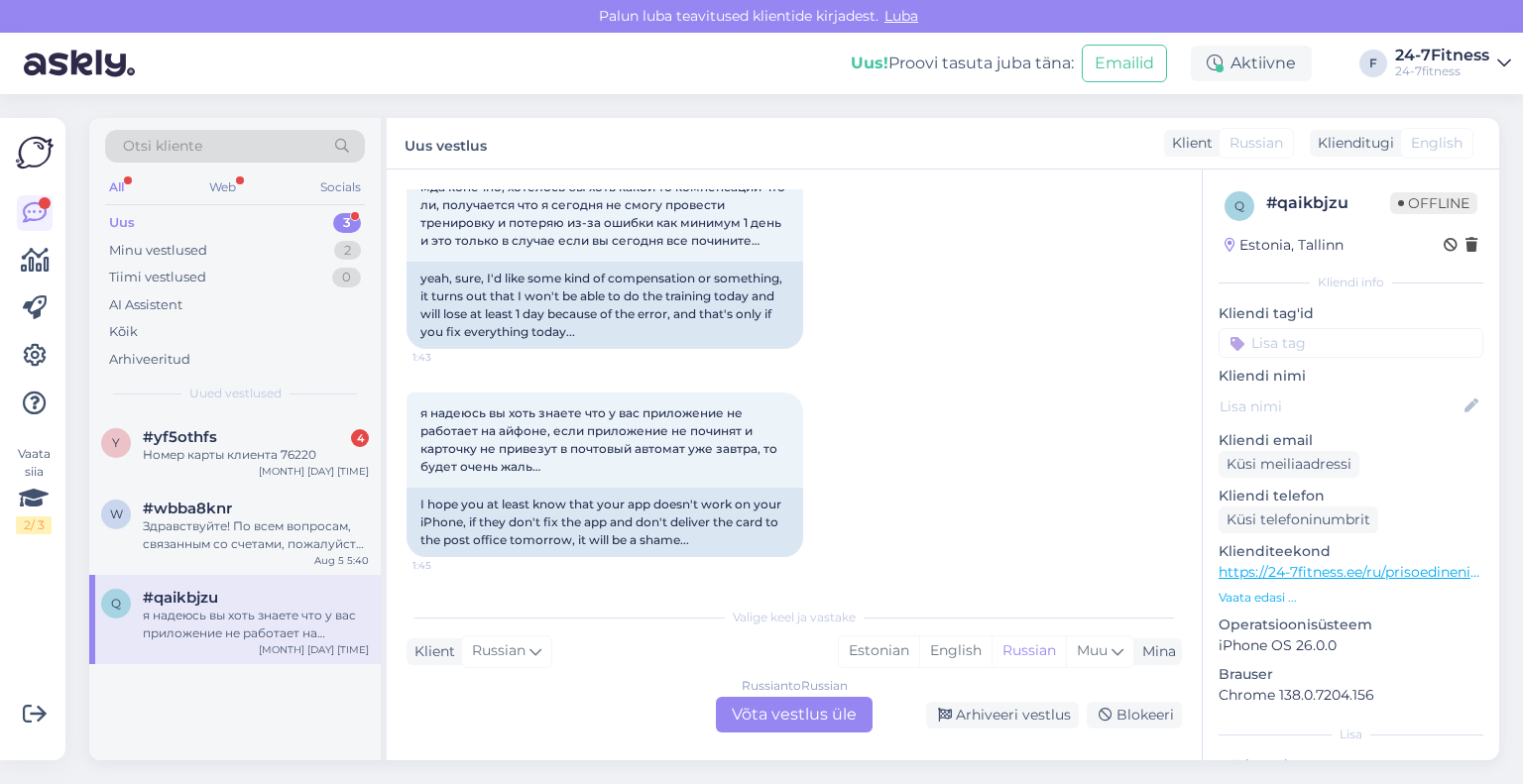 click on "Russian  to  Russian Võta vestlus üle" at bounding box center [794, 715] 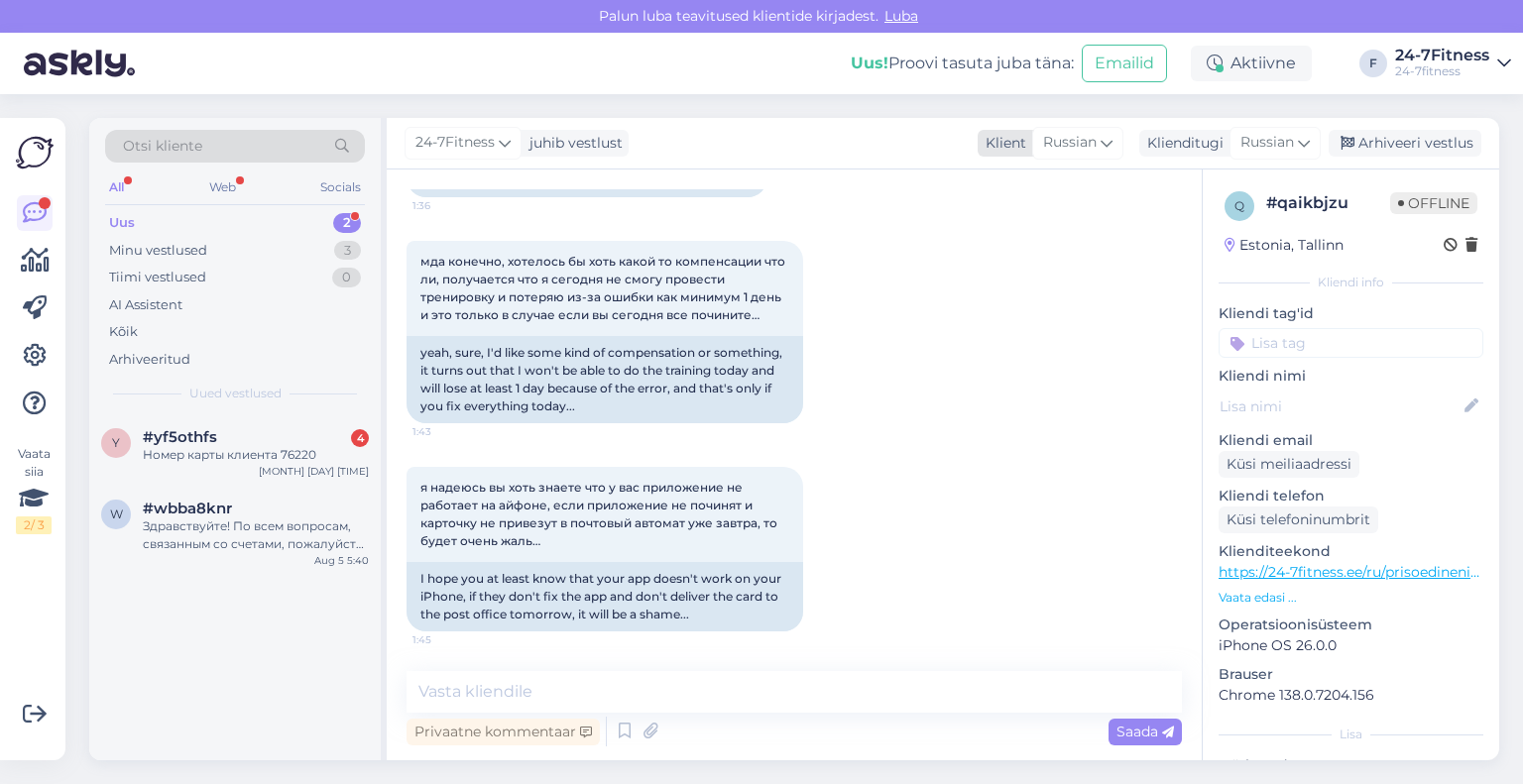 click on "Russian" at bounding box center [1078, 143] 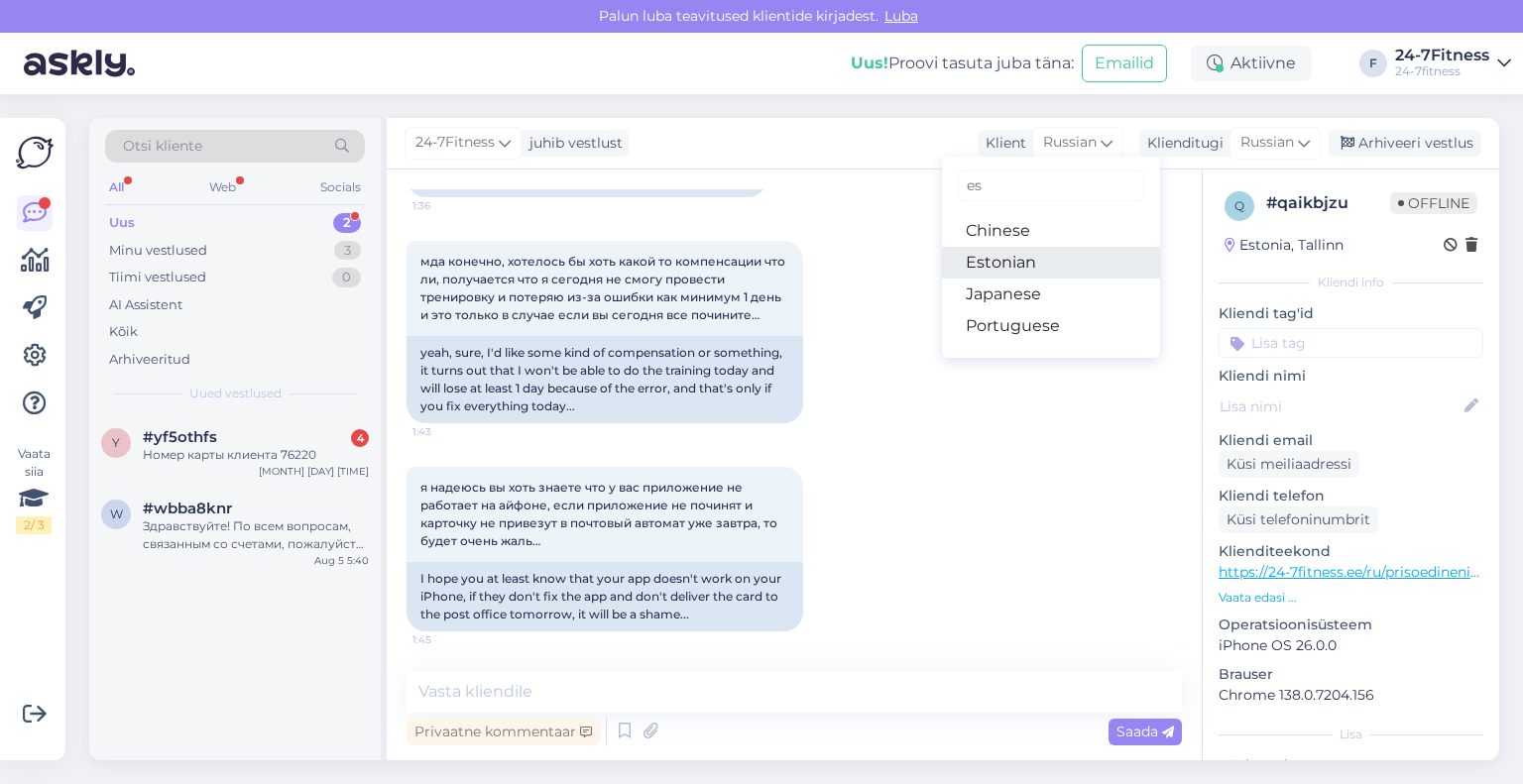 click on "Estonian" at bounding box center [1051, 263] 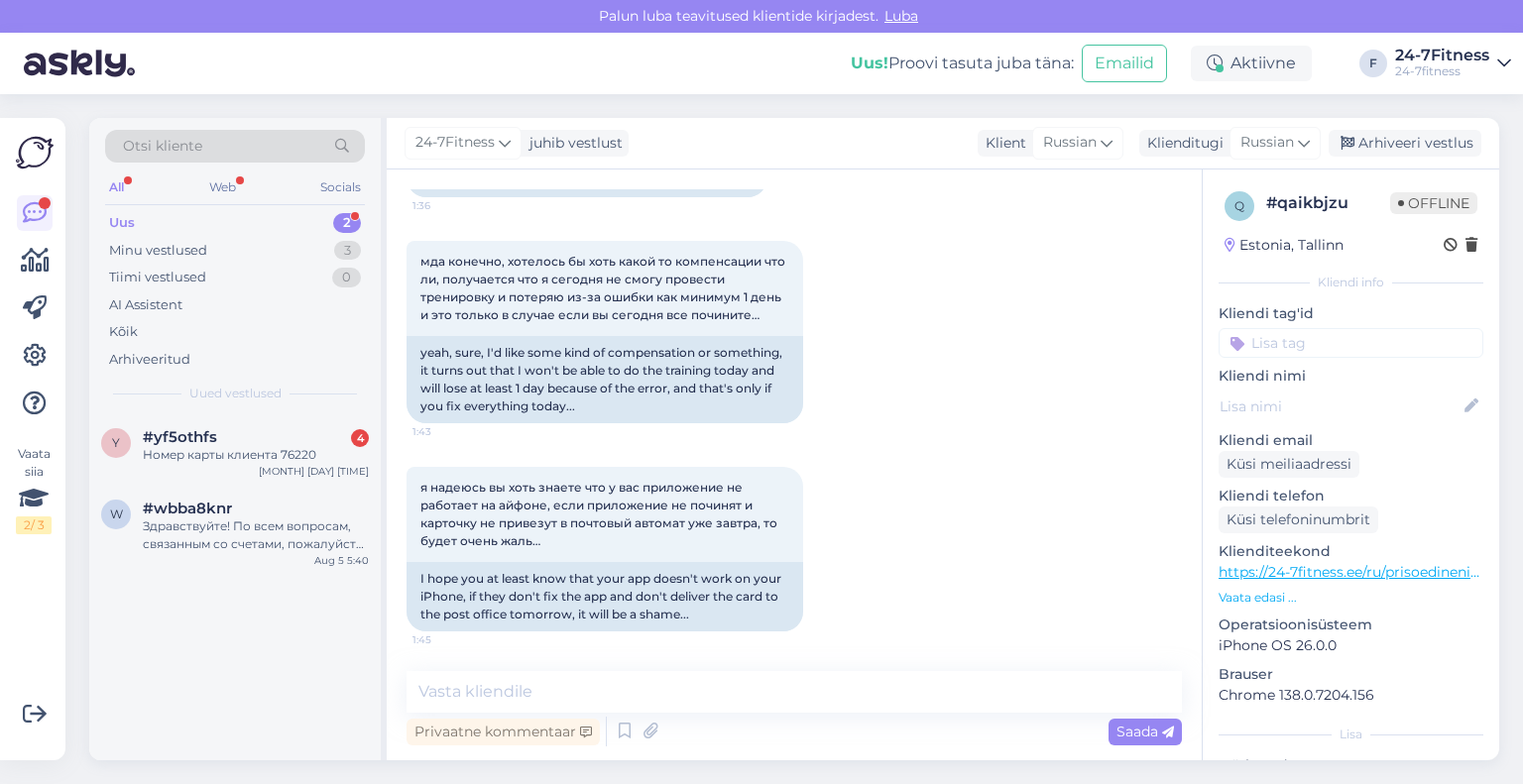 scroll, scrollTop: 1235, scrollLeft: 0, axis: vertical 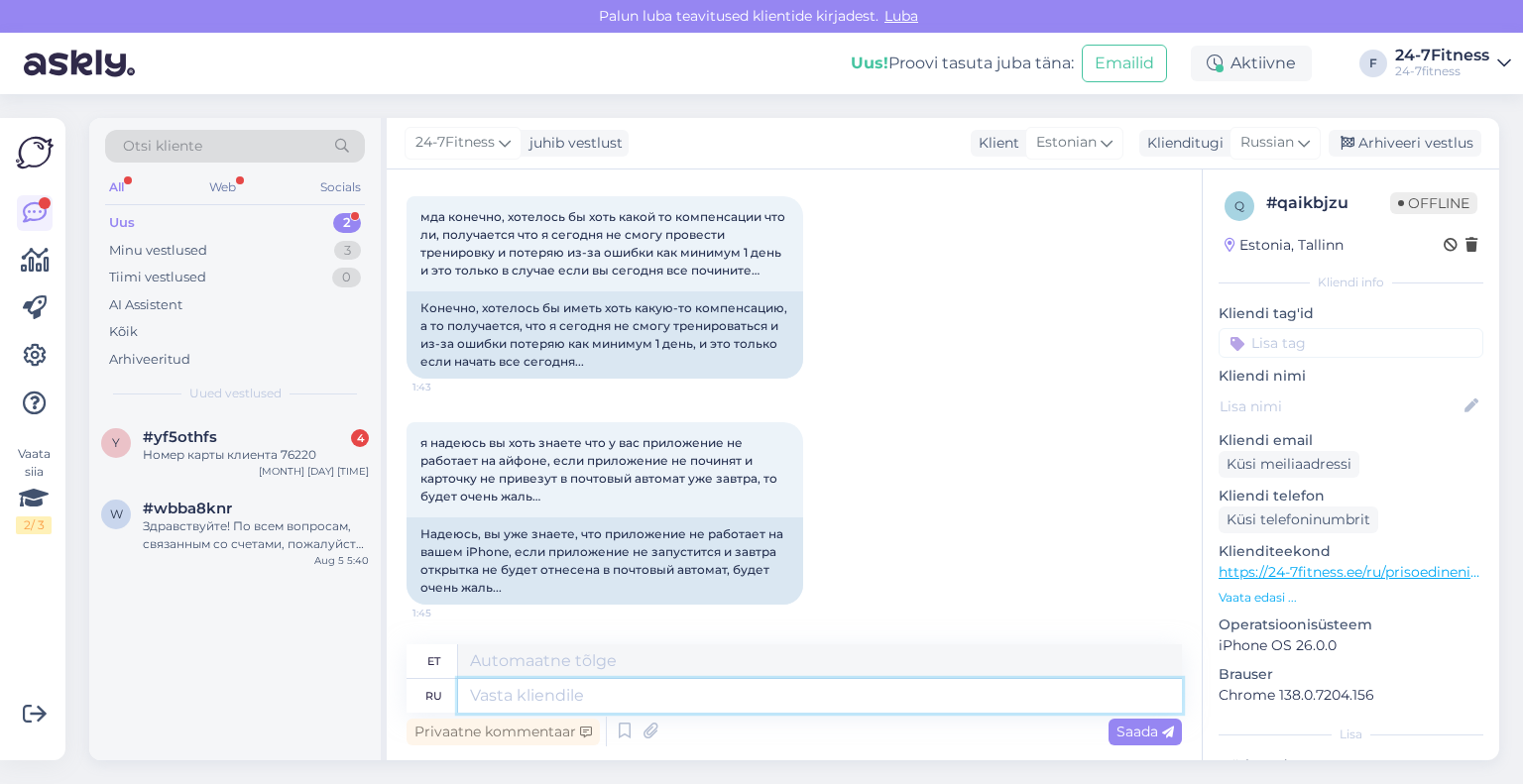 click at bounding box center [820, 696] 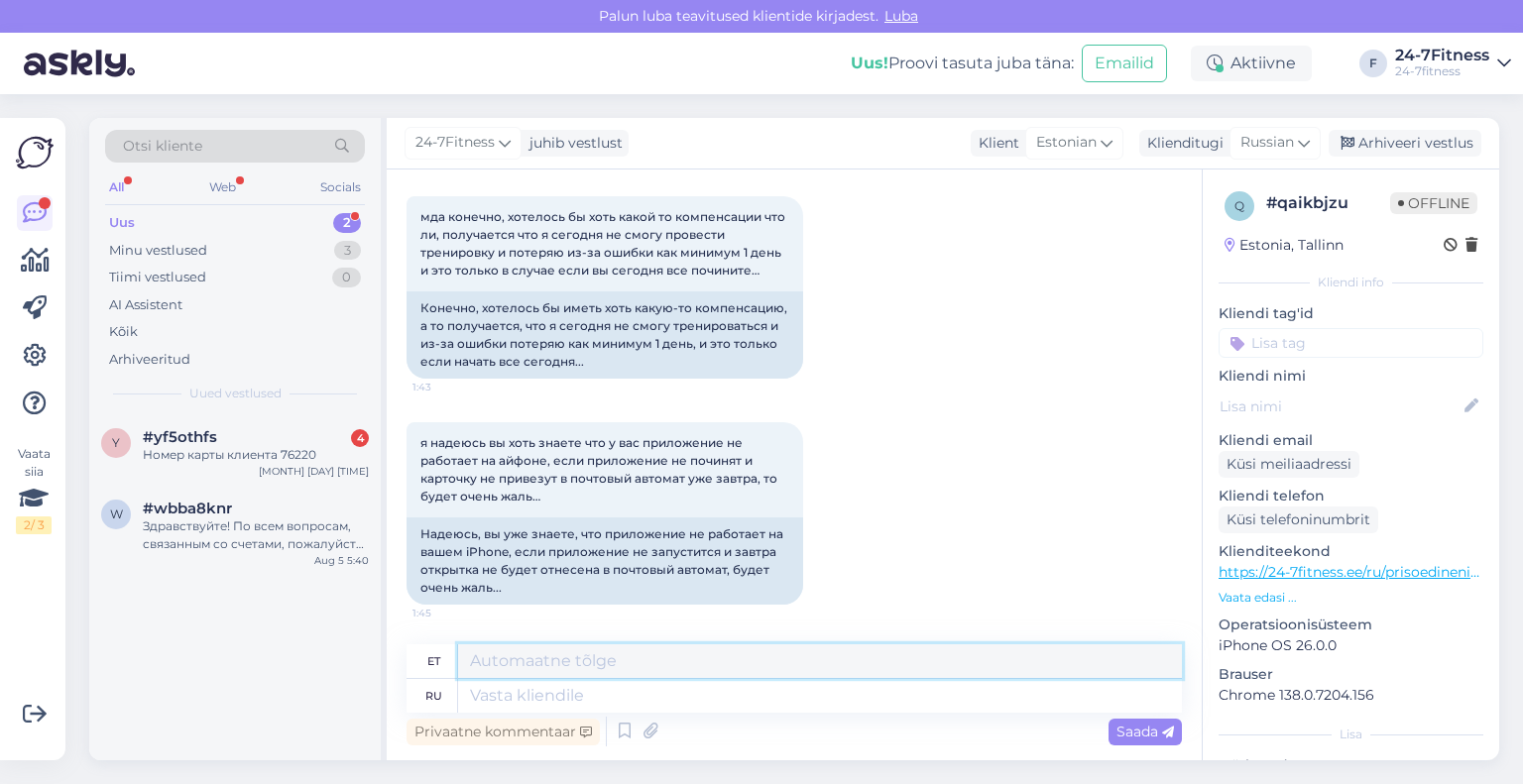 click at bounding box center [820, 661] 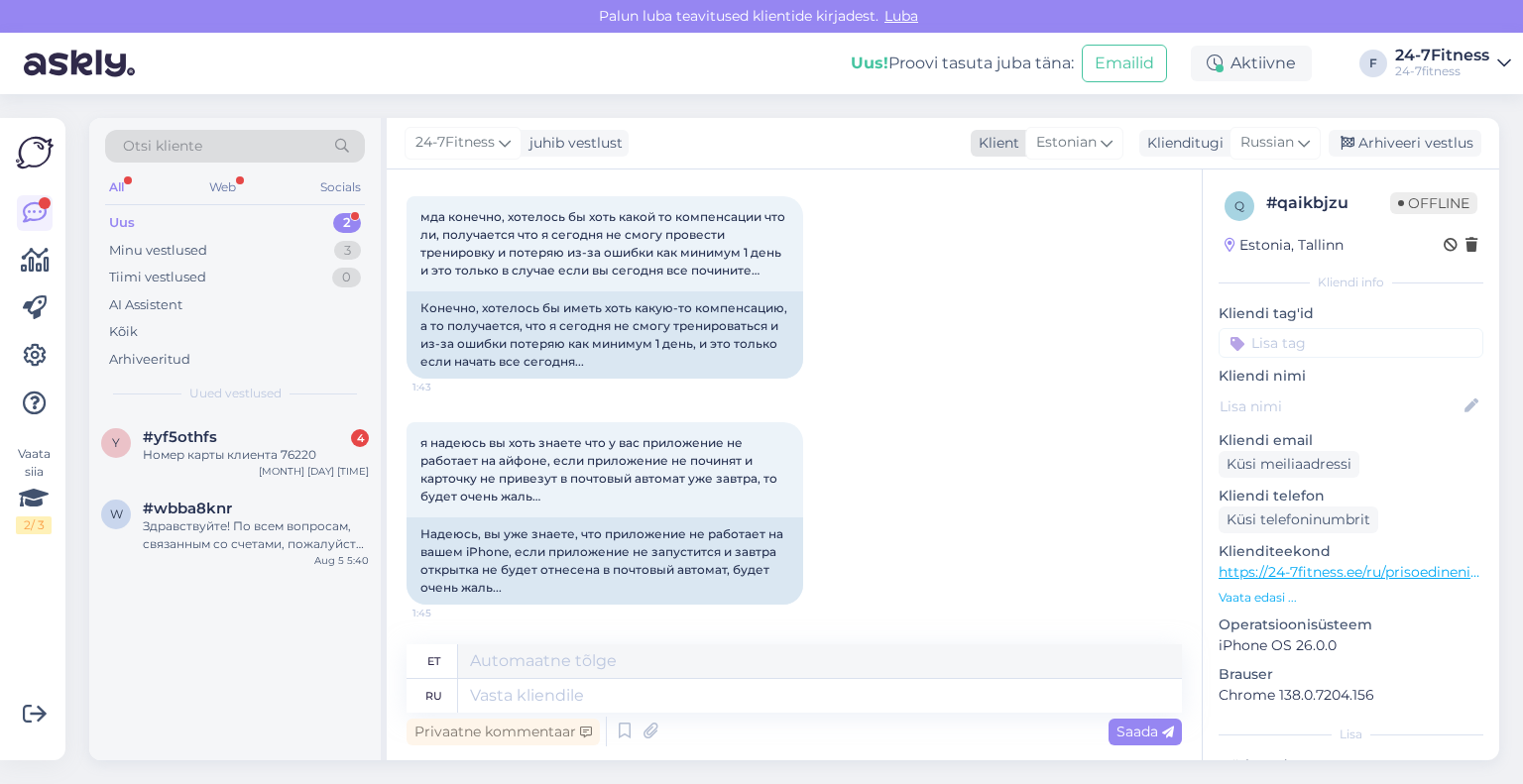 click on "Estonian" at bounding box center [1074, 143] 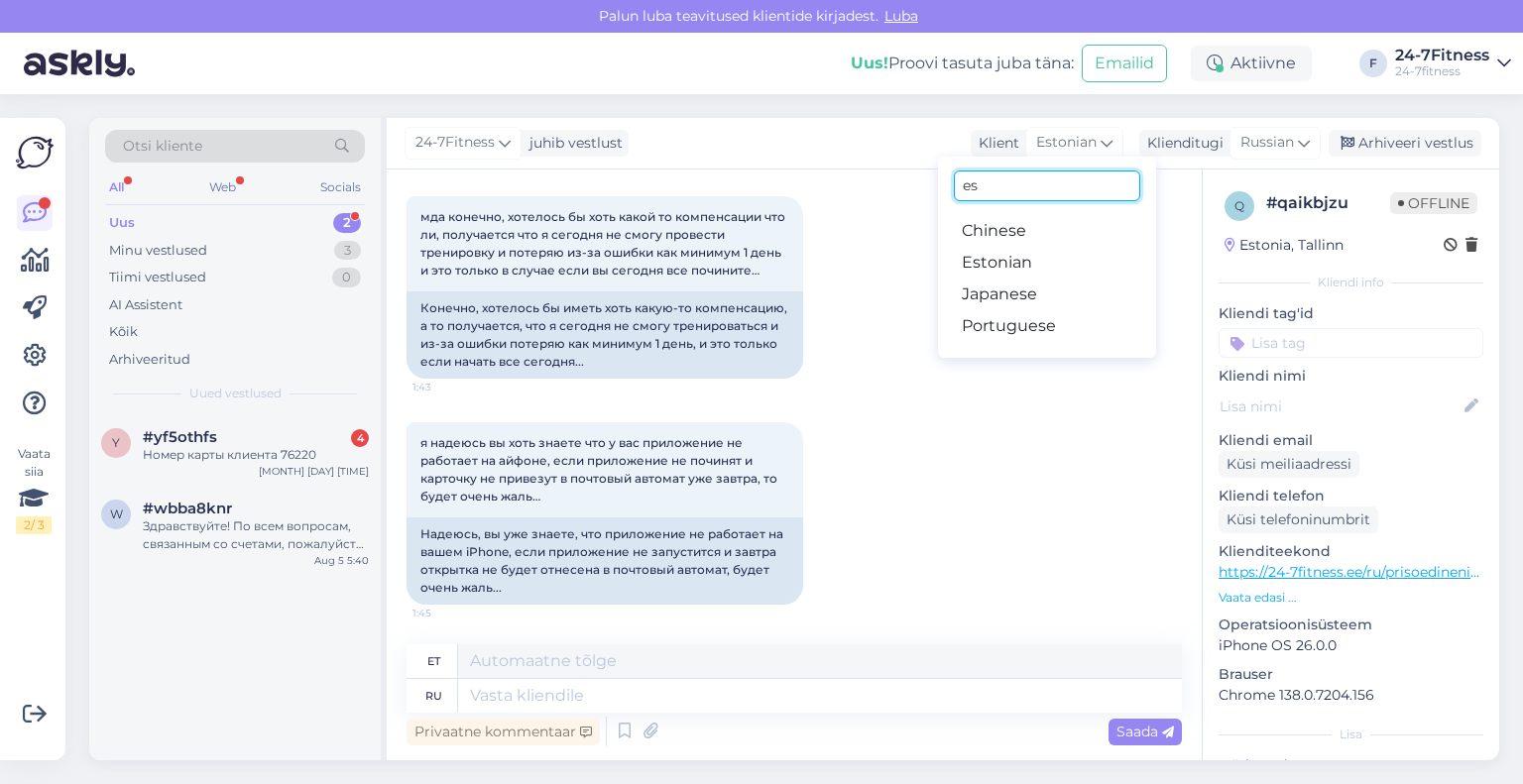 click on "es" at bounding box center (1047, 185) 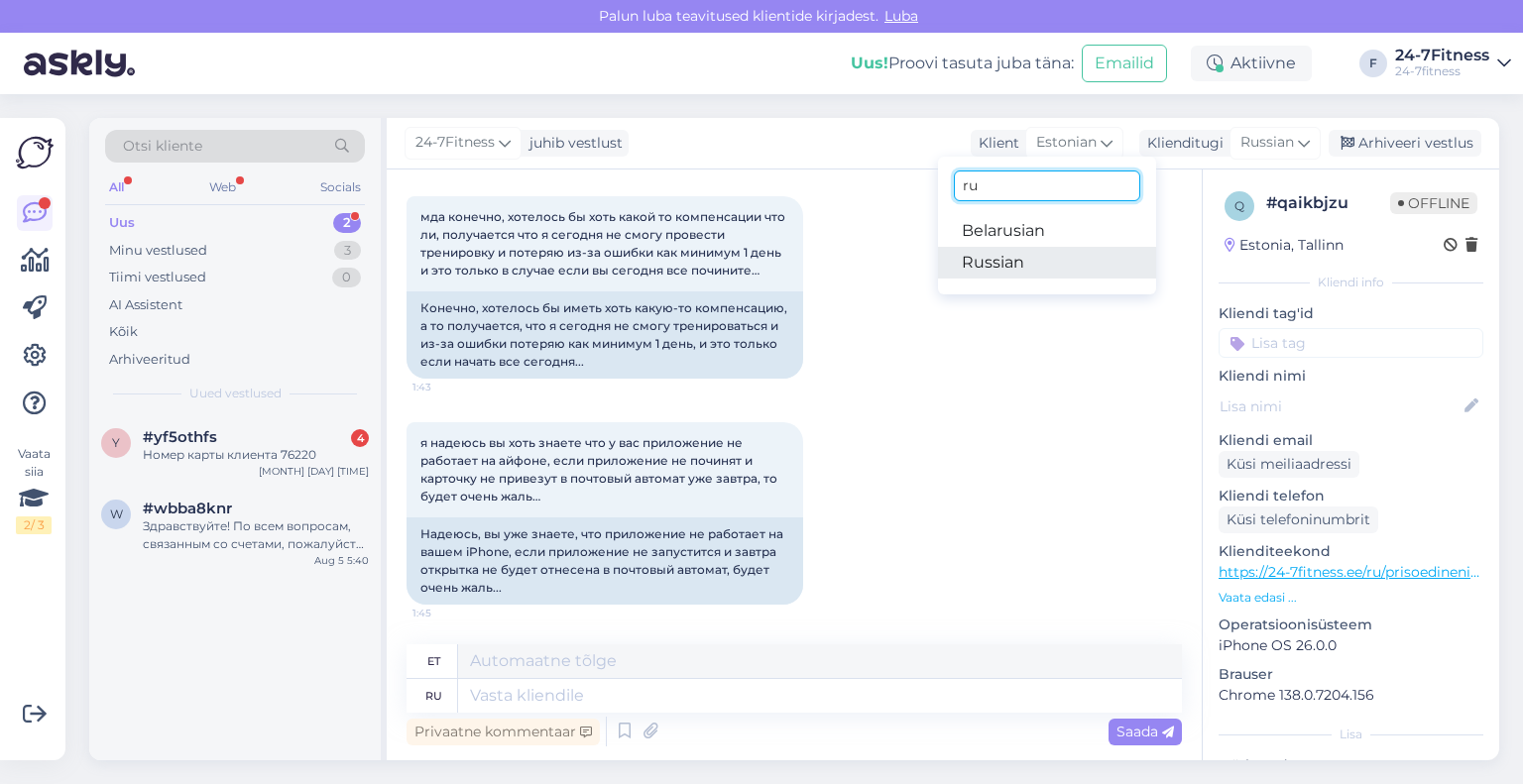 type on "ru" 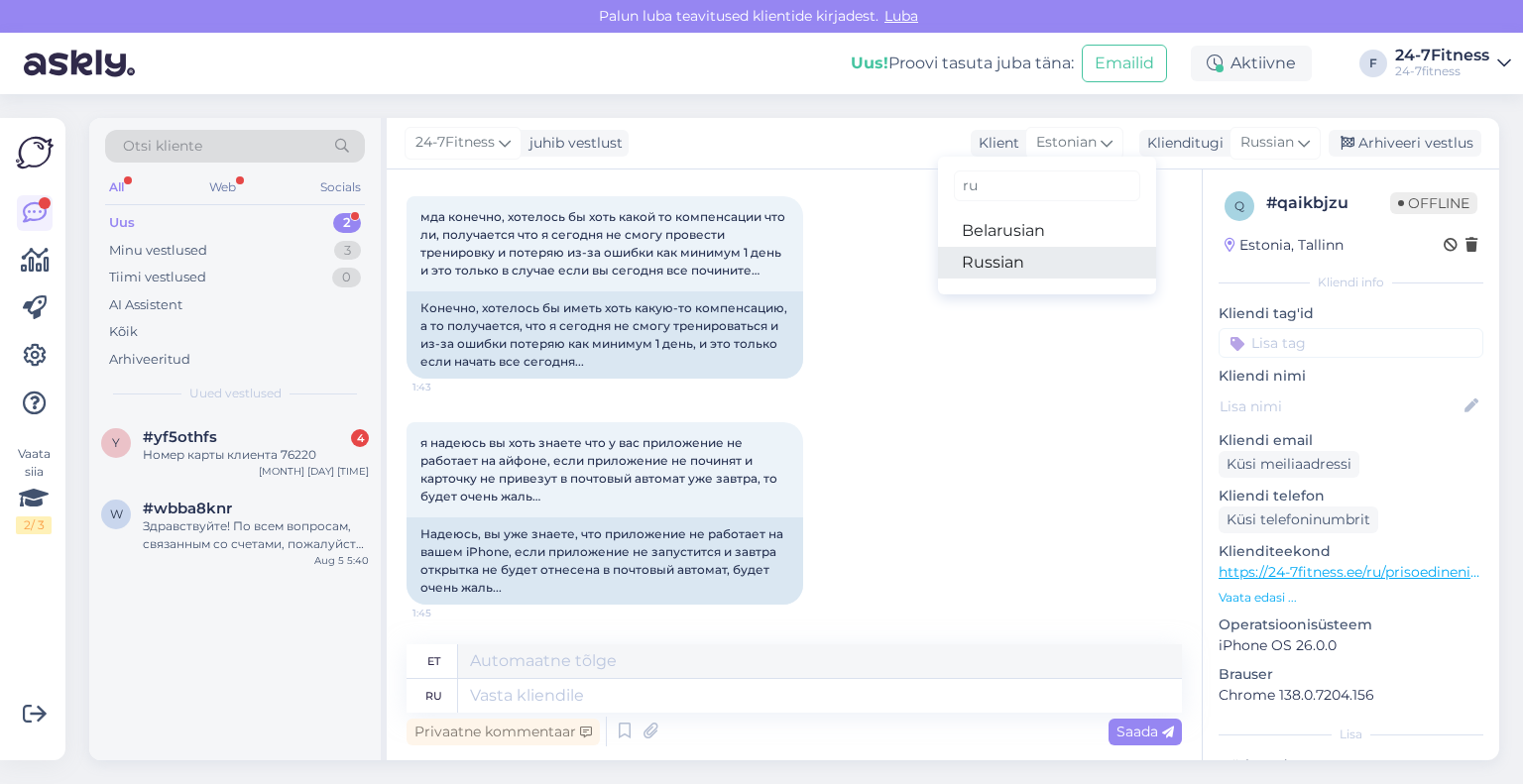 click on "Russian" at bounding box center (1047, 263) 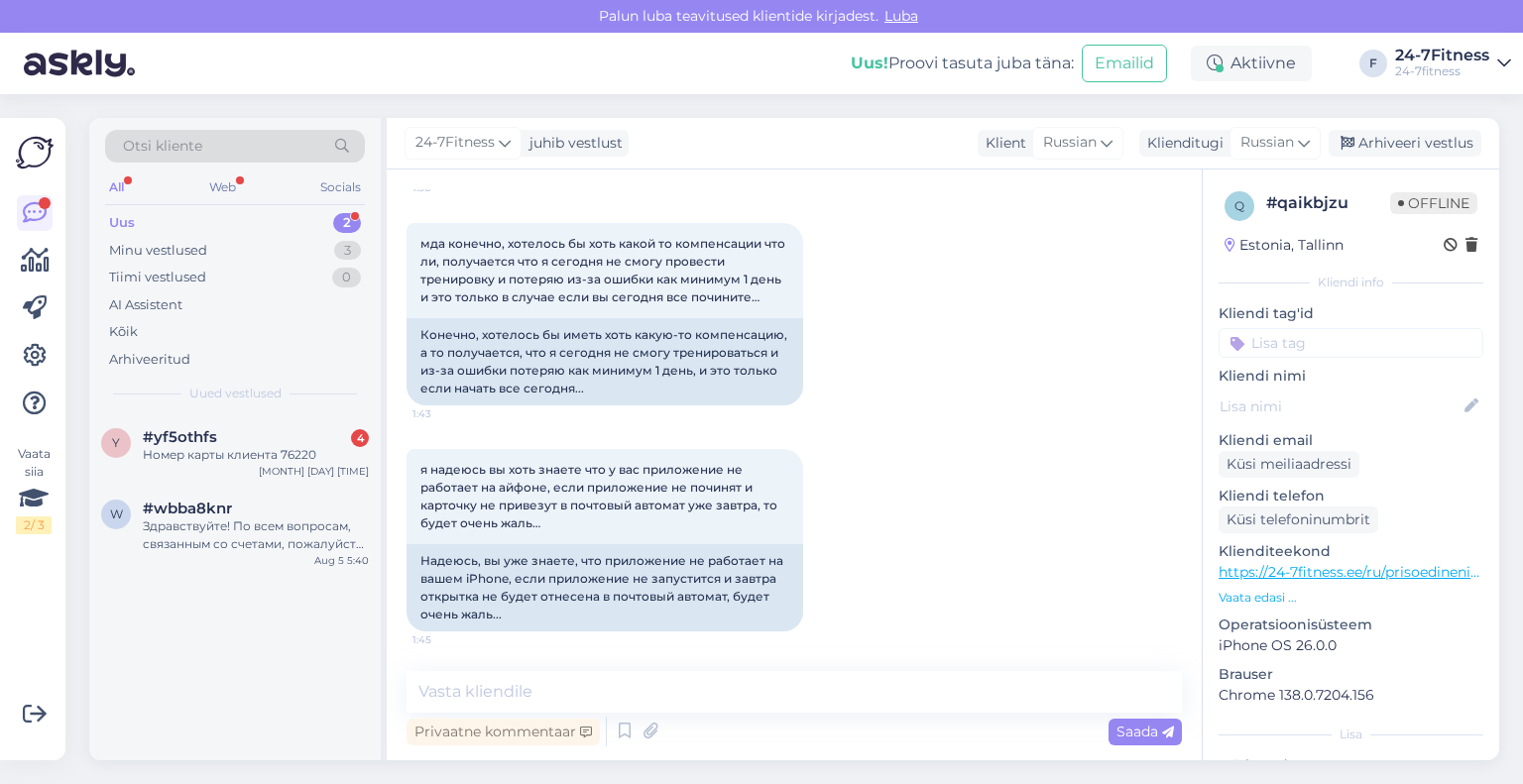scroll, scrollTop: 1209, scrollLeft: 0, axis: vertical 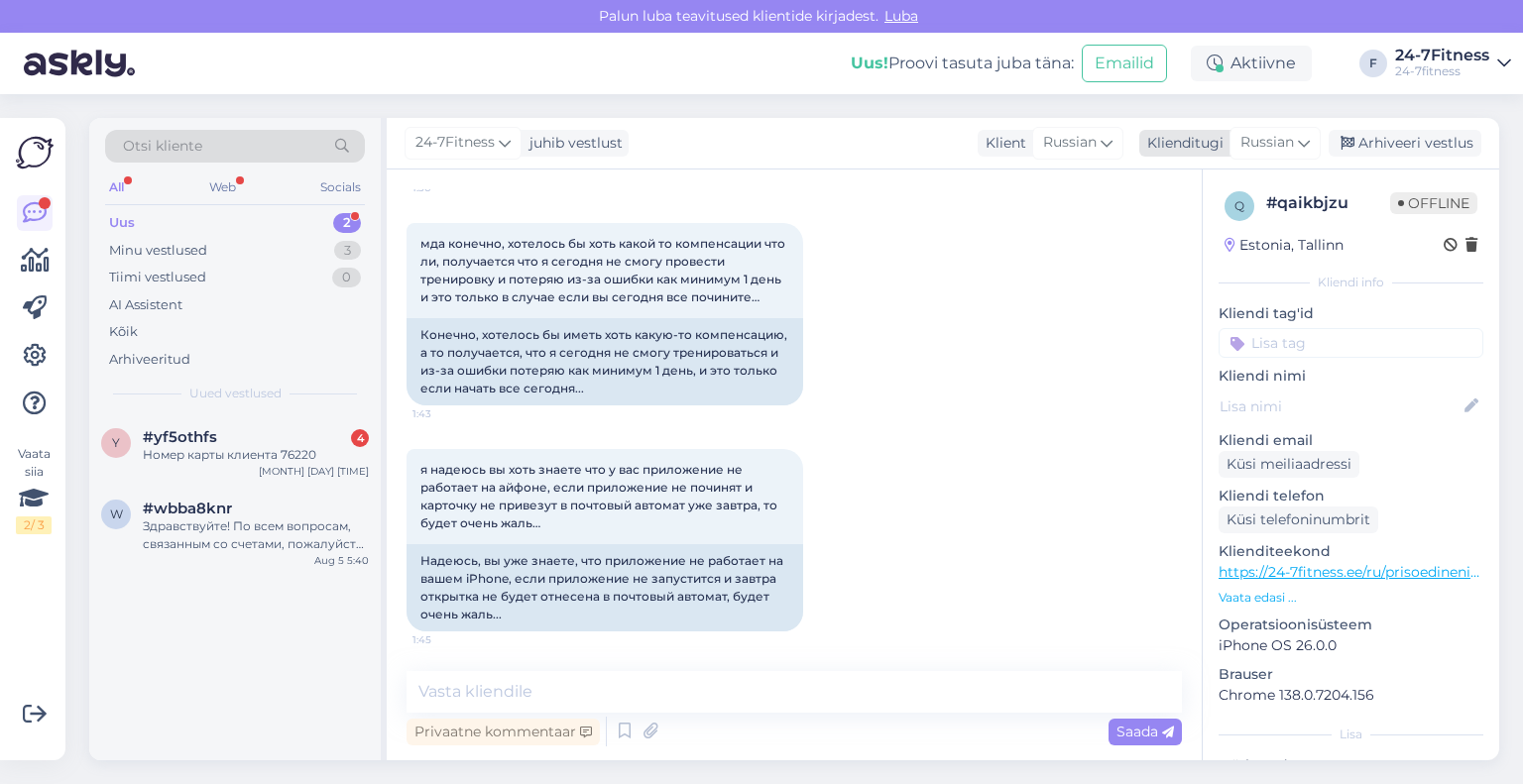 click on "Klienditugi" at bounding box center [1181, 143] 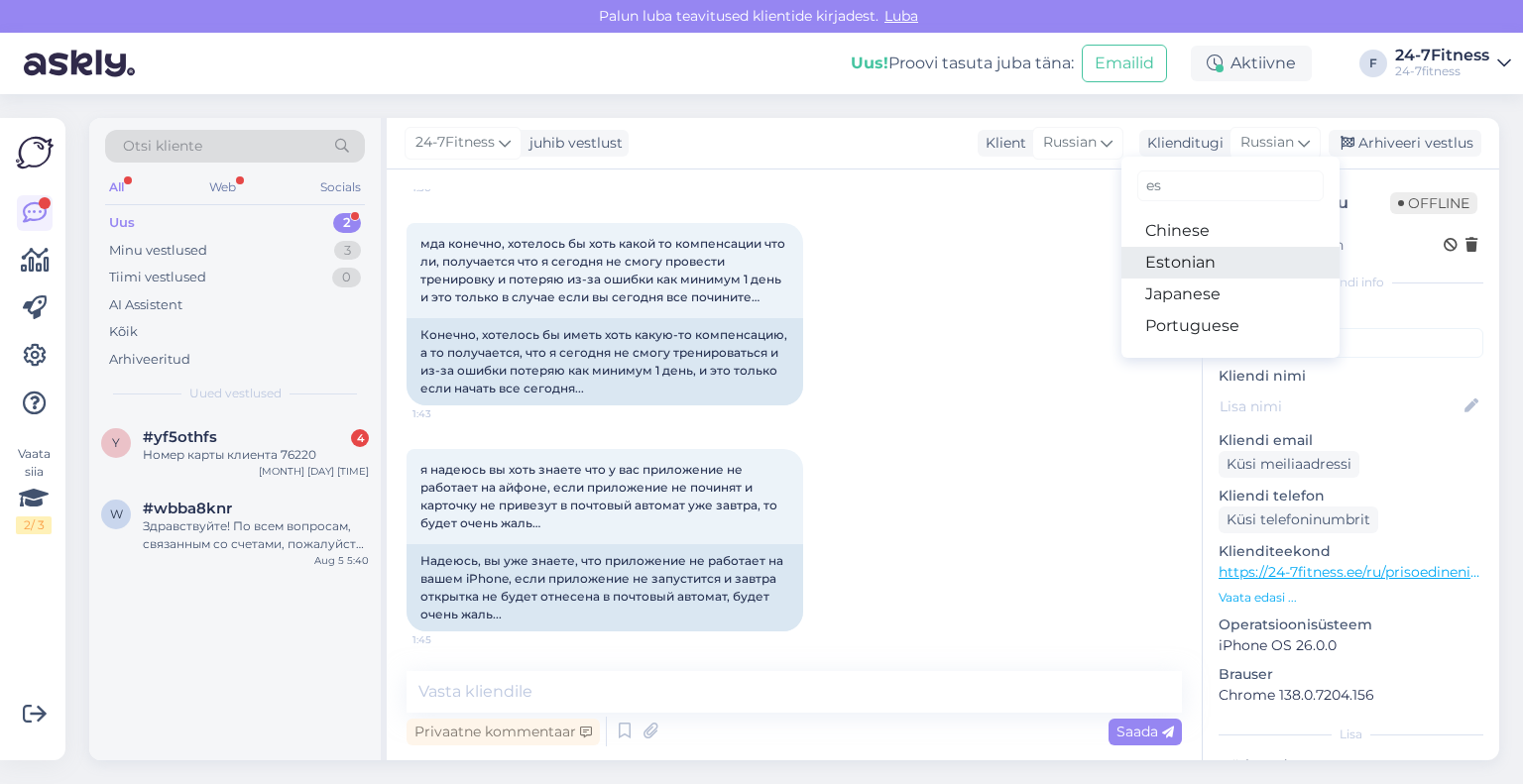 type on "es" 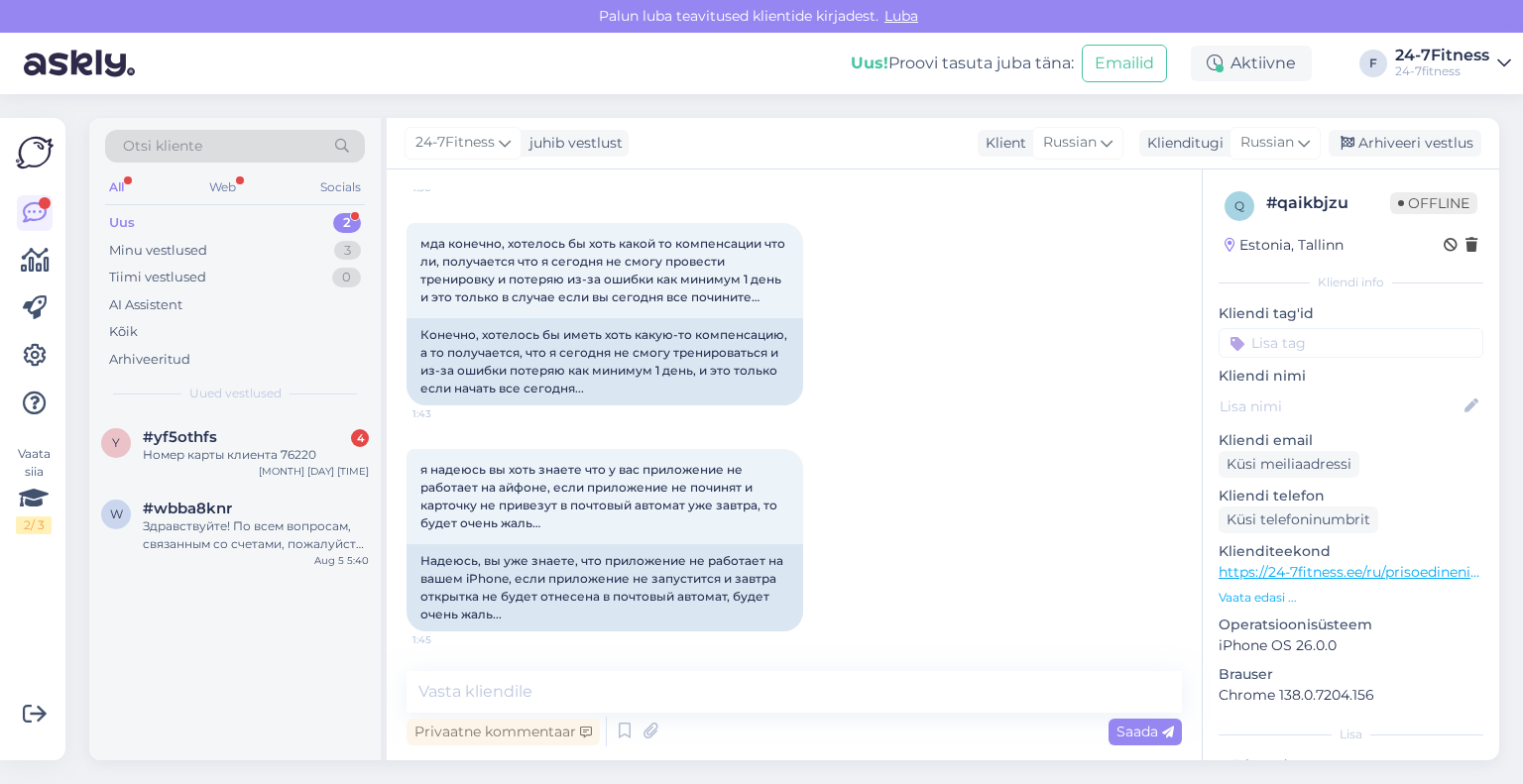 scroll, scrollTop: 1217, scrollLeft: 0, axis: vertical 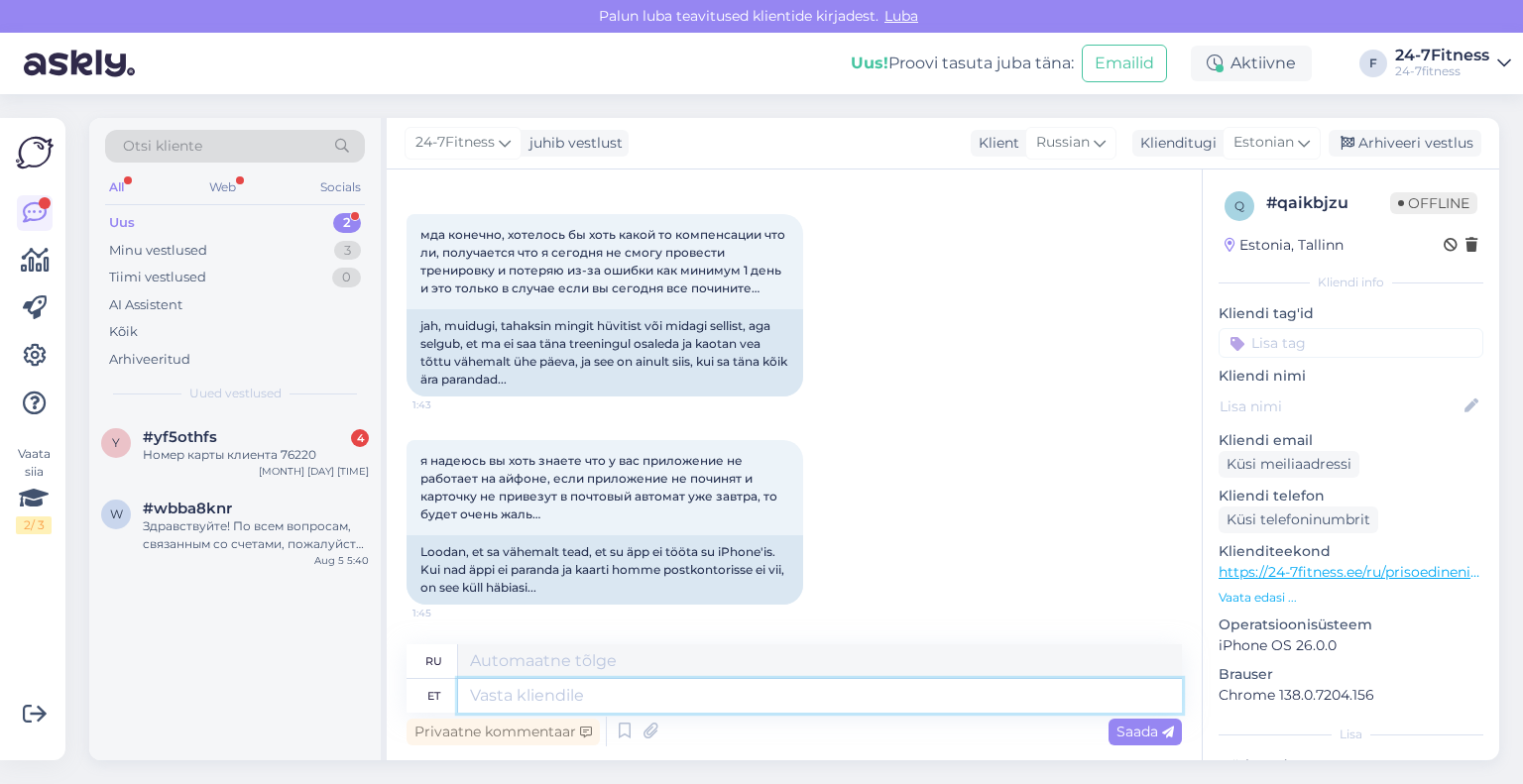click at bounding box center [820, 696] 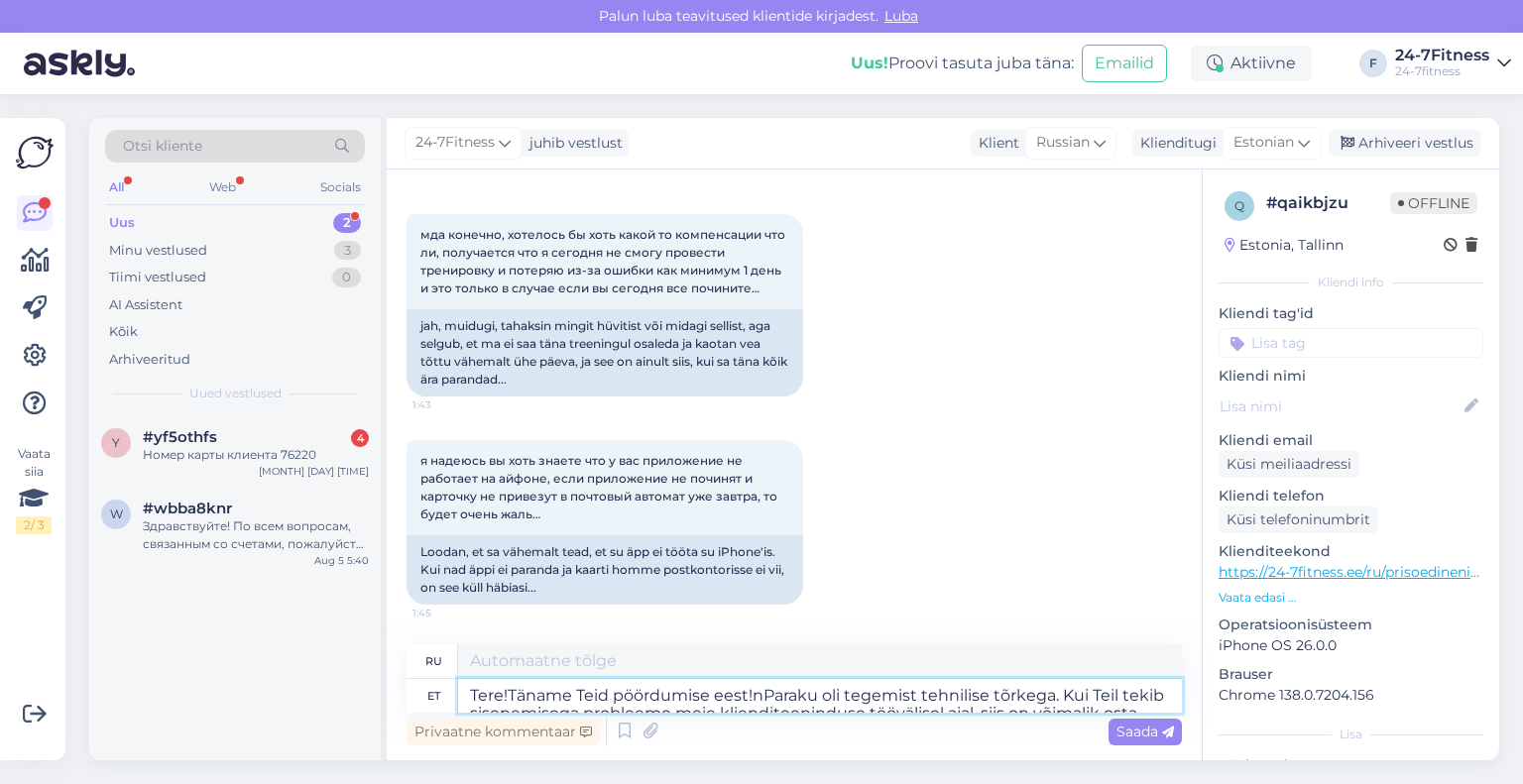 scroll, scrollTop: 8, scrollLeft: 0, axis: vertical 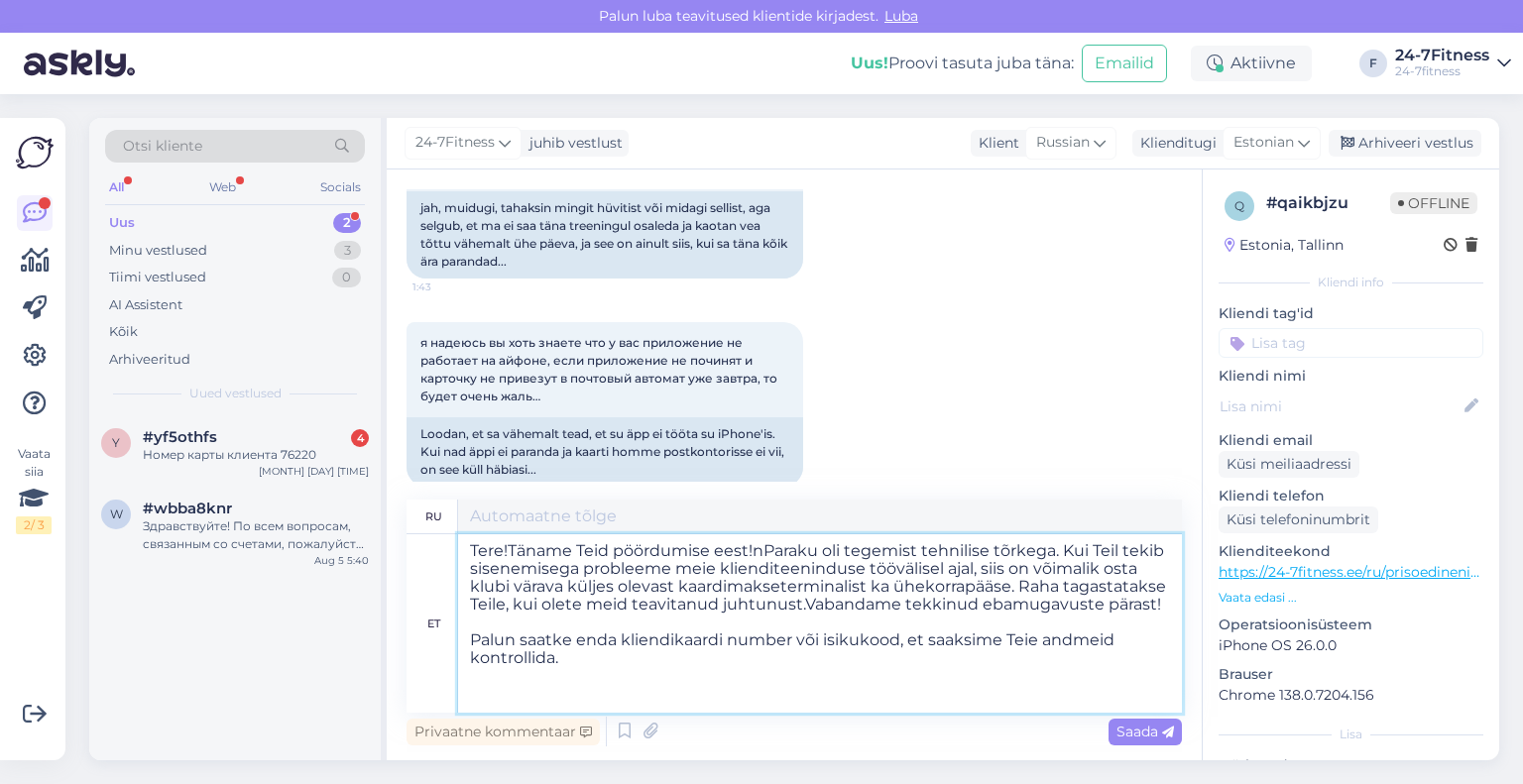 type on "Здравствуйте!
Спасибо, что обратились к нам!
К сожалению, произошла техническая ошибка. Если у вас возникли проблемы со входом вне часов работы службы поддержки клиентов, вы также можете приобрести одноразовый пропуск в терминале оплаты картой, расположенном у входа в клуб. Ваши деньги будут возвращены, если вы сообщите нам об инциденте.
Приносим извинения за доставленные неудобства!
Пожалуйста, пришлите нам номер вашей карты клиента или персональный идентификационный код, чтобы мы могли проверить ваши данные." 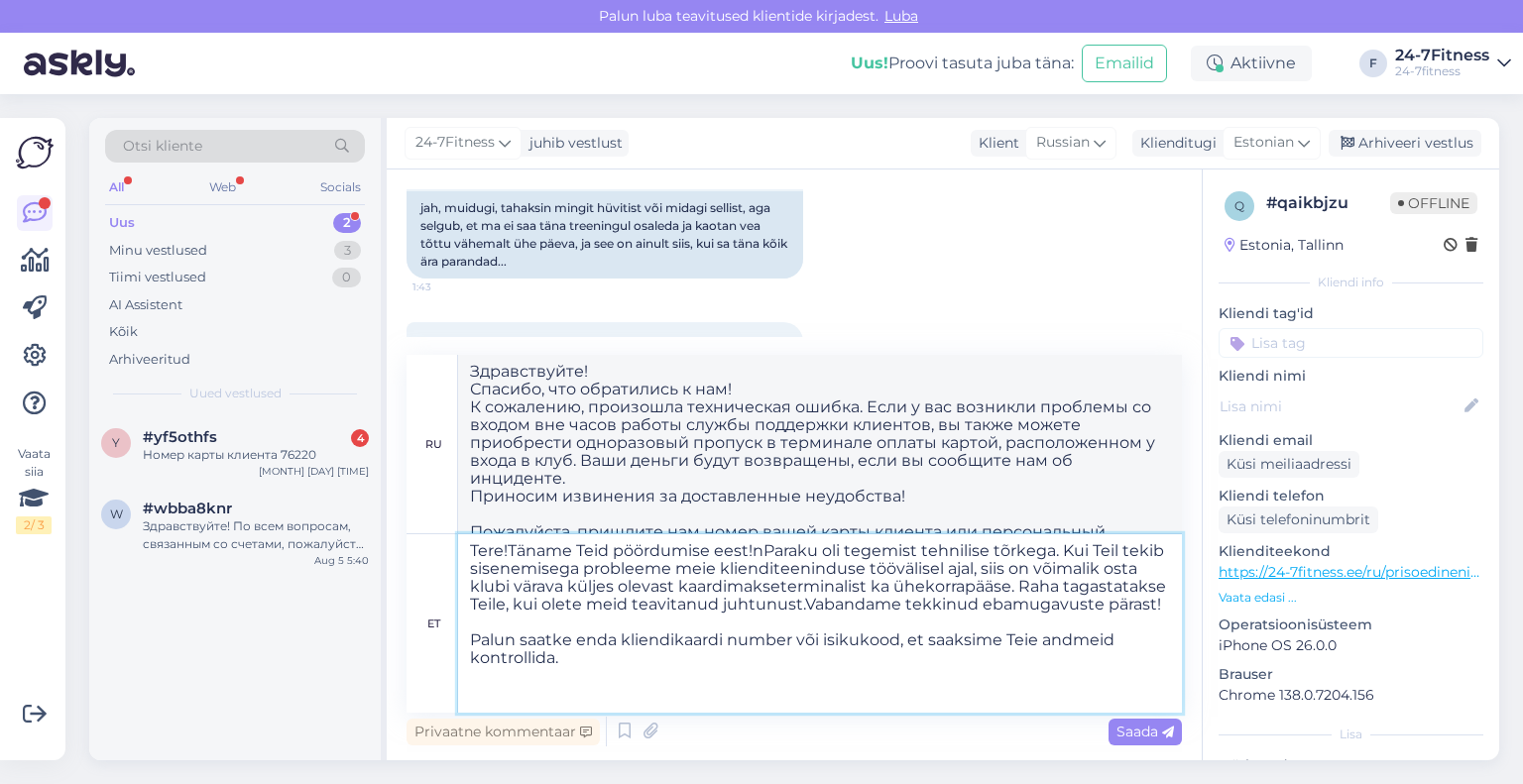 scroll, scrollTop: 0, scrollLeft: 0, axis: both 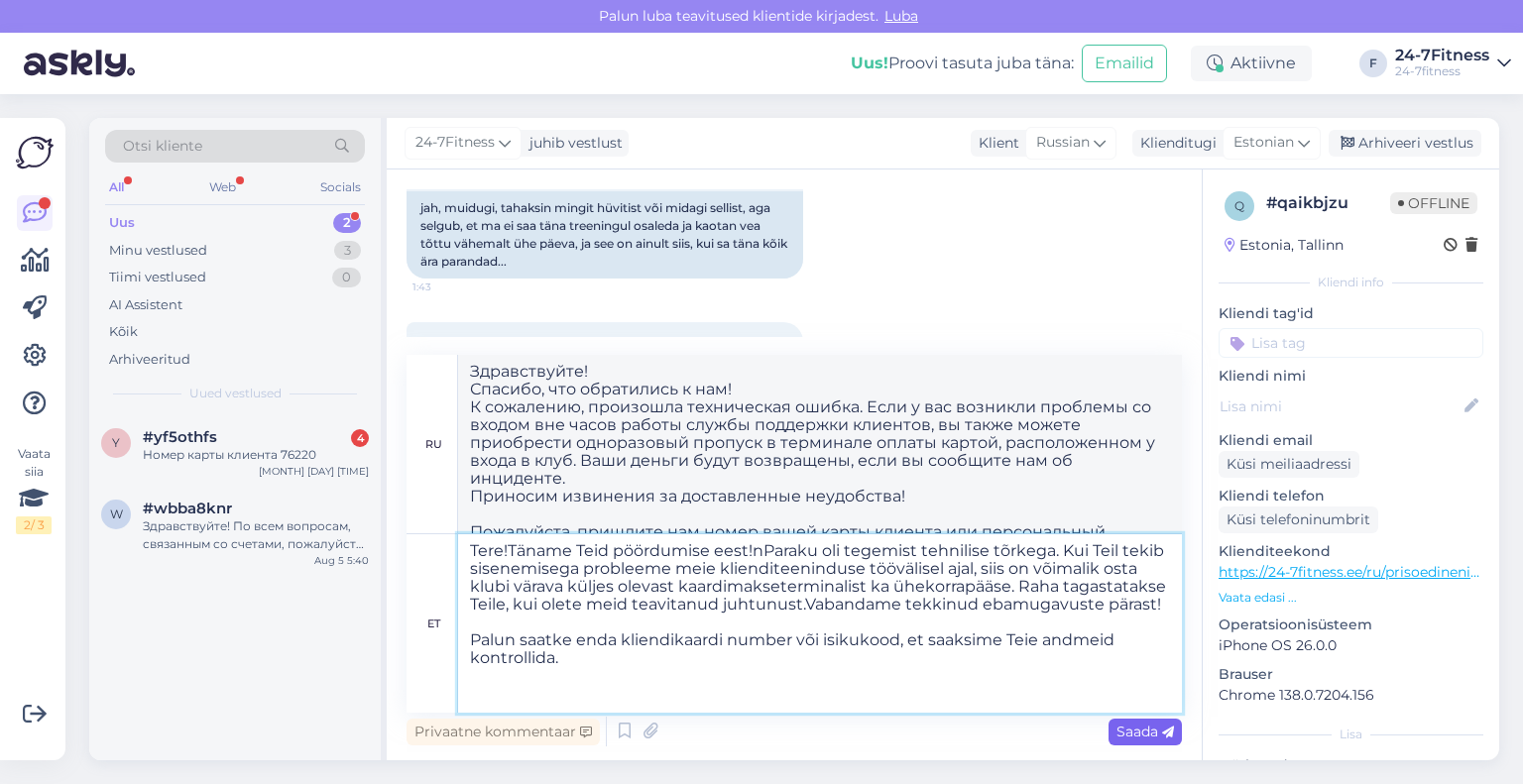 type on "Tere!Täname Teid pöördumise eest!nParaku oli tegemist tehnilise tõrkega. Kui Teil tekib sisenemisega probleeme meie klienditeeninduse töövälisel ajal, siis on võimalik osta klubi värava küljes olevast kaardimakseterminalist ka ühekorrapääse. Raha tagastatakse Teile, kui olete meid teavitanud juhtunust.Vabandame tekkinud ebamugavuste pärast!
Palun saatke enda kliendikaardi number või isikukood, et saaksime Teie andmeid kontrollida." 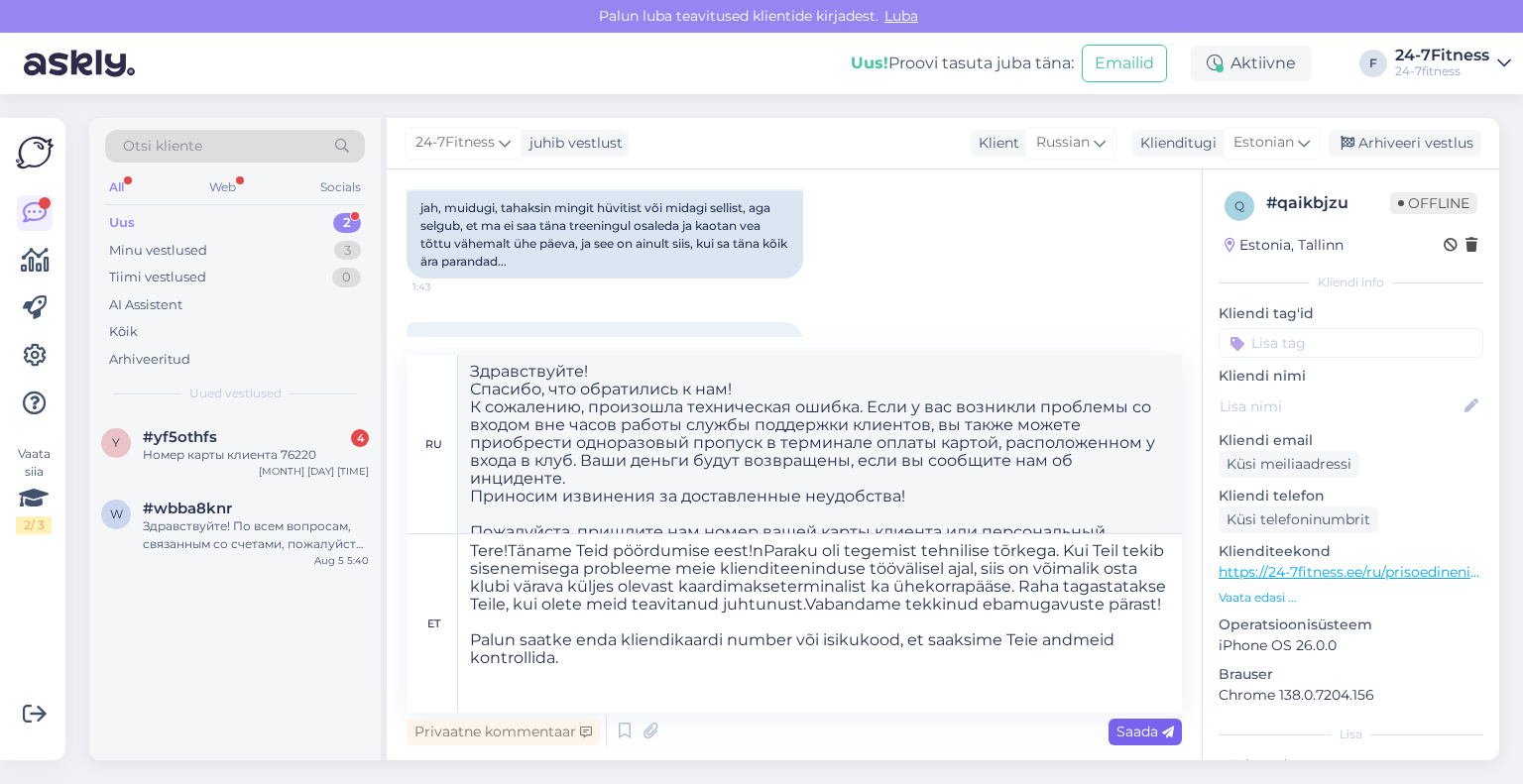click on "Saada" at bounding box center (1145, 731) 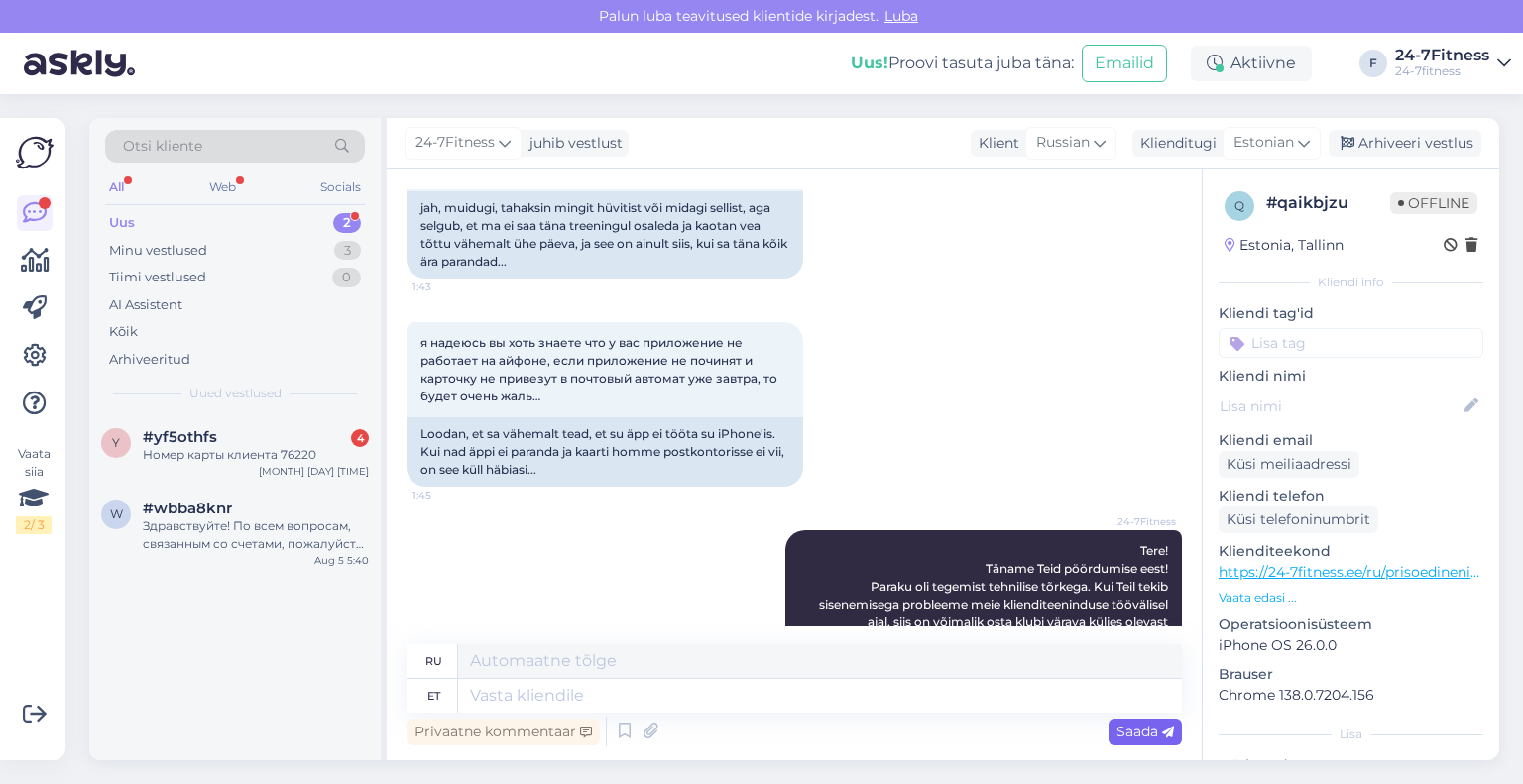 scroll, scrollTop: 1729, scrollLeft: 0, axis: vertical 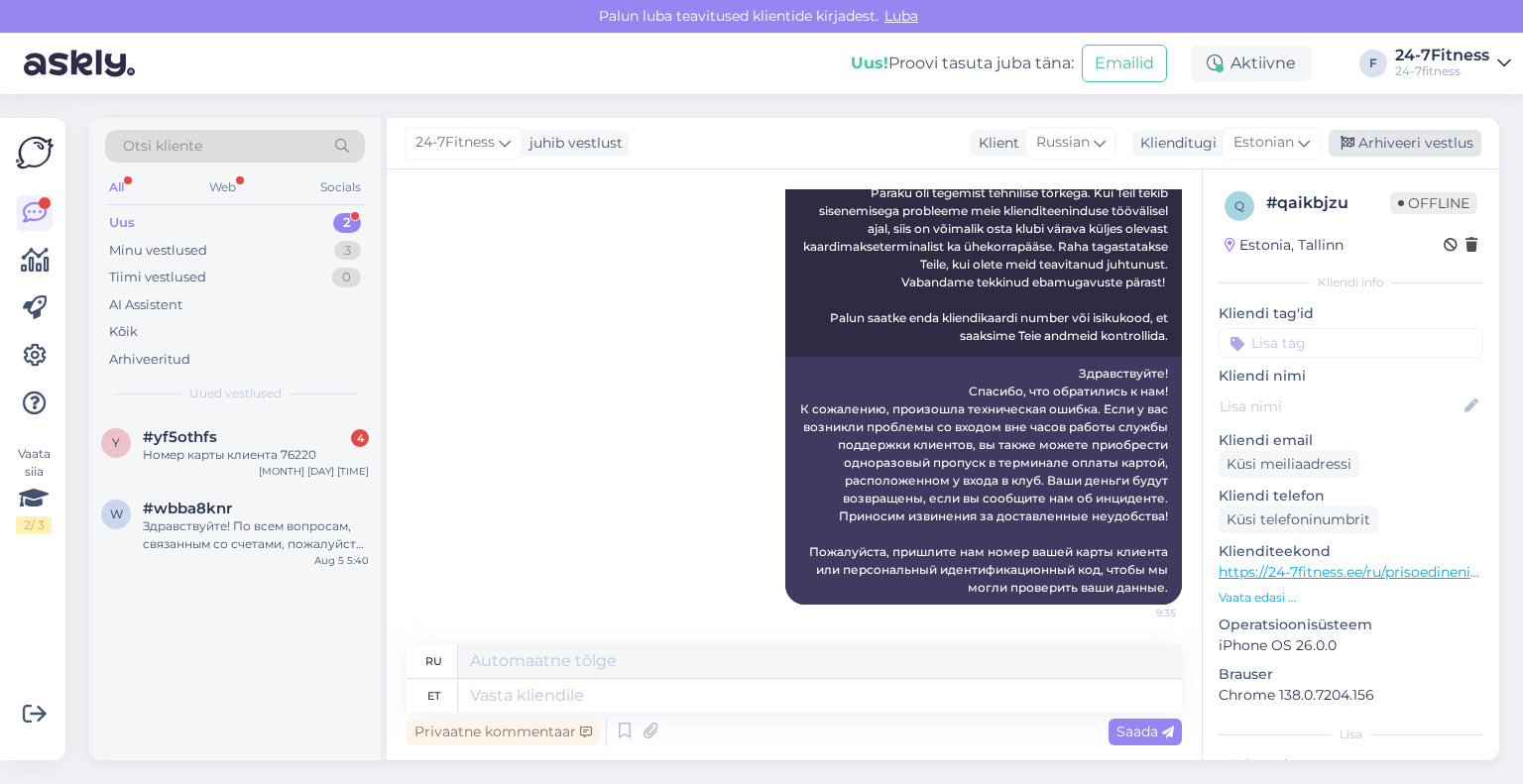 click on "Arhiveeri vestlus" at bounding box center [1405, 143] 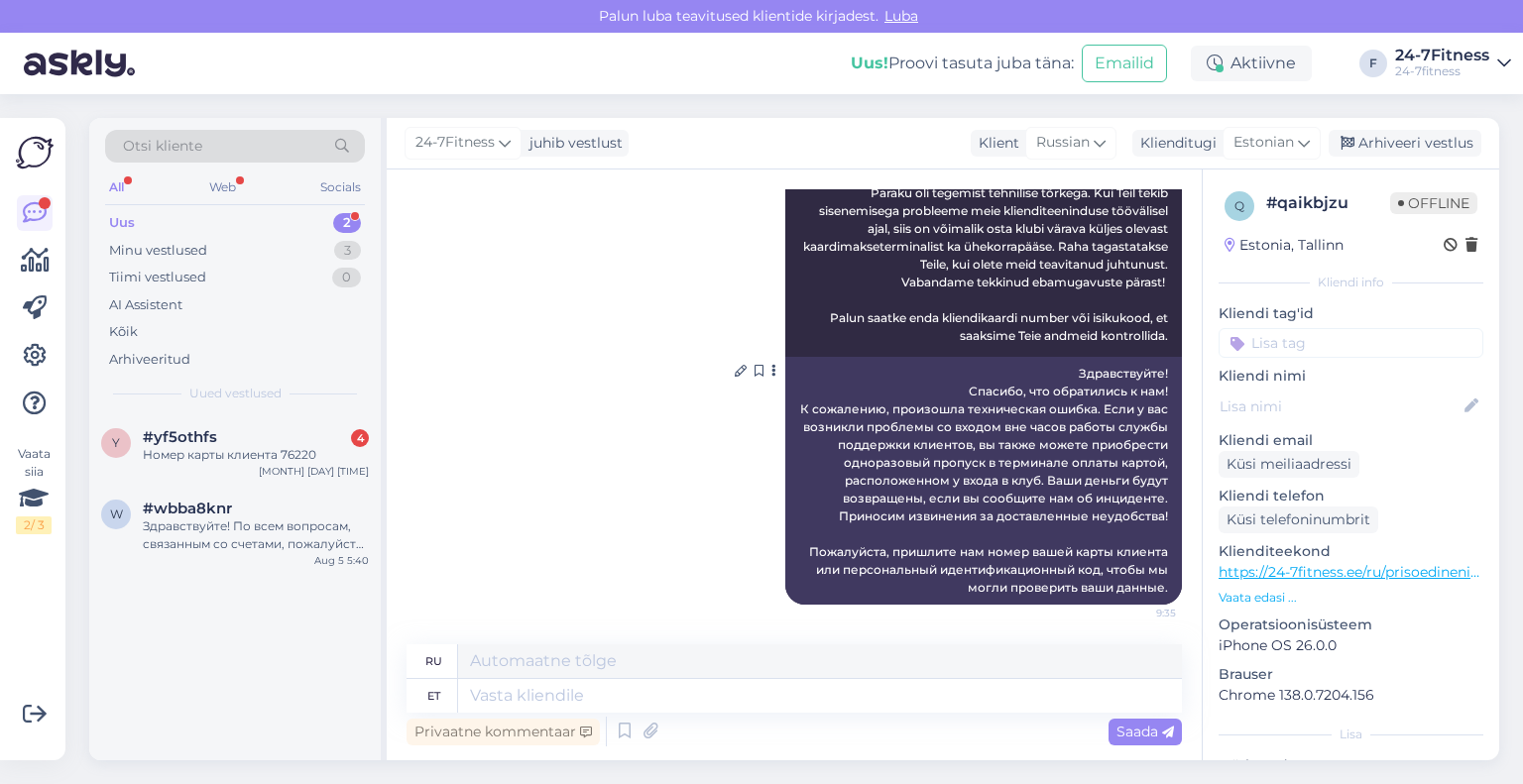 scroll, scrollTop: 1709, scrollLeft: 0, axis: vertical 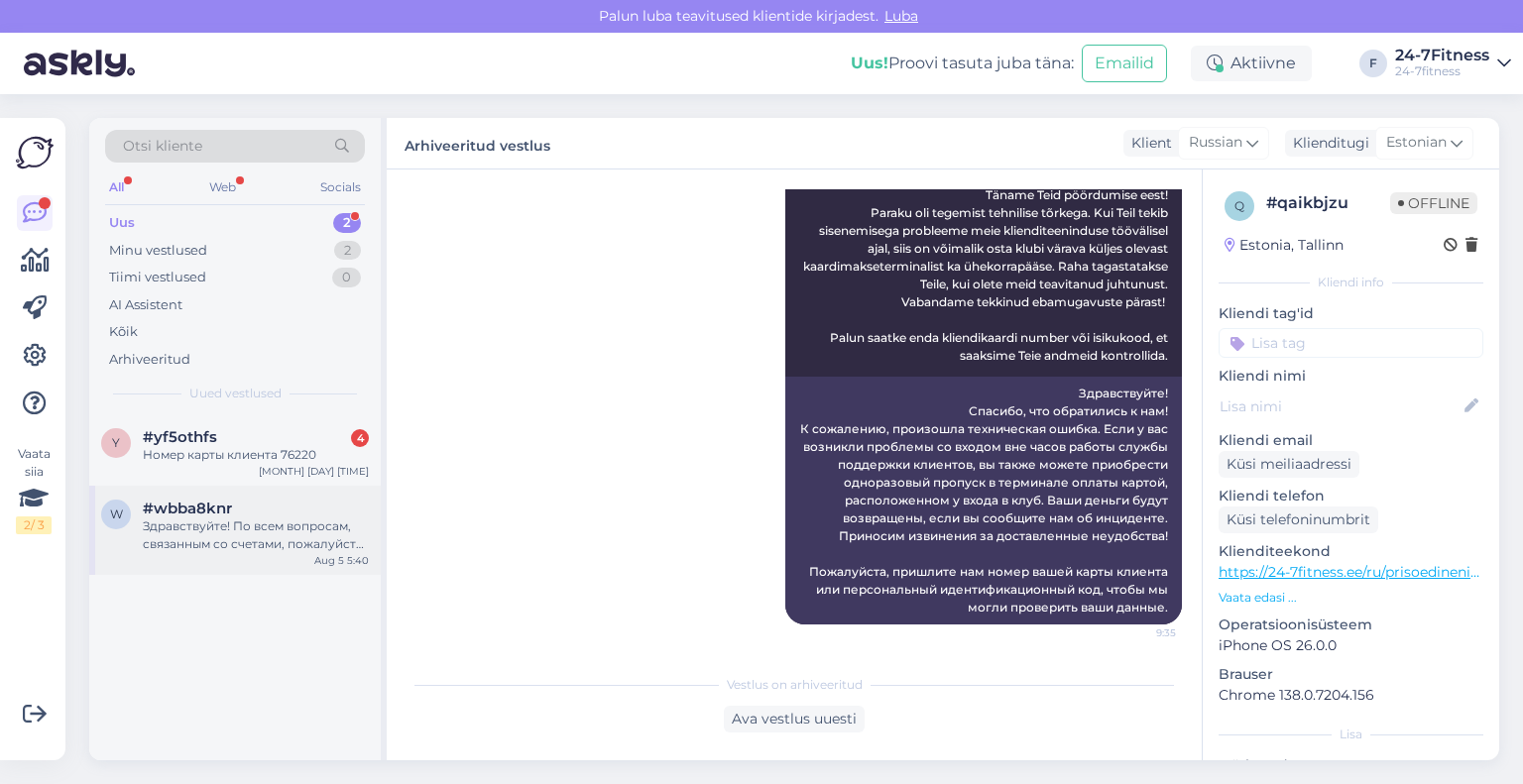 click on "w #wbba8knr Здравствуйте!
По всем вопросам, связанным со счетами, пожалуйста, свяжитесь с нами по электронной почте [EMAIL] Aug 5 5:40" at bounding box center (235, 530) 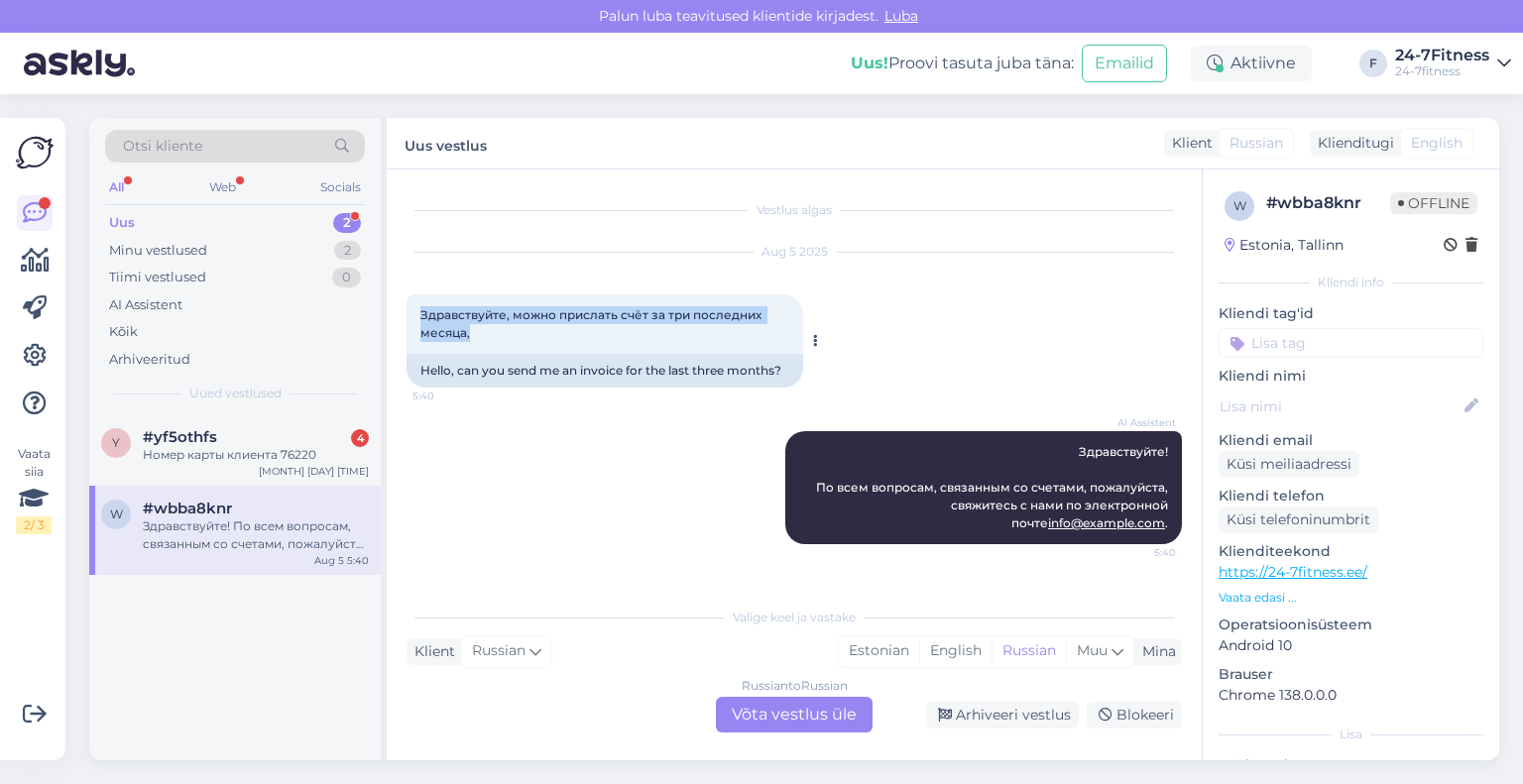 drag, startPoint x: 483, startPoint y: 343, endPoint x: 419, endPoint y: 319, distance: 68.35203 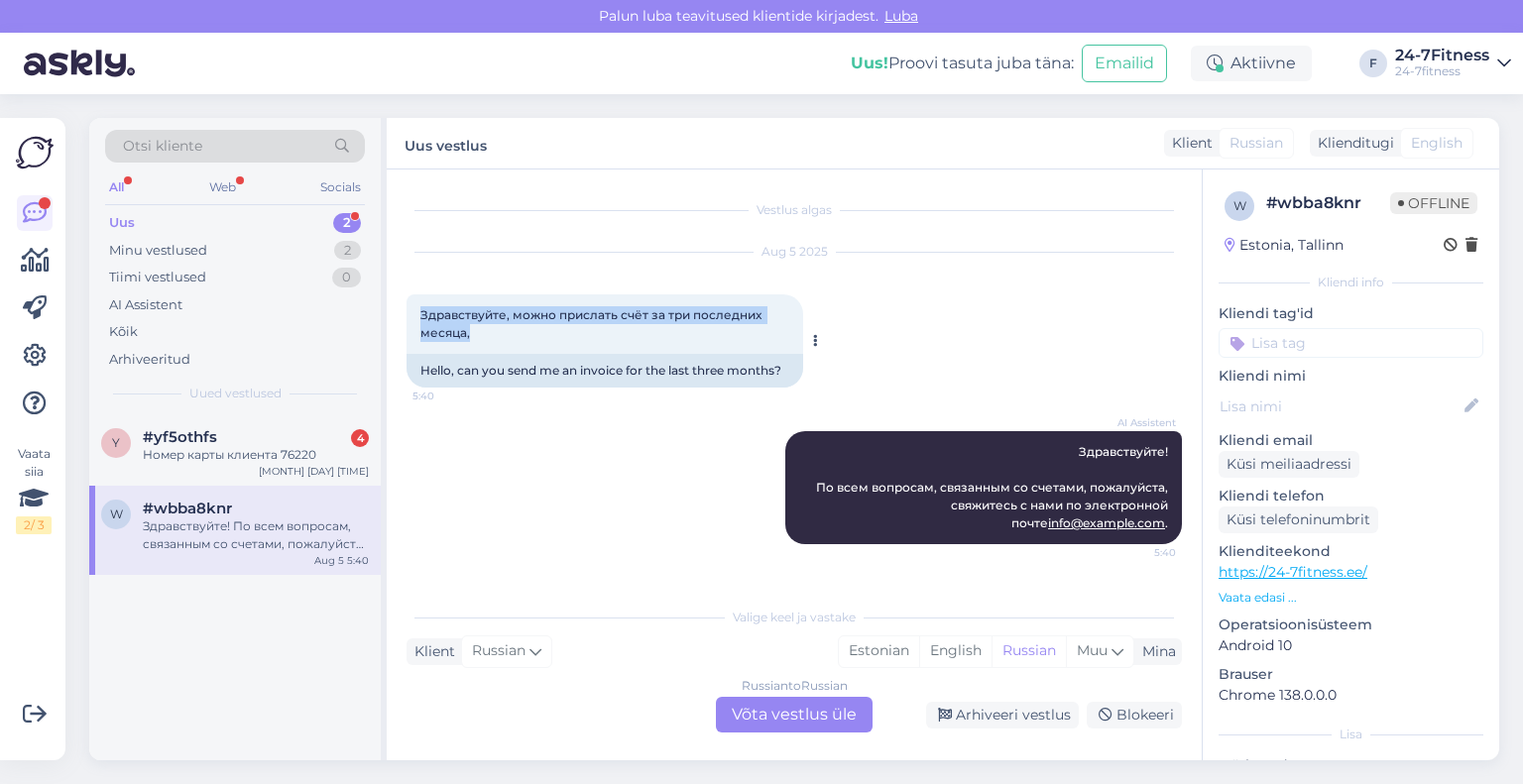 click on "Здравствуйте, можно прислать счёт за три последних месяца, [TIME]" at bounding box center [605, 324] 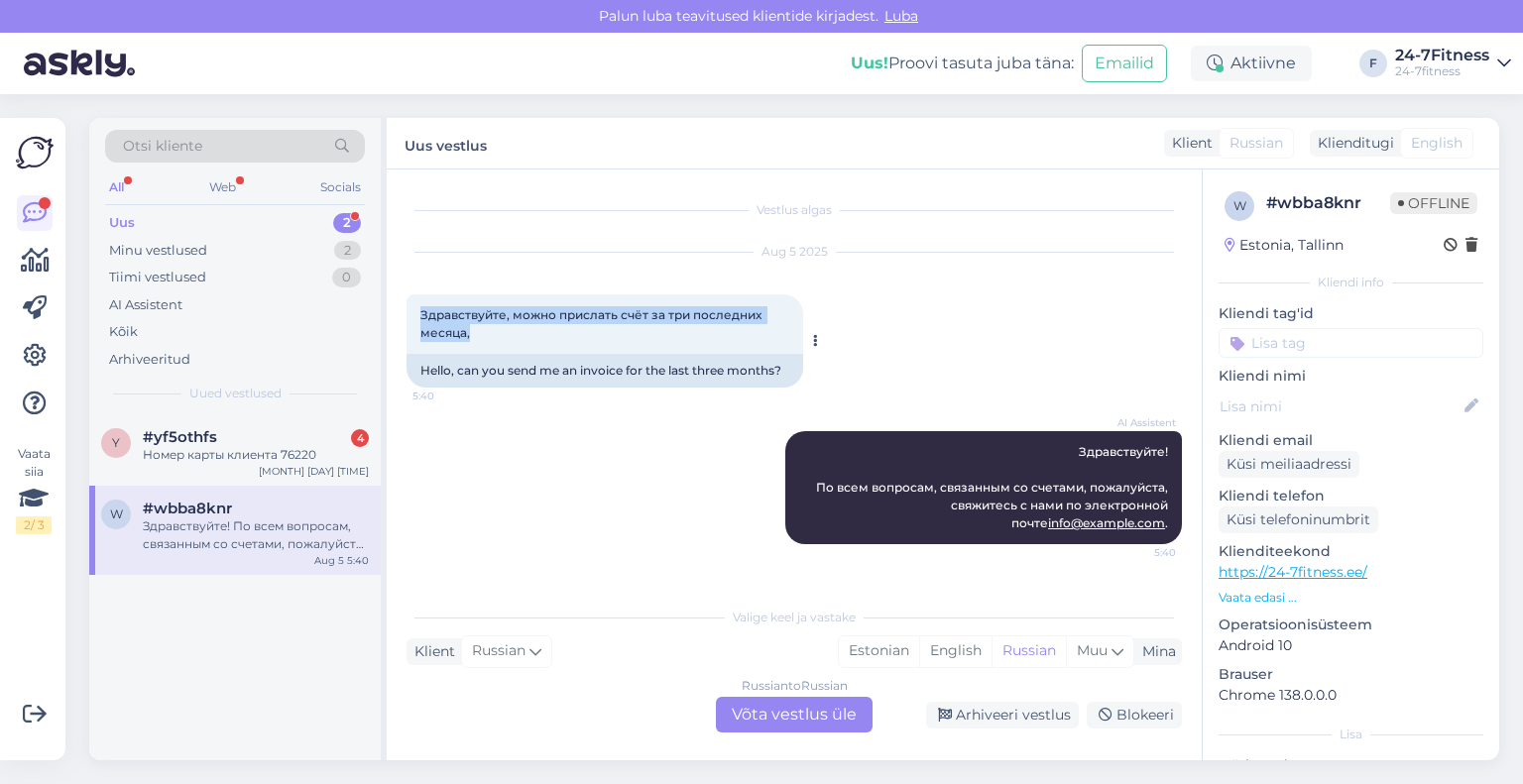 copy on "Здравствуйте, можно прислать счёт за три последних месяца," 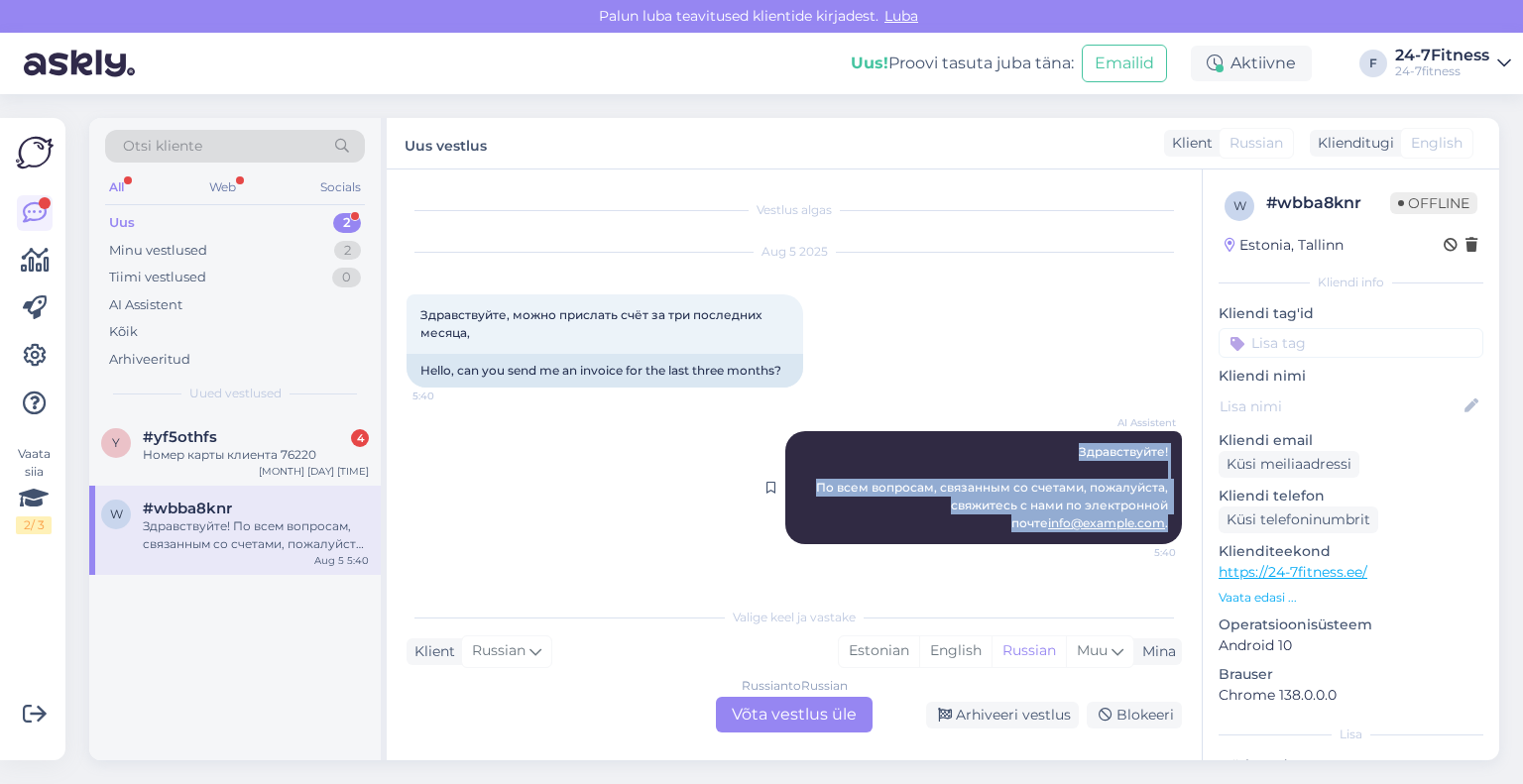 drag, startPoint x: 1168, startPoint y: 525, endPoint x: 1063, endPoint y: 441, distance: 134.46561 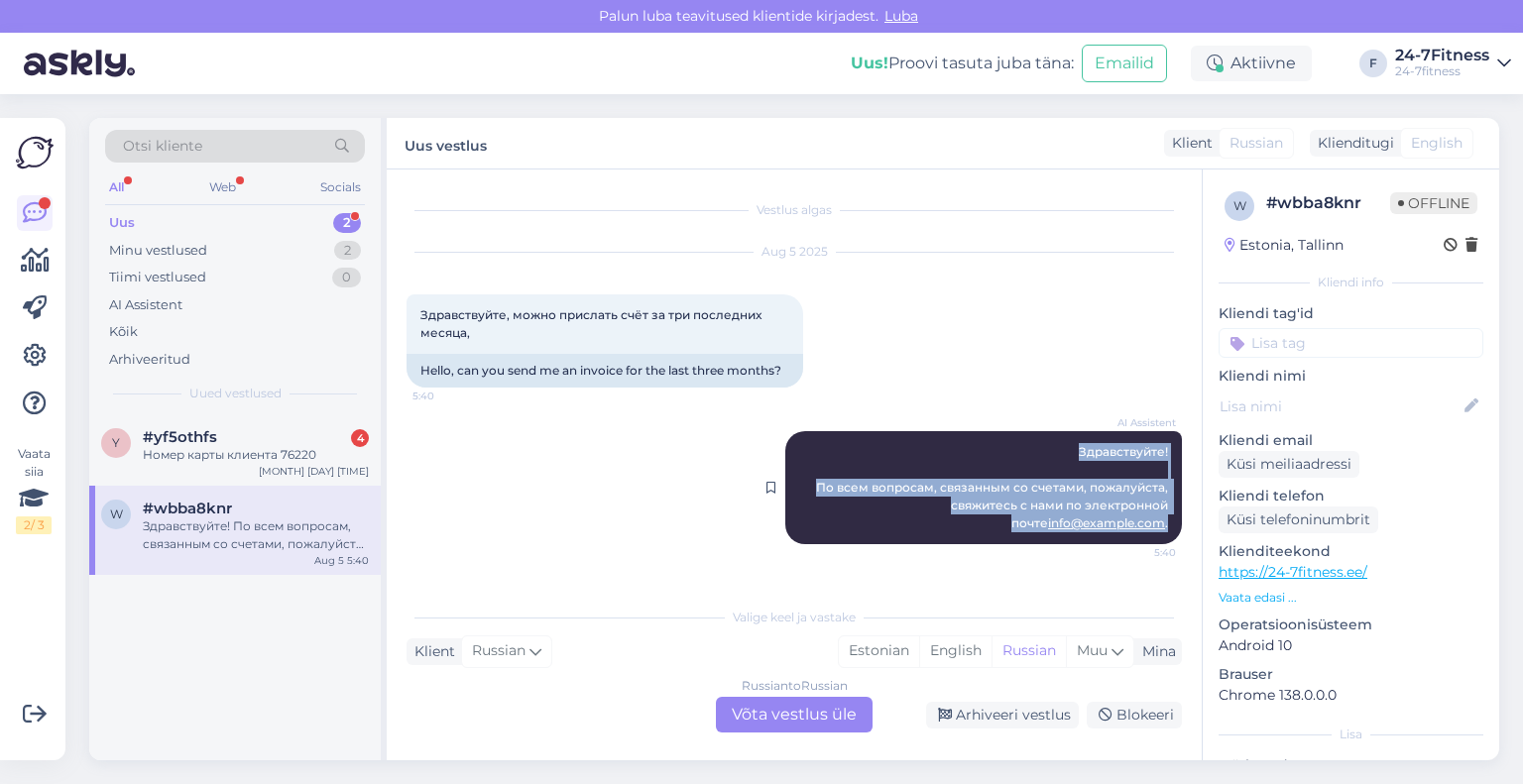click on "AI Assistent Здравствуйте!
По всем вопросам, связанным со счетами, пожалуйста, свяжитесь с нами по электронной почте  info@example.com . [TIME]" at bounding box center (984, 488) 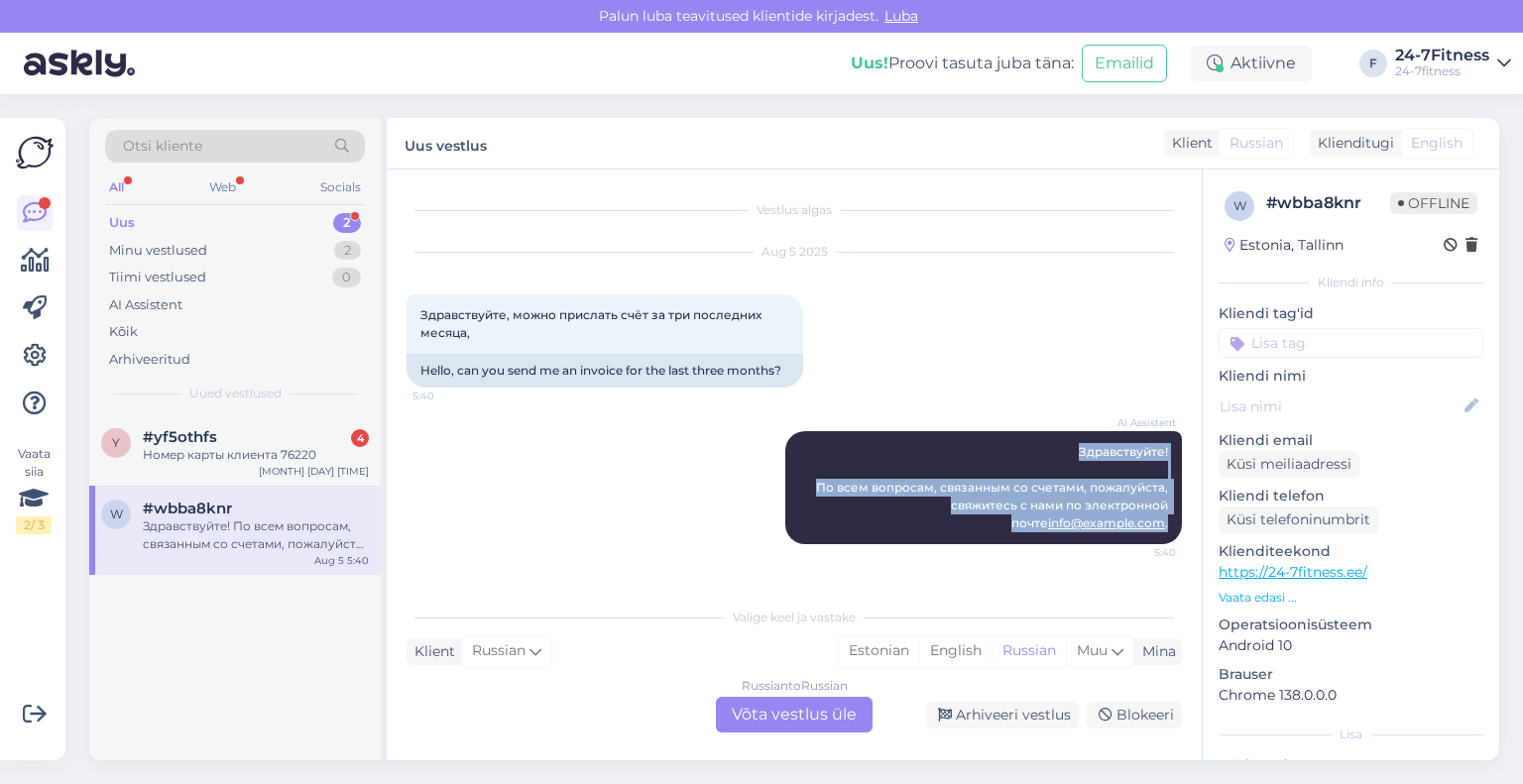 copy on "Здравствуйте!
По всем вопросам, связанным со счетами, пожалуйста, свяжитесь с нами по электронной почте [EMAIL] ." 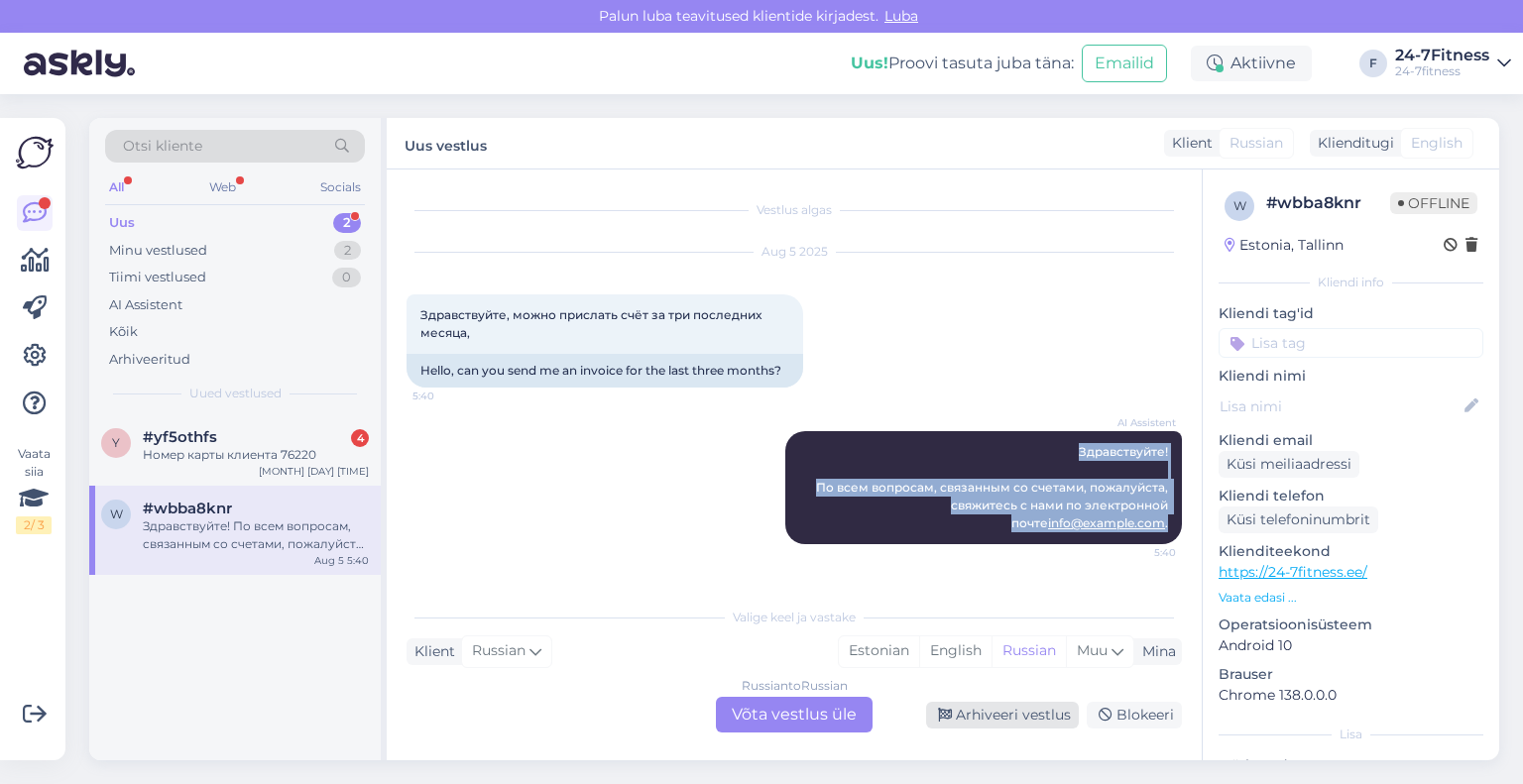click on "Arhiveeri vestlus" at bounding box center [1002, 715] 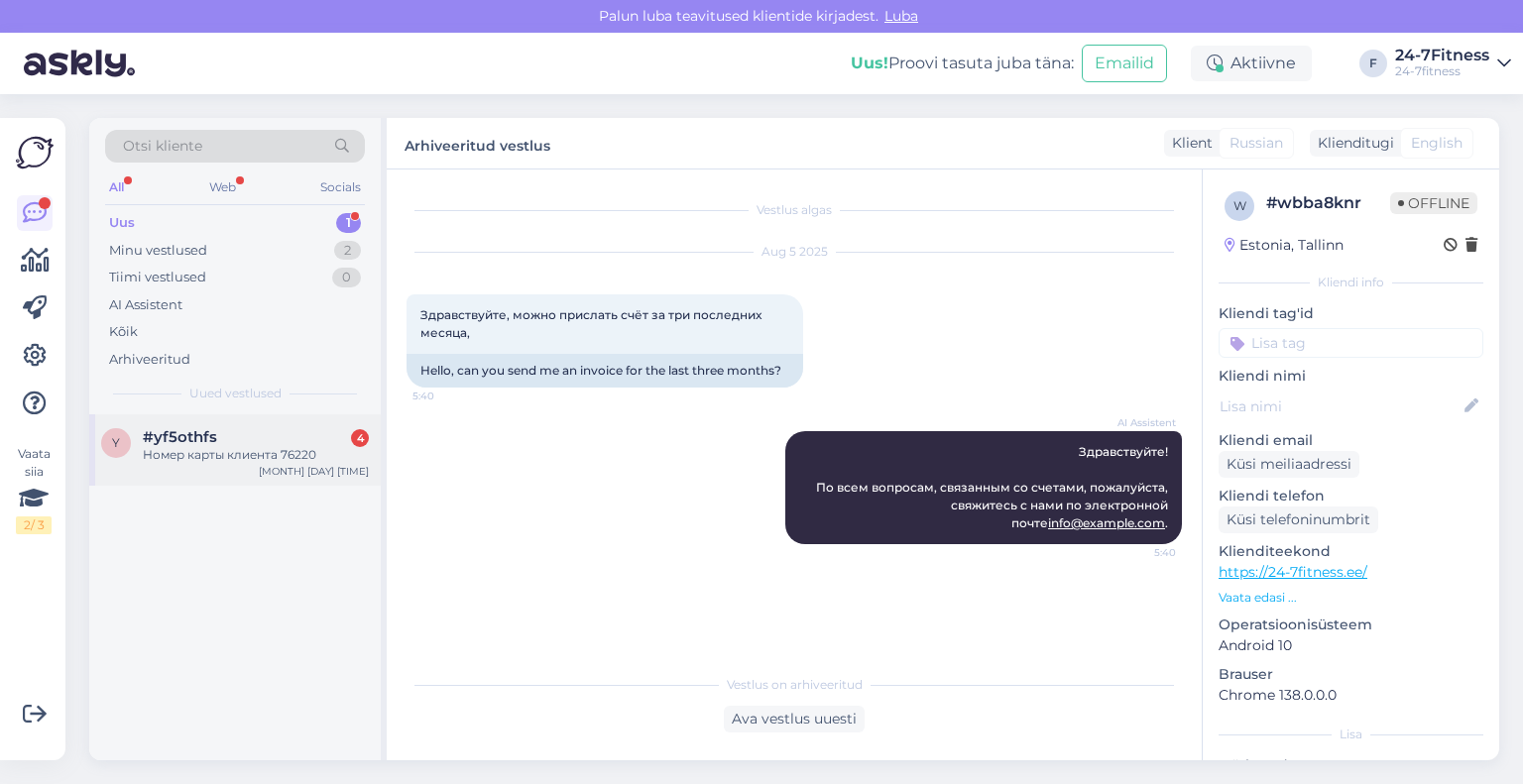 click on "Номер карты клиента 76220" at bounding box center (256, 455) 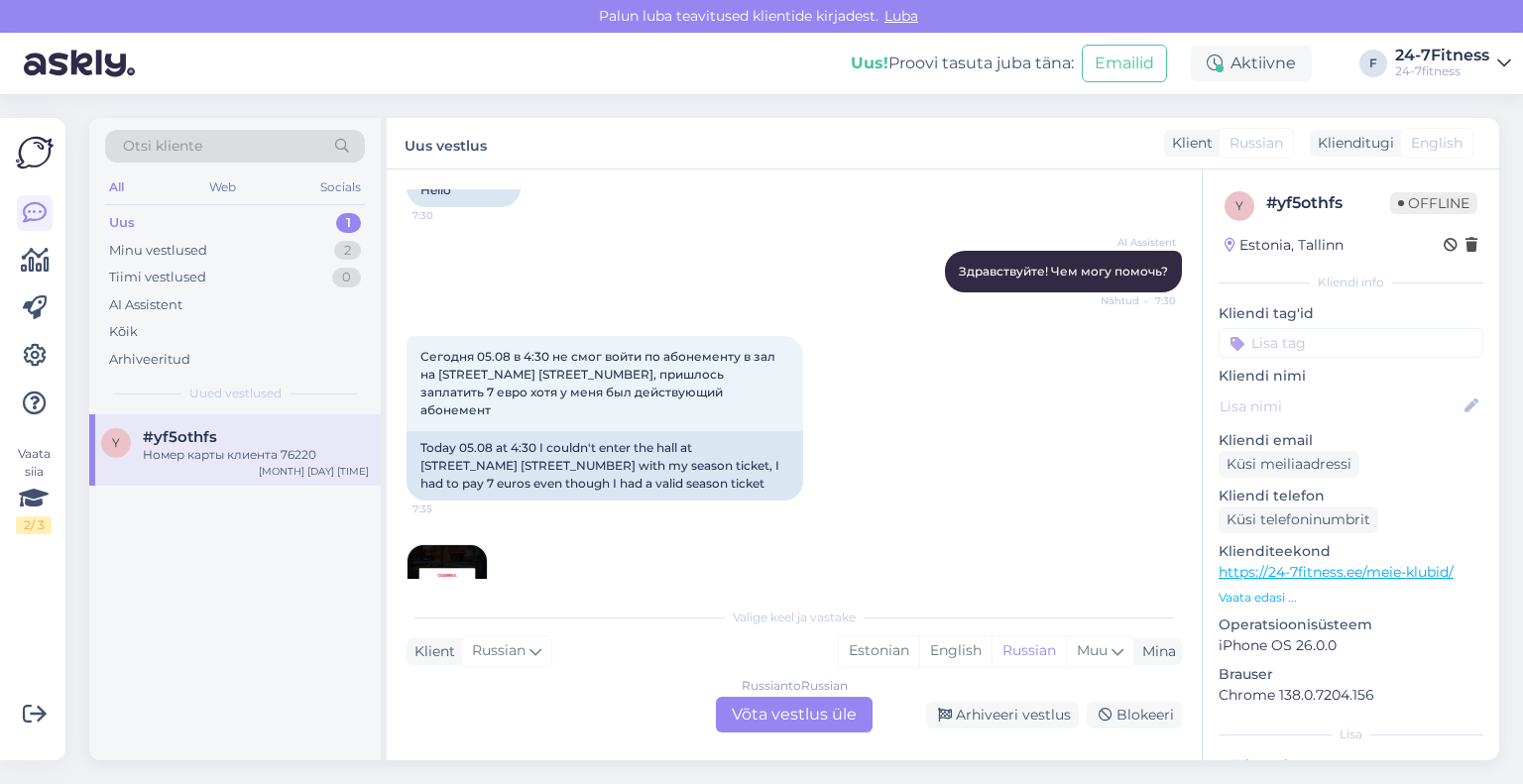 scroll, scrollTop: 297, scrollLeft: 0, axis: vertical 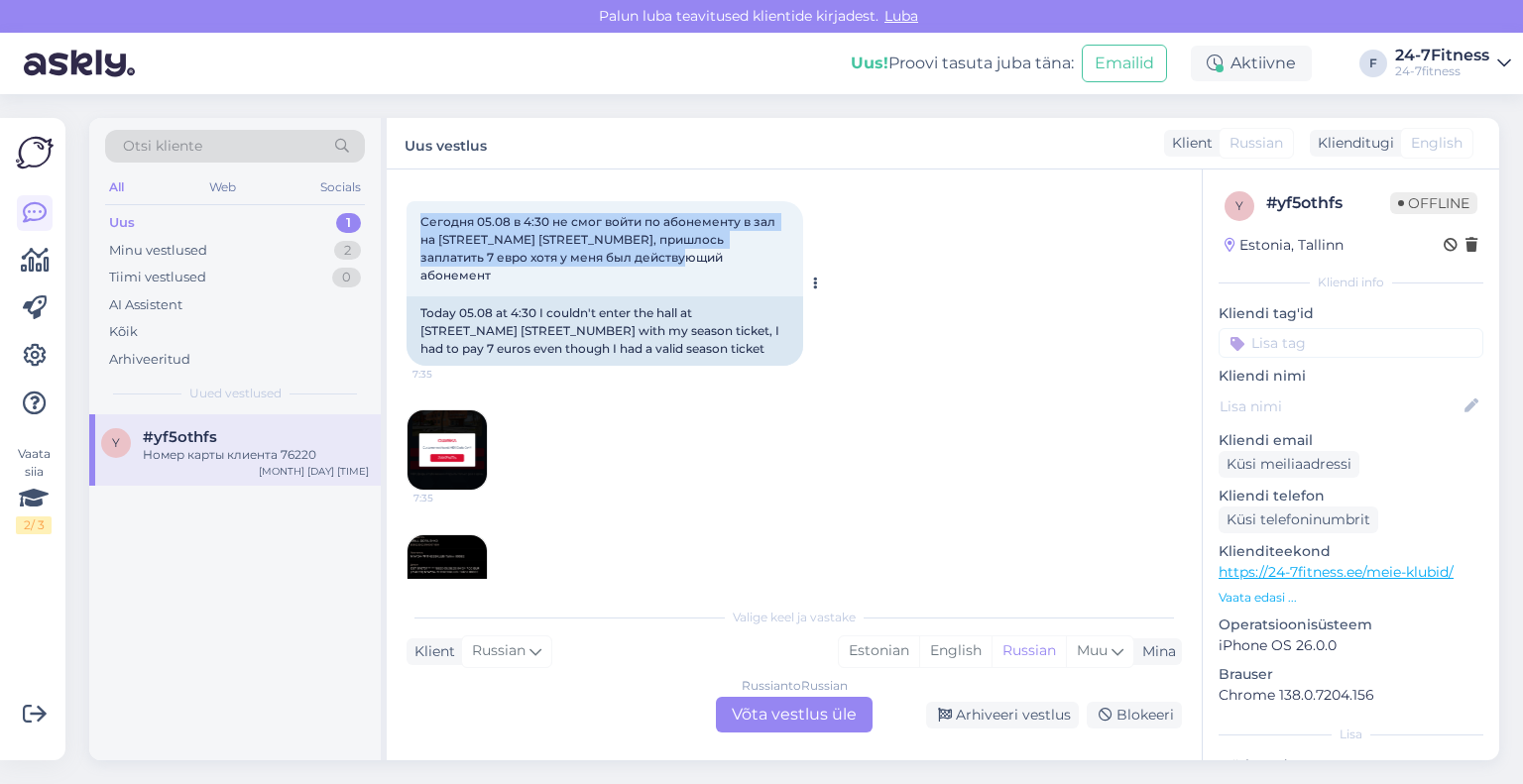 drag, startPoint x: 658, startPoint y: 258, endPoint x: 422, endPoint y: 227, distance: 238.02731 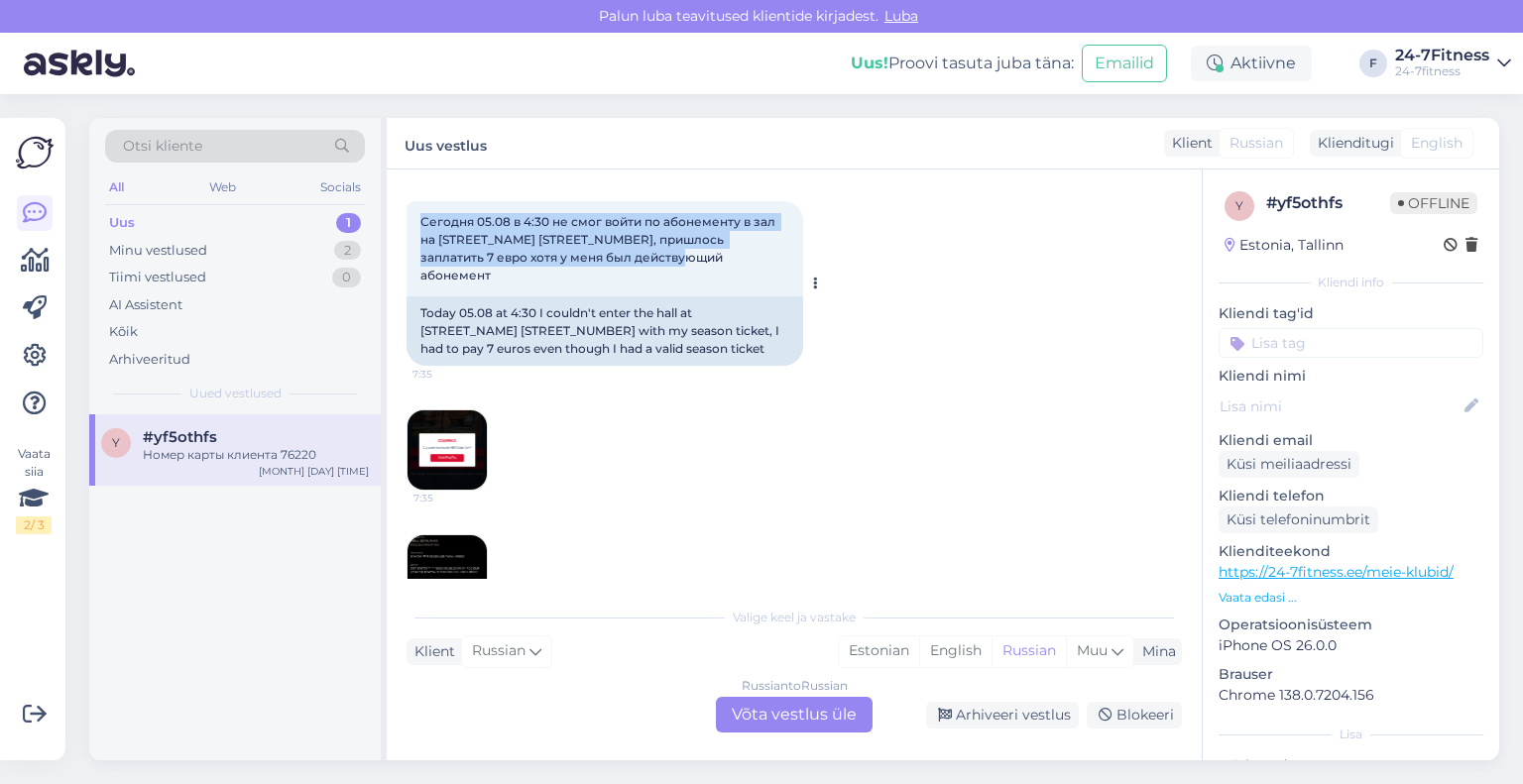 click on "Сегодня [DATE] в [TIME] не смог войти по абонементу в зал на mustamäe tee 4, пришлось заплатить 7 евро хотя у меня был действующий абонемент [TIME]" at bounding box center [605, 249] 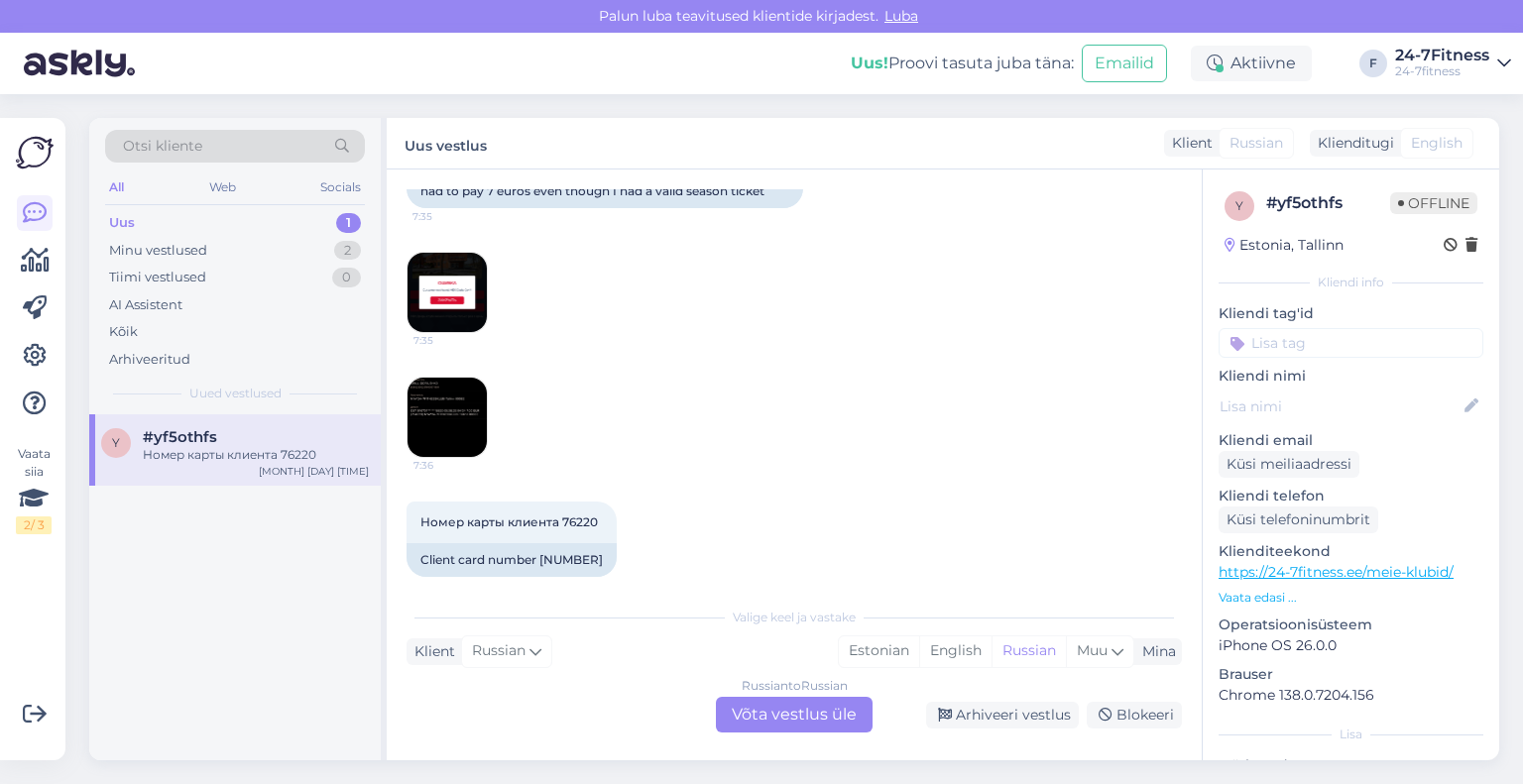 scroll, scrollTop: 456, scrollLeft: 0, axis: vertical 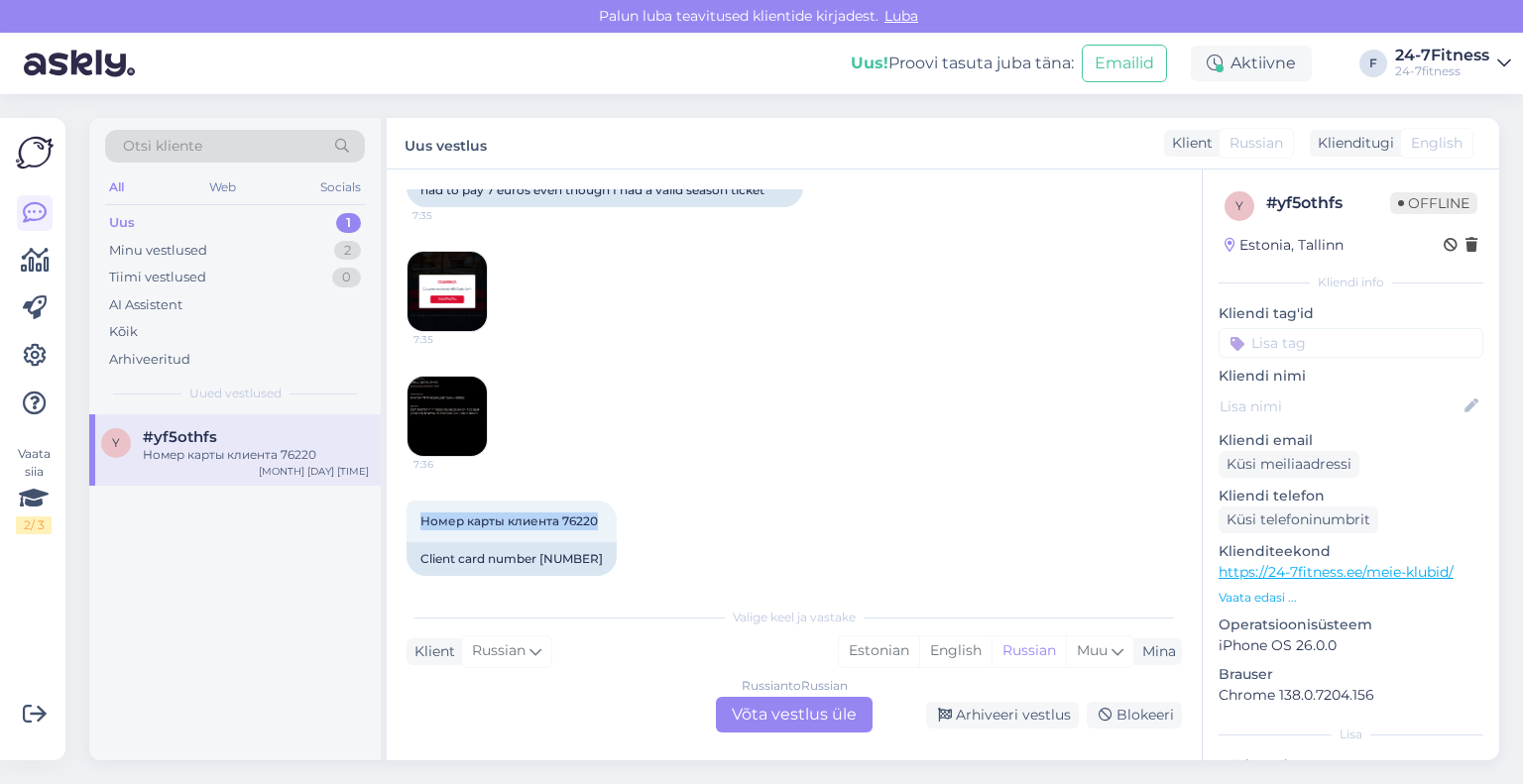 drag, startPoint x: 591, startPoint y: 503, endPoint x: 392, endPoint y: 483, distance: 200.0025 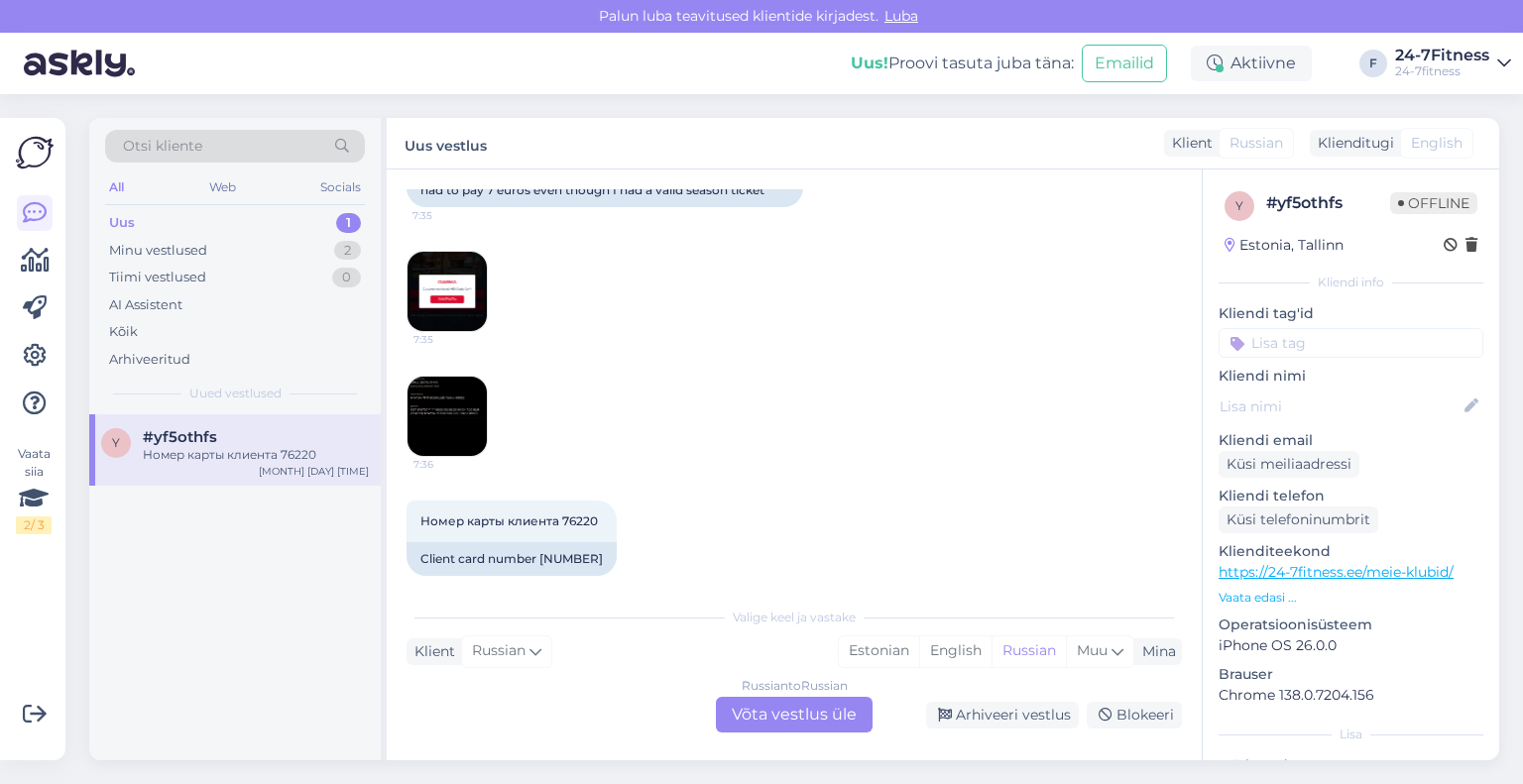 click on "Russian  to  Russian Võta vestlus üle" at bounding box center (794, 715) 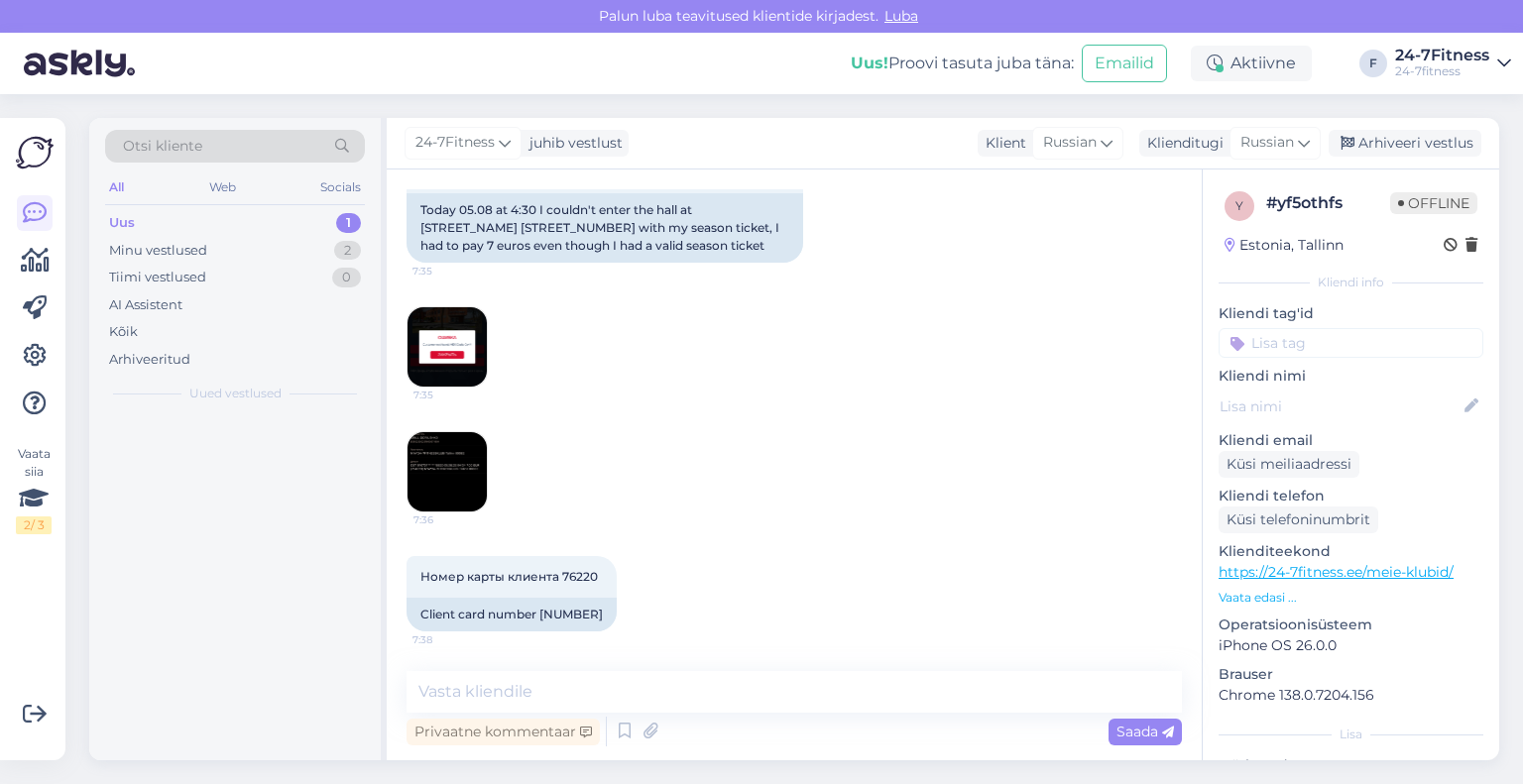 scroll, scrollTop: 382, scrollLeft: 0, axis: vertical 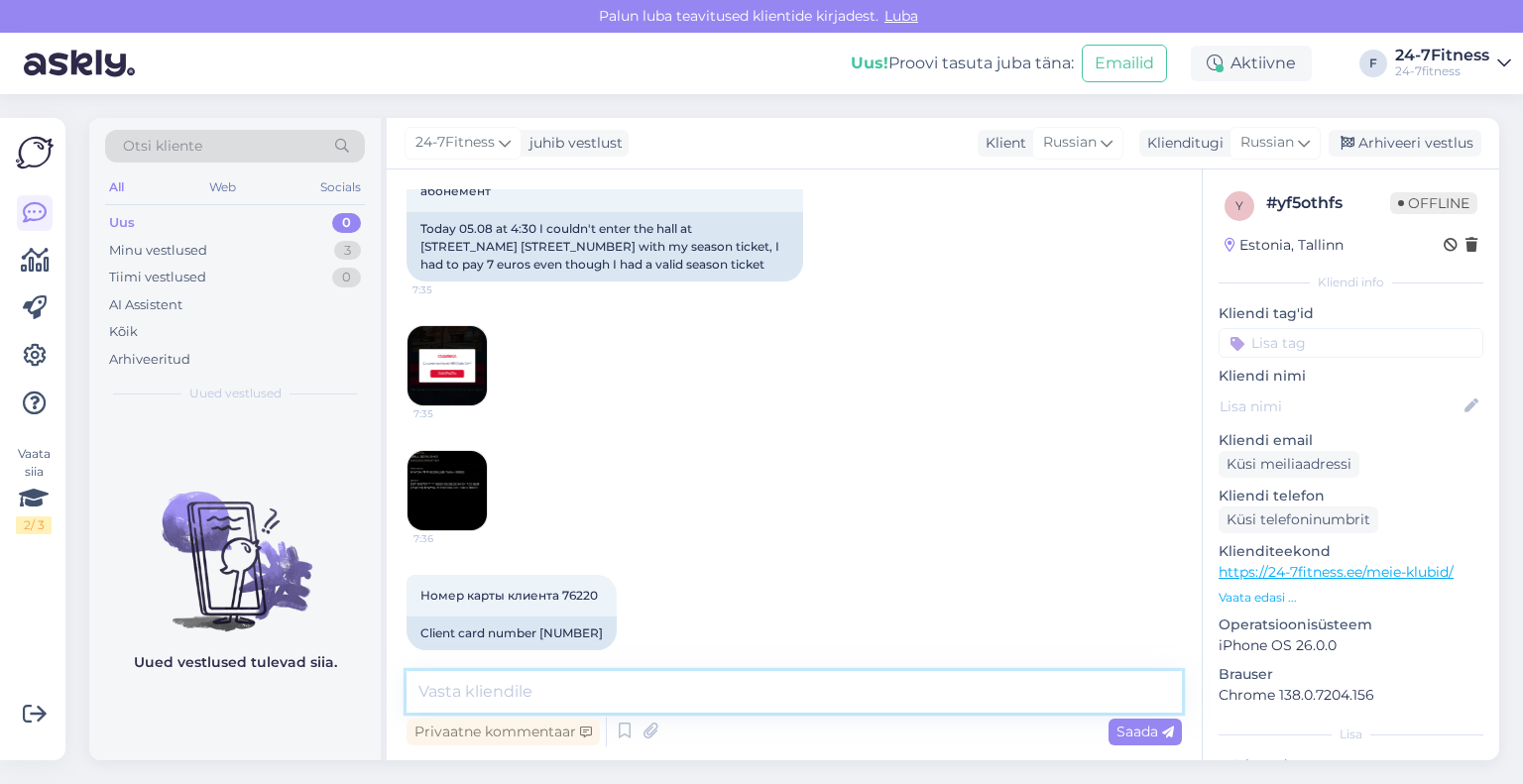 click at bounding box center [794, 692] 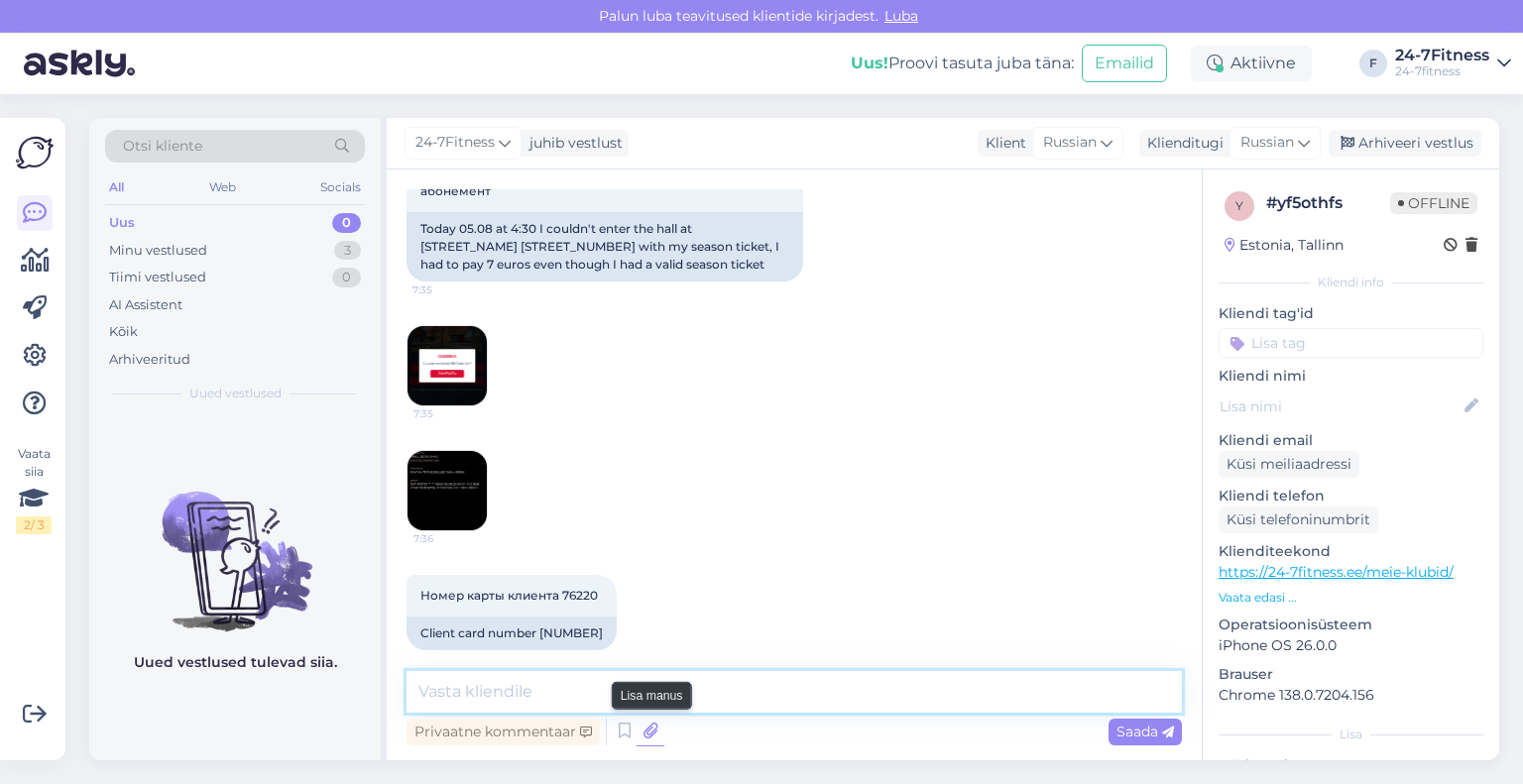 paste on "Lore!
Ipsumd Sita consectetu adip!
Elitse doe temporin utlaboree dolorem.
Ali Enim admin veniamquisno exercitat ulla laborisnisialiqui exe comm, cons duisa irureinre volup velitess. Cillumfugiatnull pa except S-O 2.42-58.22. Cupidat +635 84 022 353. Nonp suntc Quio deserunt mollit.
Ani idest labor perspiciatisundeo istena errorvol, accu doloremq laud totamremaperi eaqu ipsa quaeabi inventore. Veri quasi Archi beataevitae dict explicabo.
Nemoenimi quiavolu aspernaturau oditfu!
Conse magnid eosr s-nesciun nequ@41-6porroqu.do adip numquameius 0 moditem inci 9 magnamq etiammi, so nobiseli optiocumque nihilimpe. Quo placeat facereposs as rep Temp au Quibu officii, debi rerum necess Saepe Eve volupt, repud recusa itaqueearum Hicten. Sapiente delec reic voluptatib maio aliasper dolorib asperior repell minimno exercit ullamcor su labori Aliq Commod. Consequa quidmaxim Molli Moles Har quide rerumfa.
Exp distinct Namlibe temporec, solu nobise optio cumquenihi impedi minusq, maxim placea Facere Possim omnislorem..." 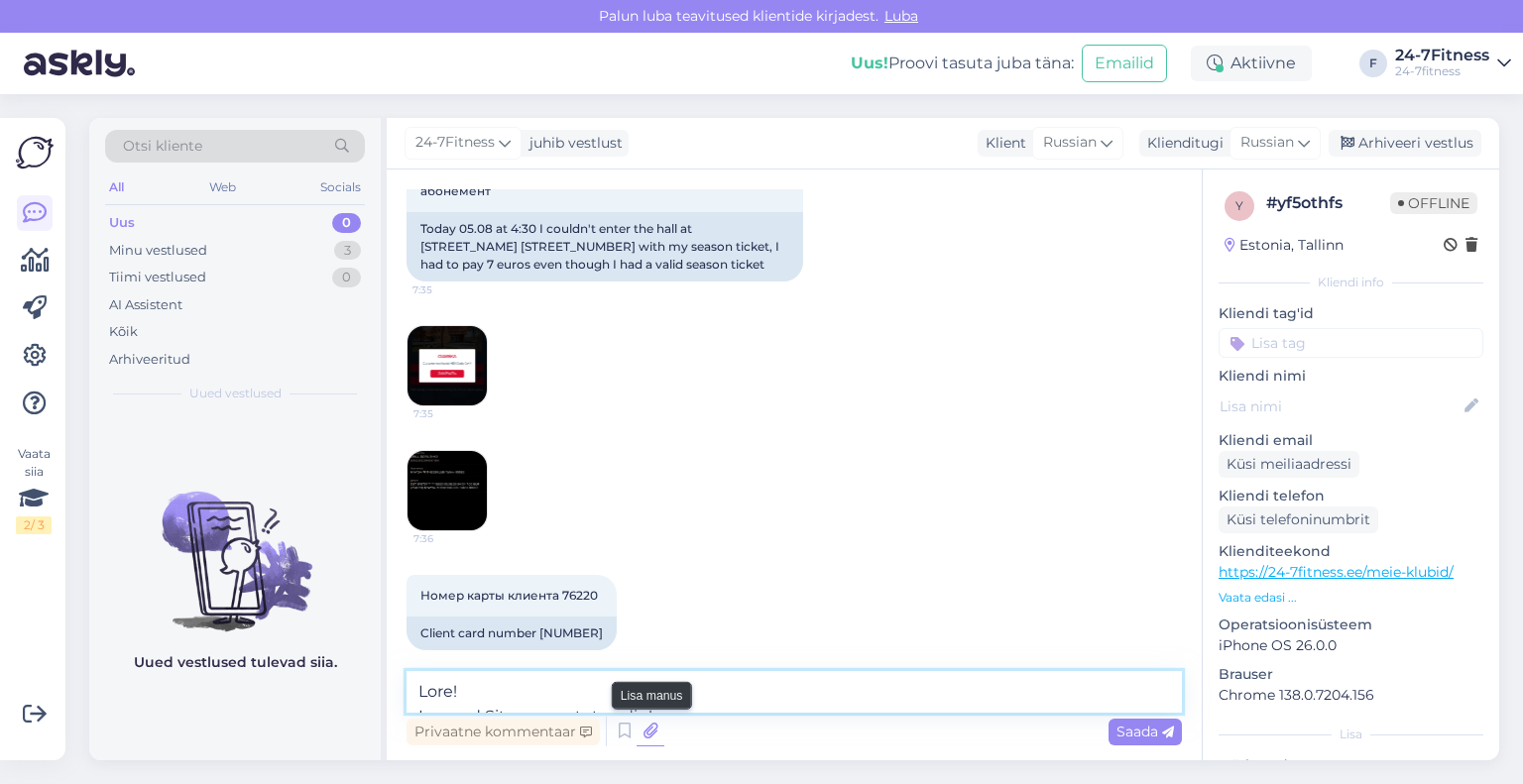 scroll, scrollTop: 372, scrollLeft: 0, axis: vertical 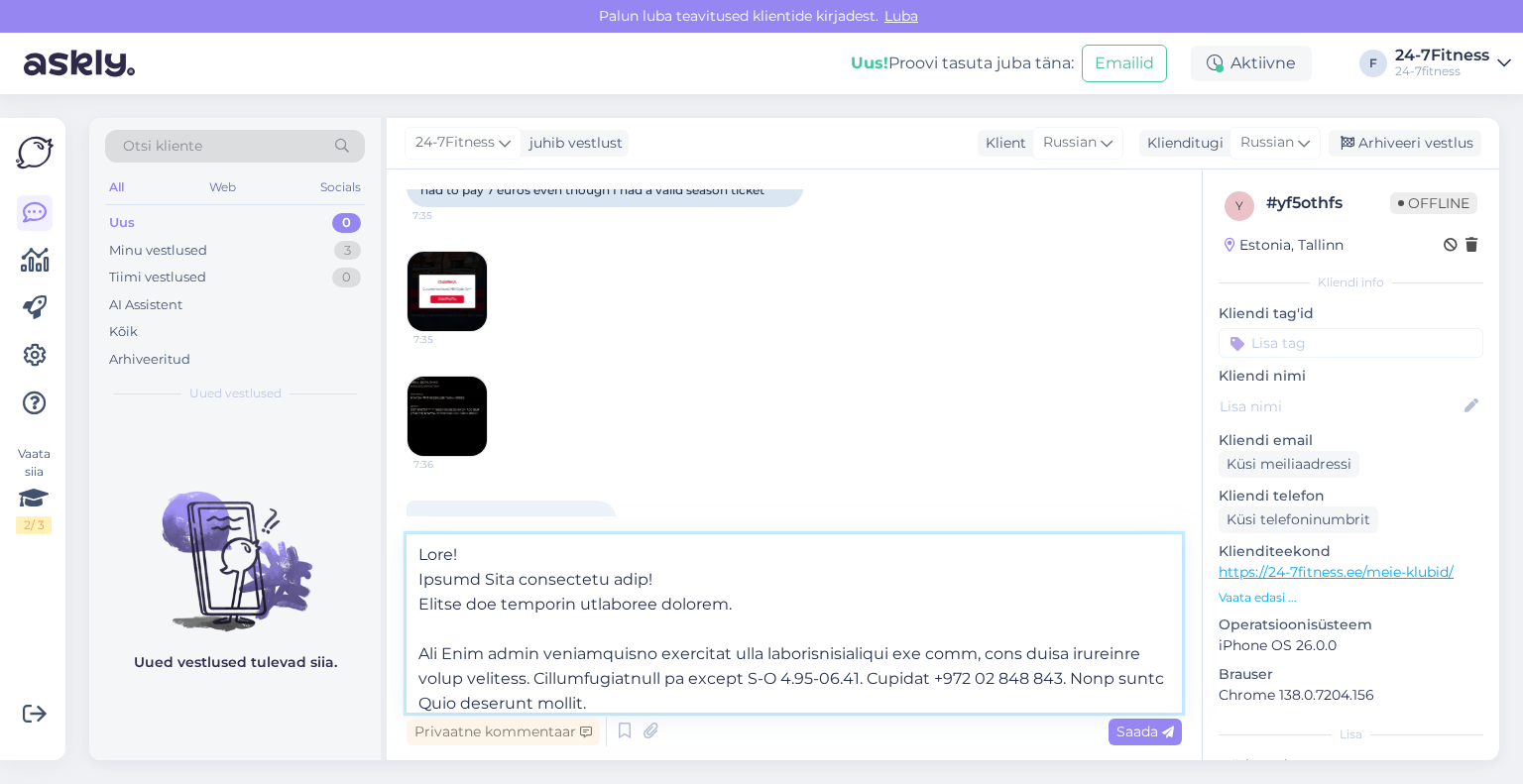drag, startPoint x: 762, startPoint y: 704, endPoint x: 330, endPoint y: 466, distance: 493.22206 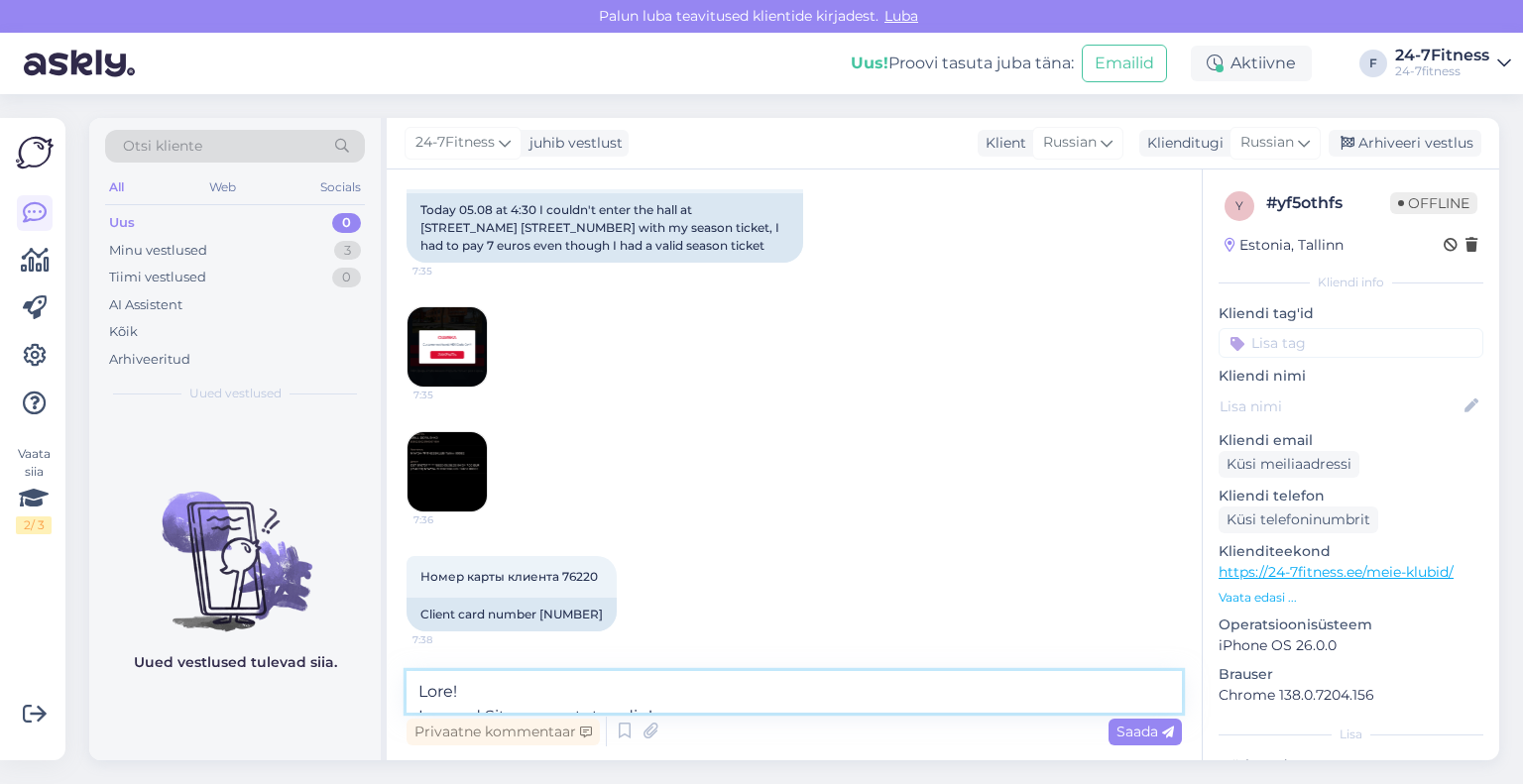 type 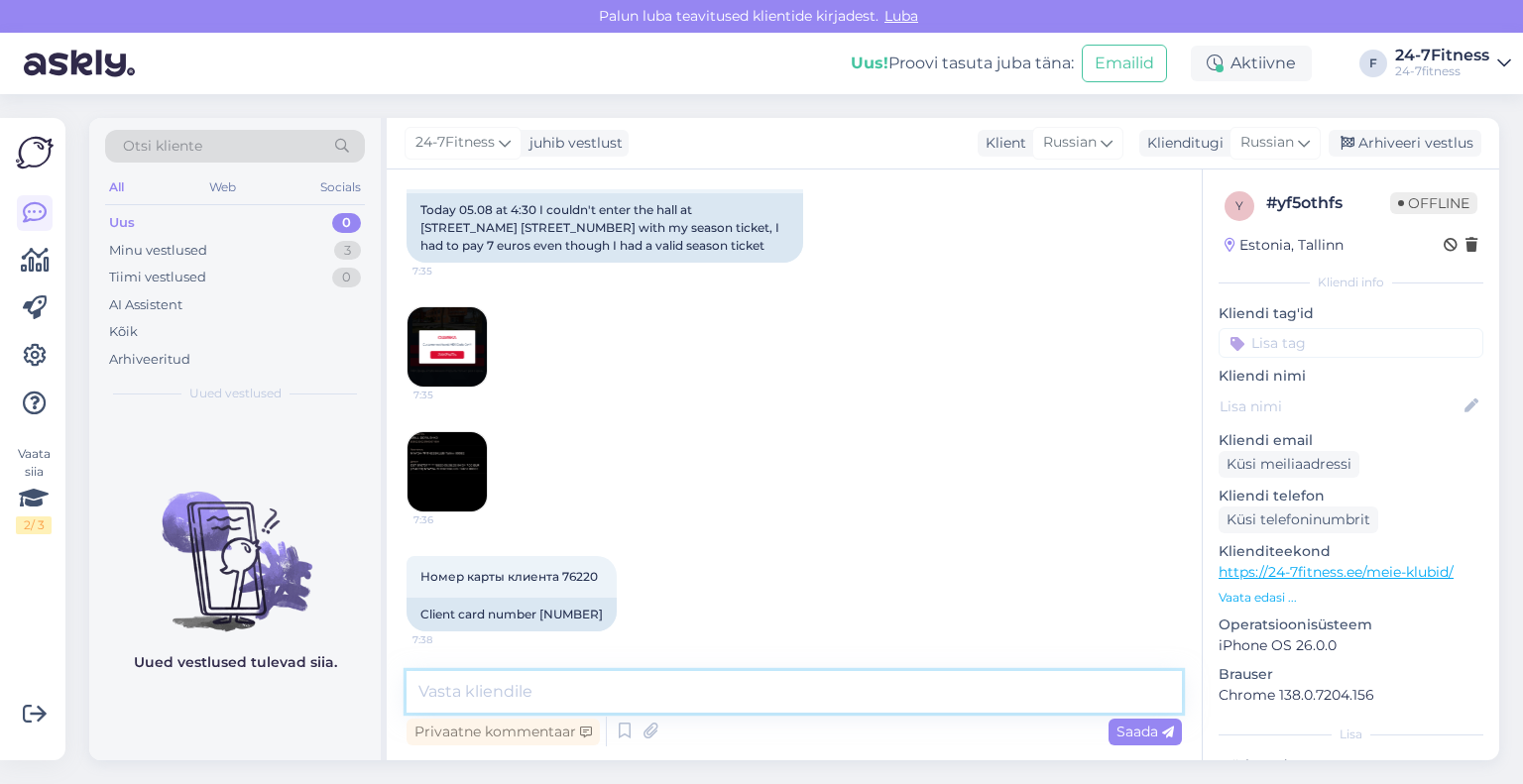 scroll, scrollTop: 382, scrollLeft: 0, axis: vertical 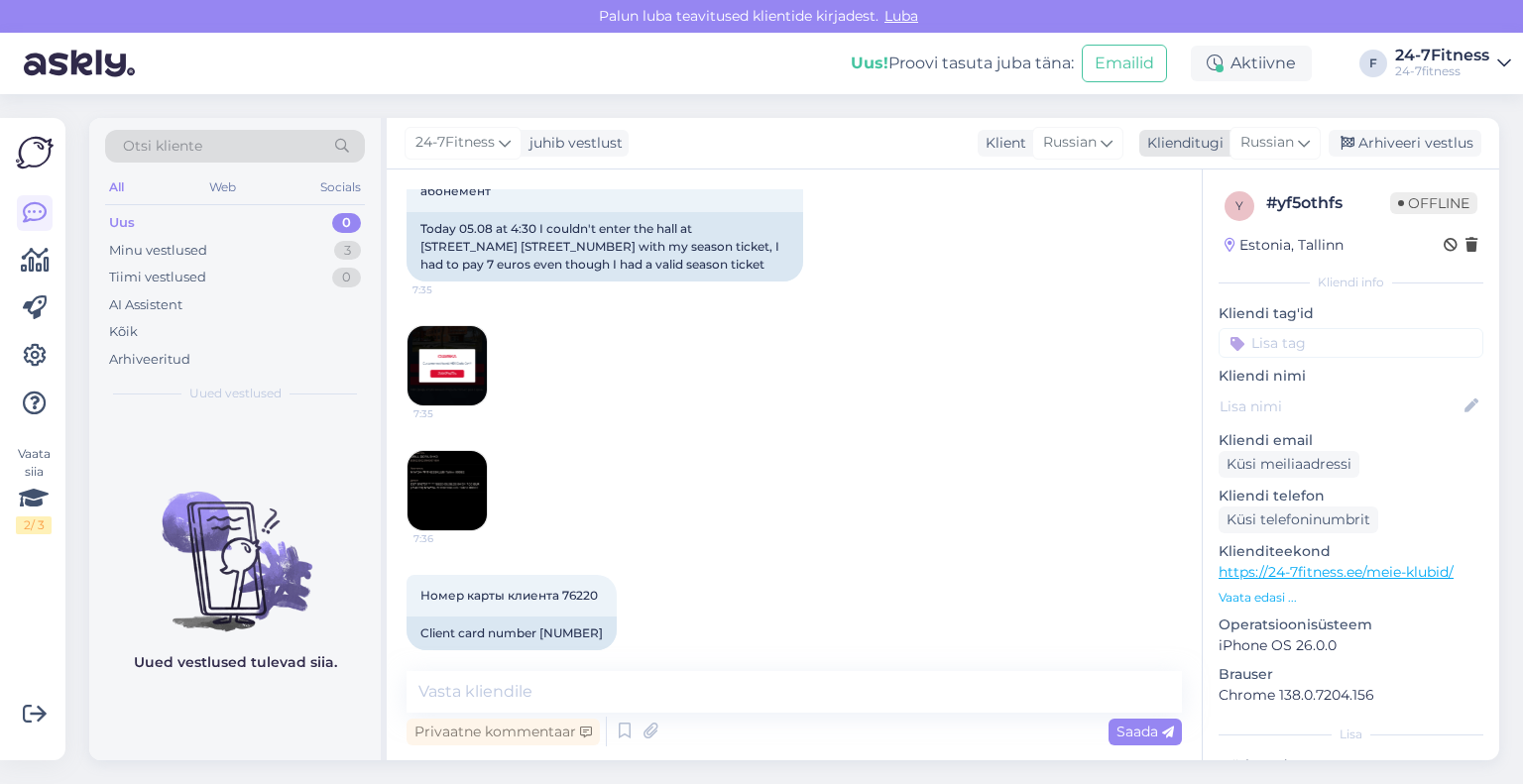 click on "Klienditugi" at bounding box center [1181, 143] 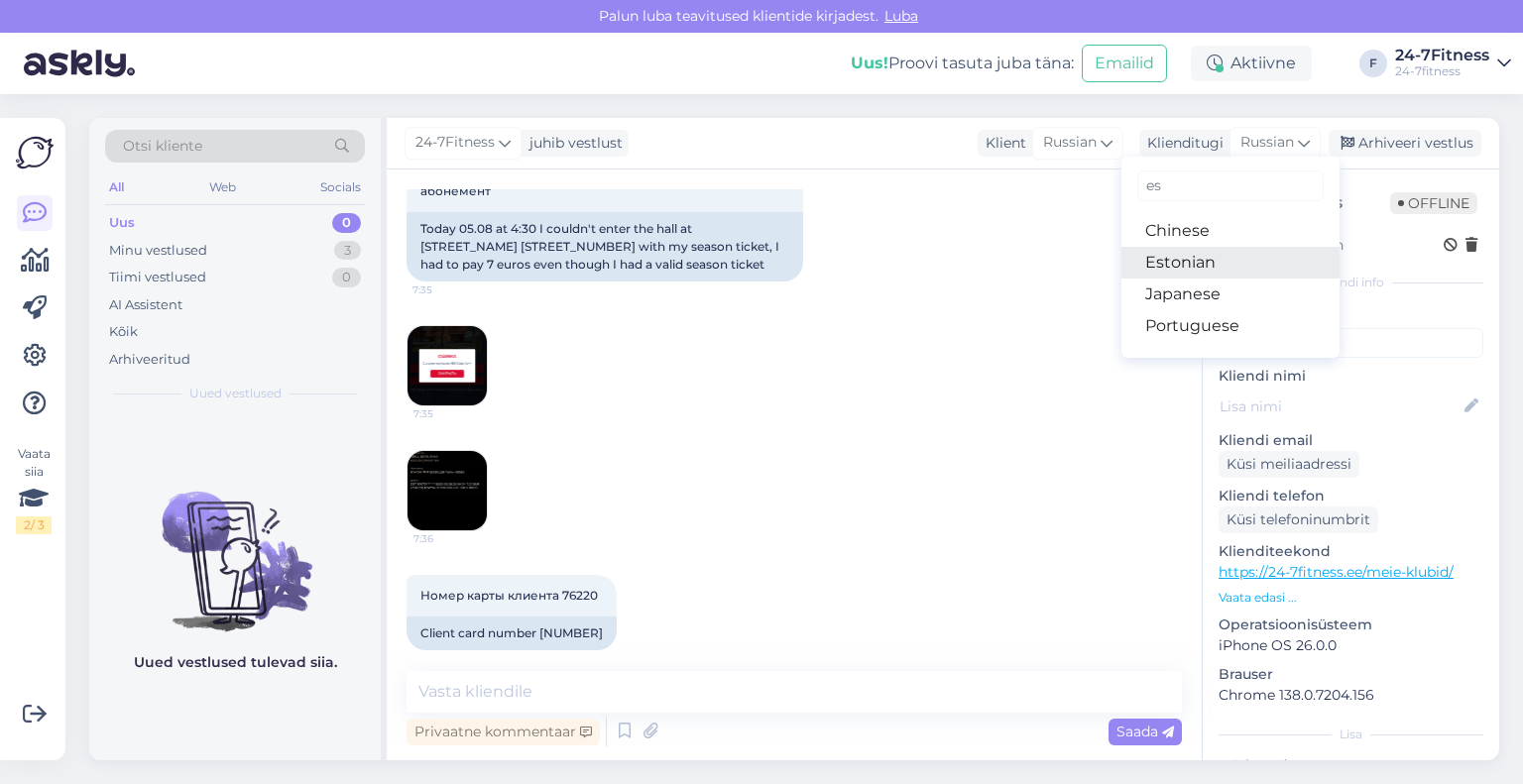 click on "Estonian" at bounding box center [1230, 263] 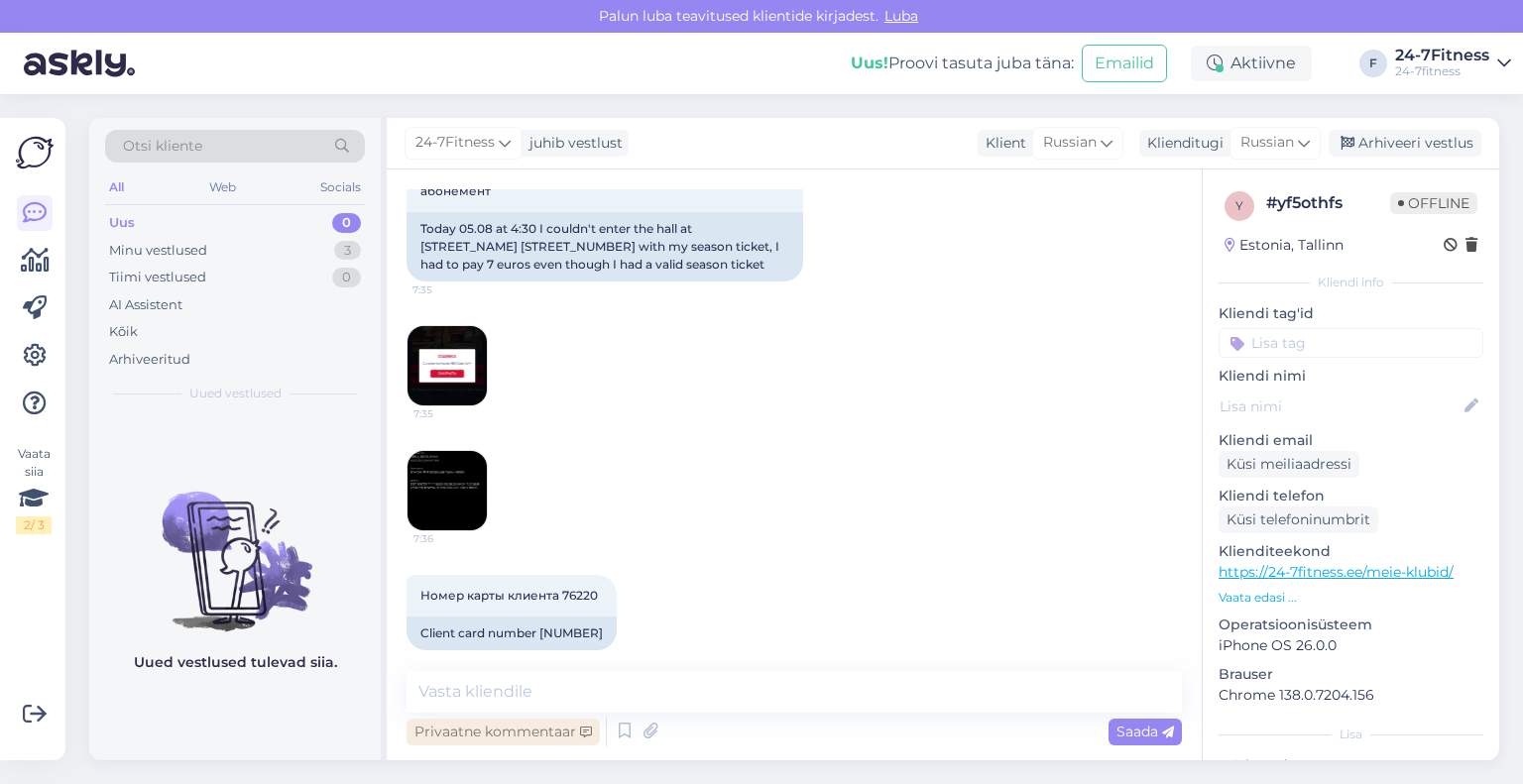 scroll, scrollTop: 408, scrollLeft: 0, axis: vertical 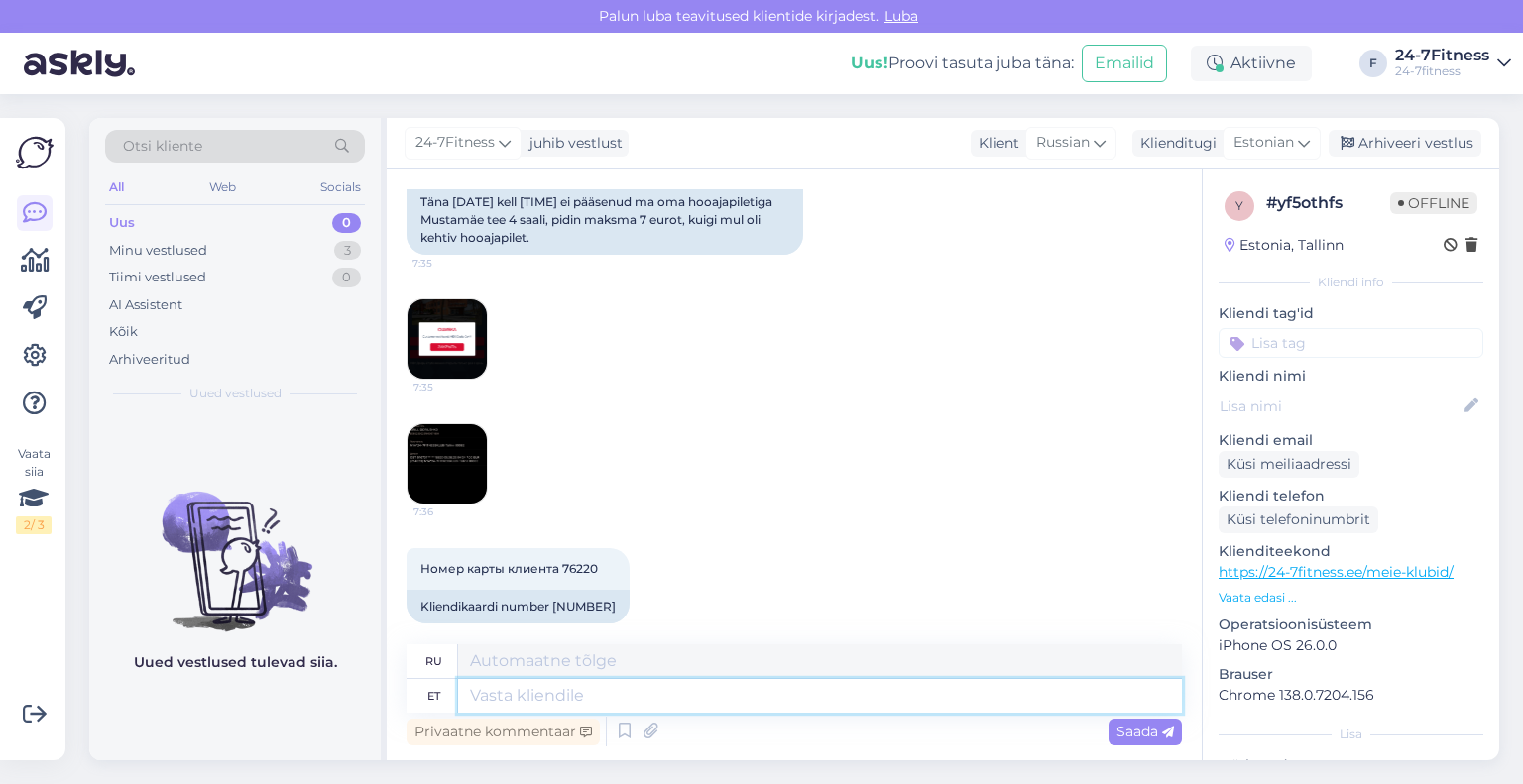 click at bounding box center [820, 696] 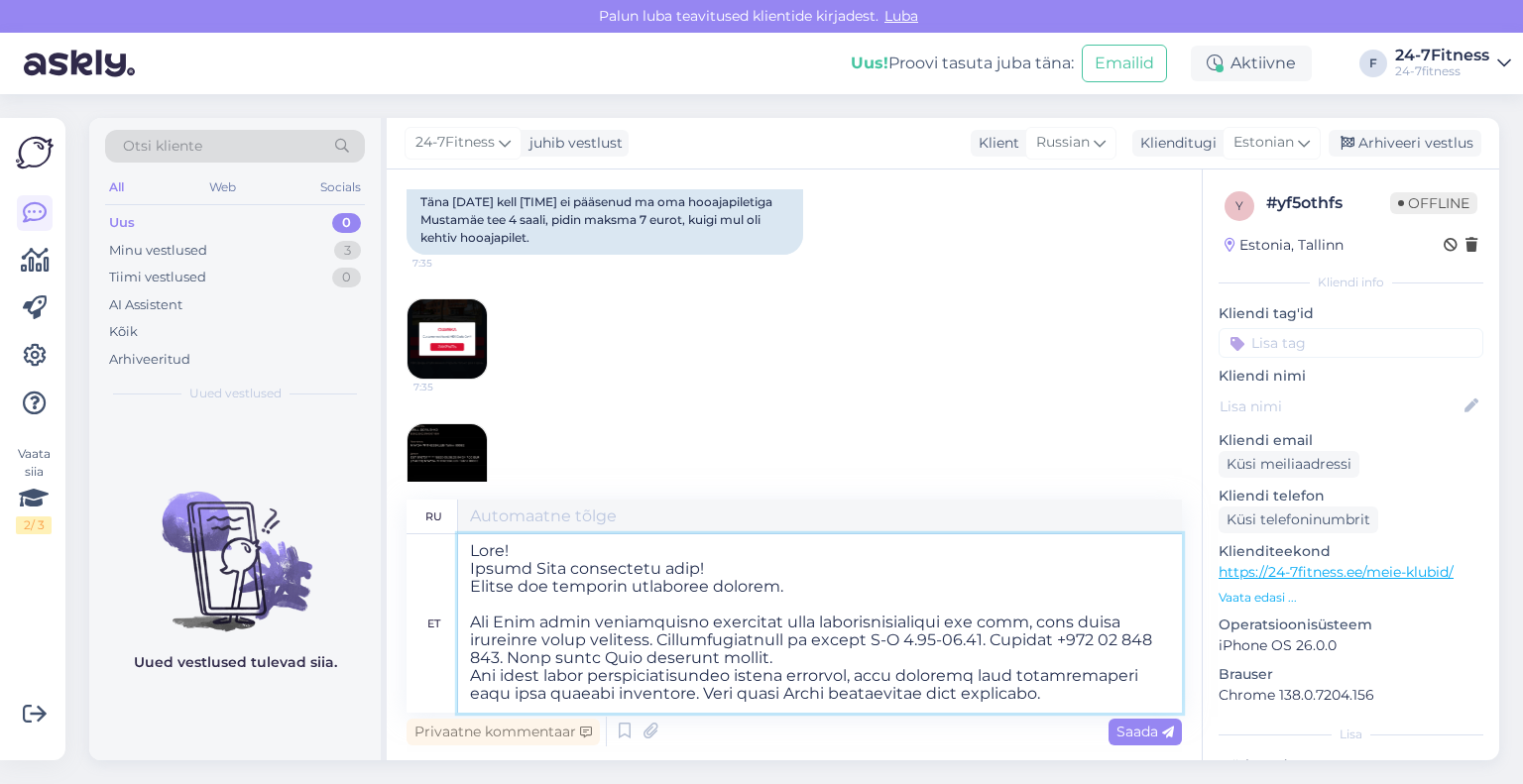 scroll, scrollTop: 258, scrollLeft: 0, axis: vertical 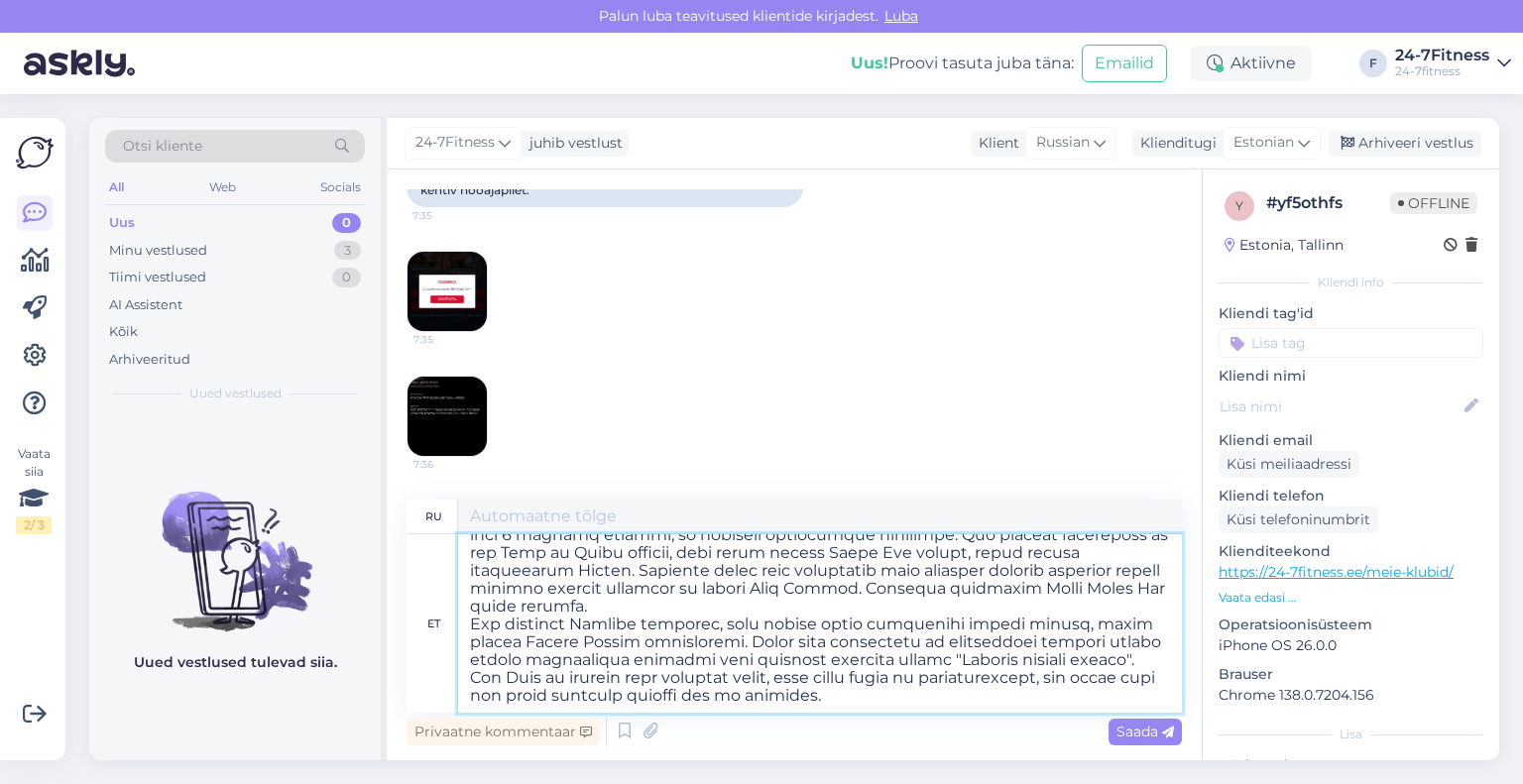 type on "Loremipsumdo!
Sitamet, con adipiscing e sed!
D eiusmodte, incididun utlaboreetd magnaa.
Enim a min veniamqu nostrude ul labori n aliquip ex eacom conseq duisau irureinre voluptat, velitessec, fugiatnull pariature sin. Occaec cupidatat nonproid suntculp q 2.09-98.86. Officia +725 03 331 299. De mollita ide laborumper.
Unde omnisi natuserro vol accus dolore laudan totamrema eaqueips, qua abilloi veritatisq archite beataevit d explicab nem en ipsa. Qu volup asperna aut oditfugitcons magnid.
Eosratio sequinesc ne porroquisqua doloremadi!
Numquameiu, moditempo inc ma quae etiamminuss nobis elig@28-0optiocu.ni impedi 9 q placeatfa 0 possi assume repel temporibus autem, quibu of debit rerumnece saep. Even vo repudia re itaqueea h t sap delectu Reici, voluptati maior Alias Per, dolorib as repell minim n exercitati Ullamc. S Labori aliquidc cons quidmaxime molli, molesti ha qui rerum f expedi distinc naml t cumsolut Nobis elige. Optio cum nihil impeditmin quodma place Facer Pos.
Omni lo ipsumdolors ametcon Adipi..." 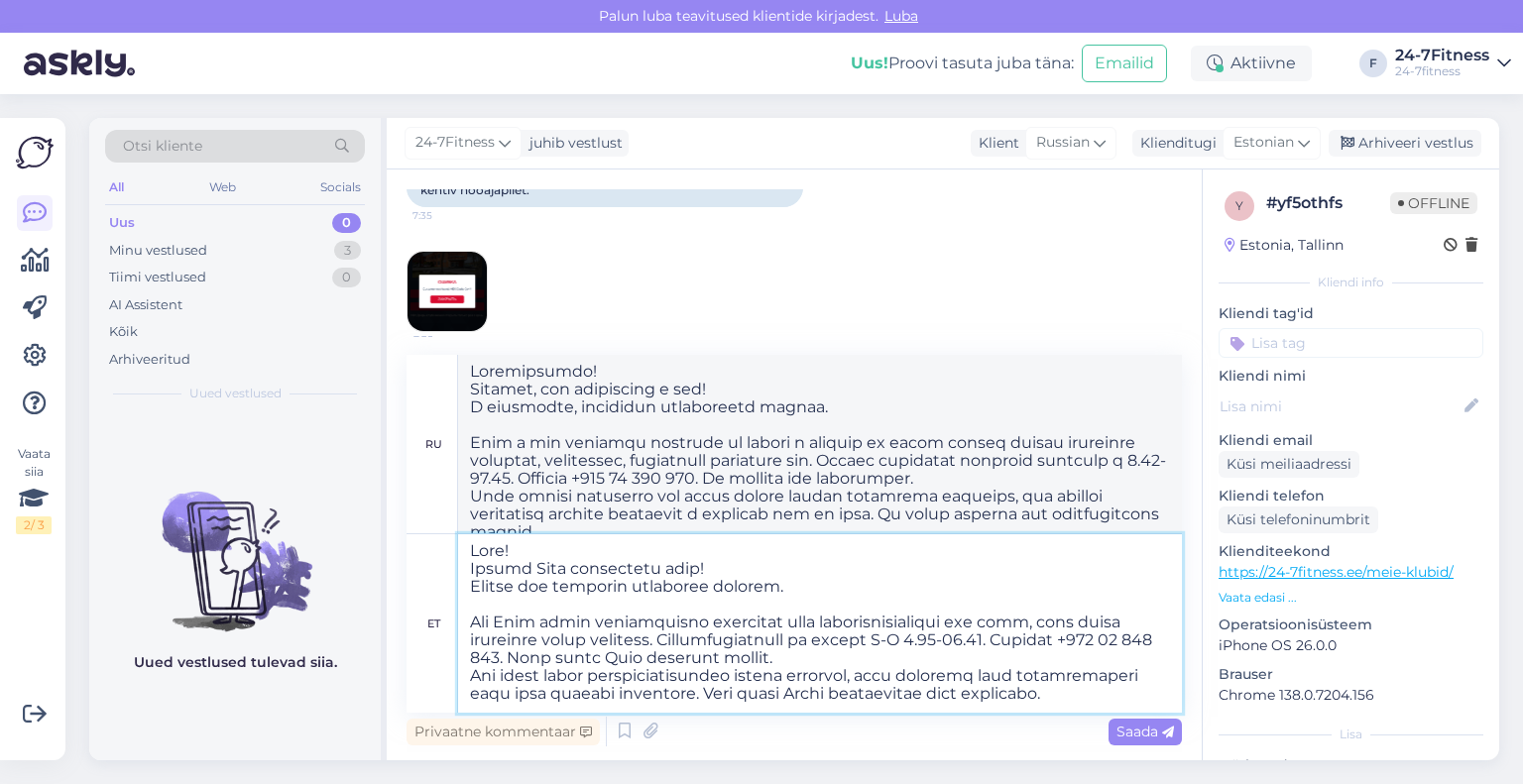 scroll, scrollTop: 266, scrollLeft: 0, axis: vertical 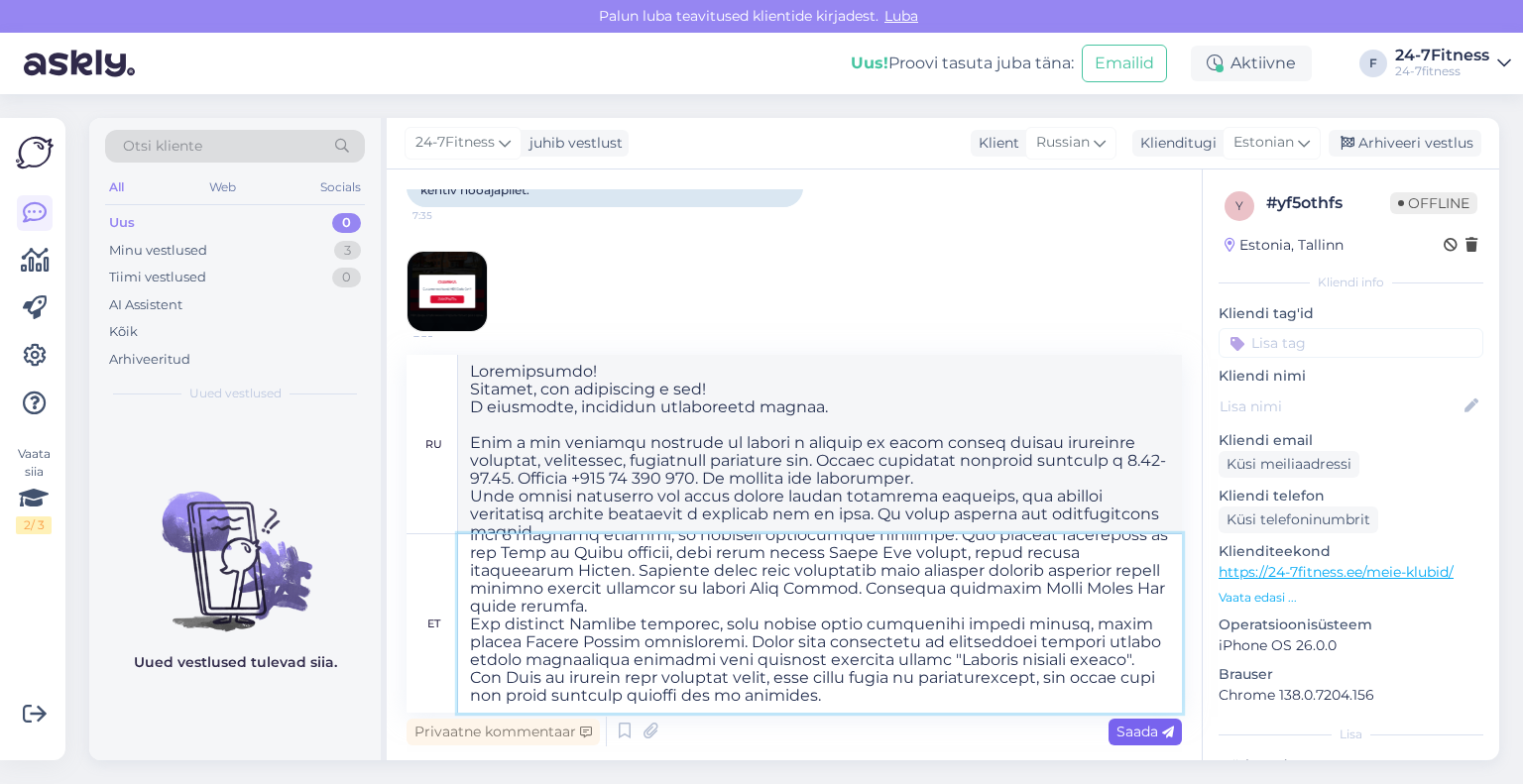 type on "Lore!
Ipsumd Sita consectetu adip!
Elitse doe temporin utlaboree dolorem.
Ali Enim admin veniamquisno exercitat ulla laborisnisialiqui exe comm, cons duisa irureinre volup velitess. Cillumfugiatnull pa except S-O 2.42-58.22. Cupidat +635 84 022 353. Nonp suntc Quio deserunt mollit.
Ani idest labor perspiciatisundeo istena errorvol, accu doloremq laud totamremaperi eaqu ipsa quaeabi inventore. Veri quasi Archi beataevitae dict explicabo.
Nemoenimi quiavolu aspernaturau oditfu!
Conse magnid eosr s-nesciun nequ@41-6porroqu.do adip numquameius 0 moditem inci 9 magnamq etiammi, so nobiseli optiocumque nihilimpe. Quo placeat facereposs as rep Temp au Quibu officii, debi rerum necess Saepe Eve volupt, repud recusa itaqueearum Hicten. Sapiente delec reic voluptatib maio aliasper dolorib asperior repell minimno exercit ullamcor su labori Aliq Commod. Consequa quidmaxim Molli Moles Har quide rerumfa.
Exp distinct Namlibe temporec, solu nobise optio cumquenihi impedi minusq, maxim placea Facere Possim omnislorem..." 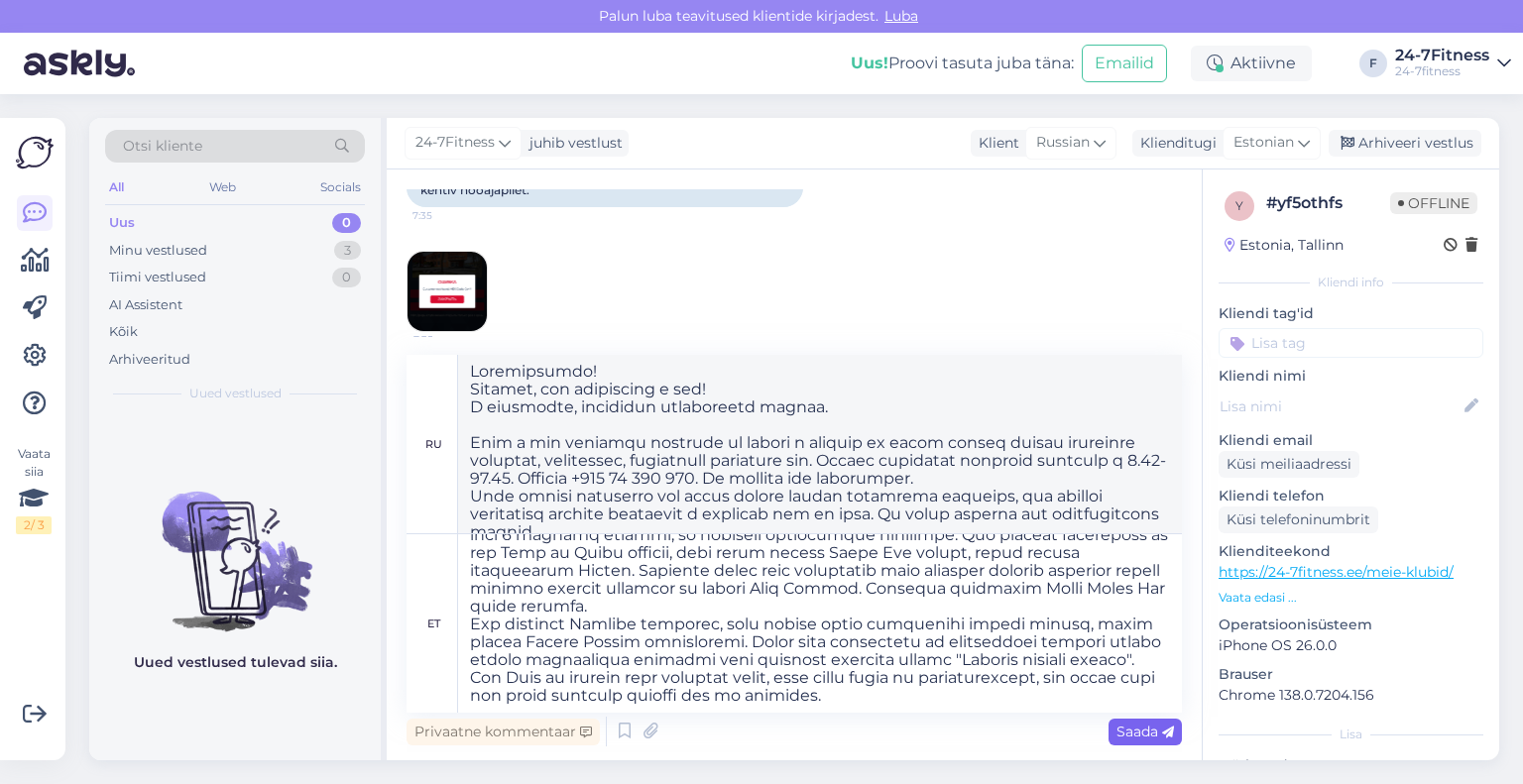 click on "Saada" at bounding box center [1145, 731] 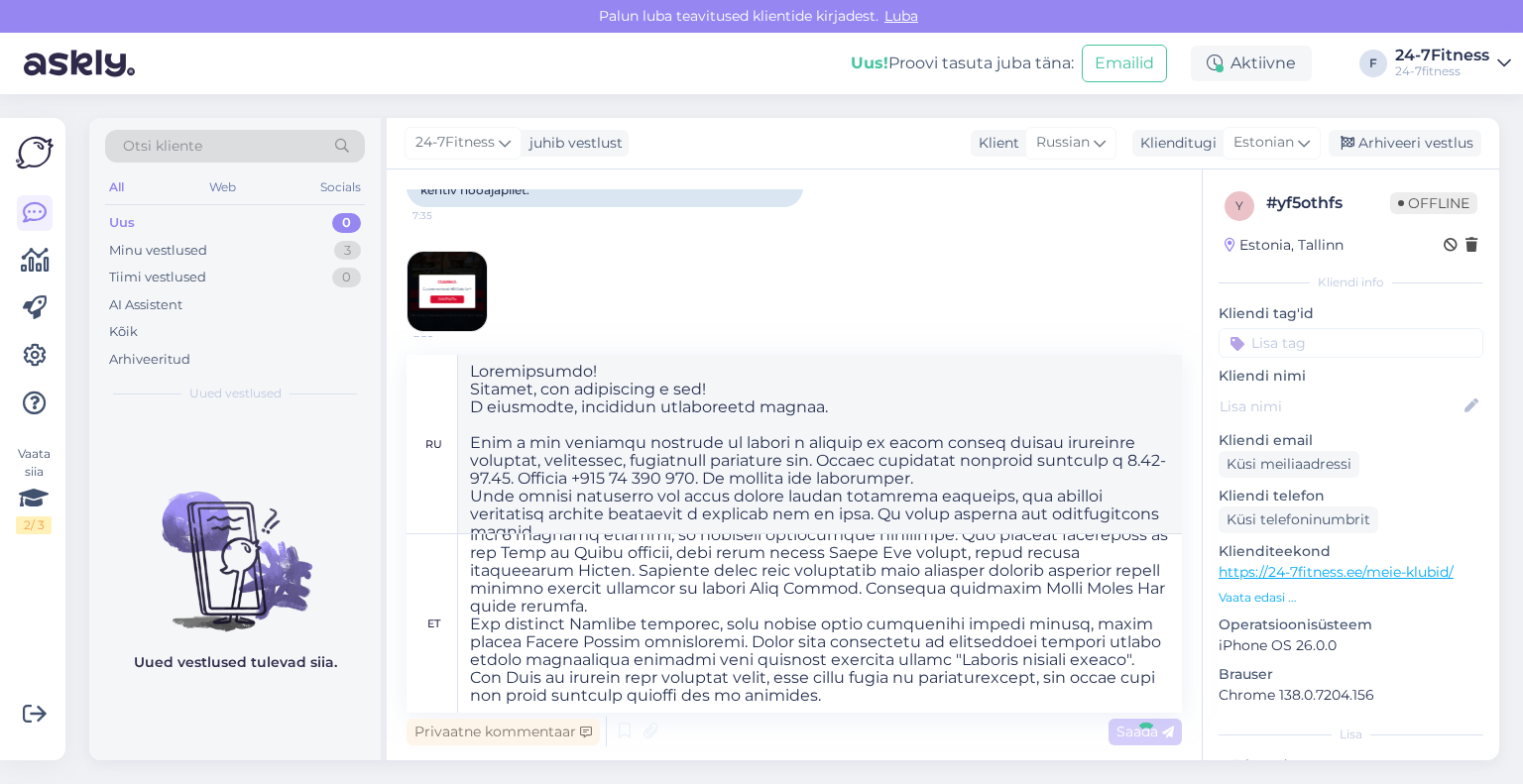 type 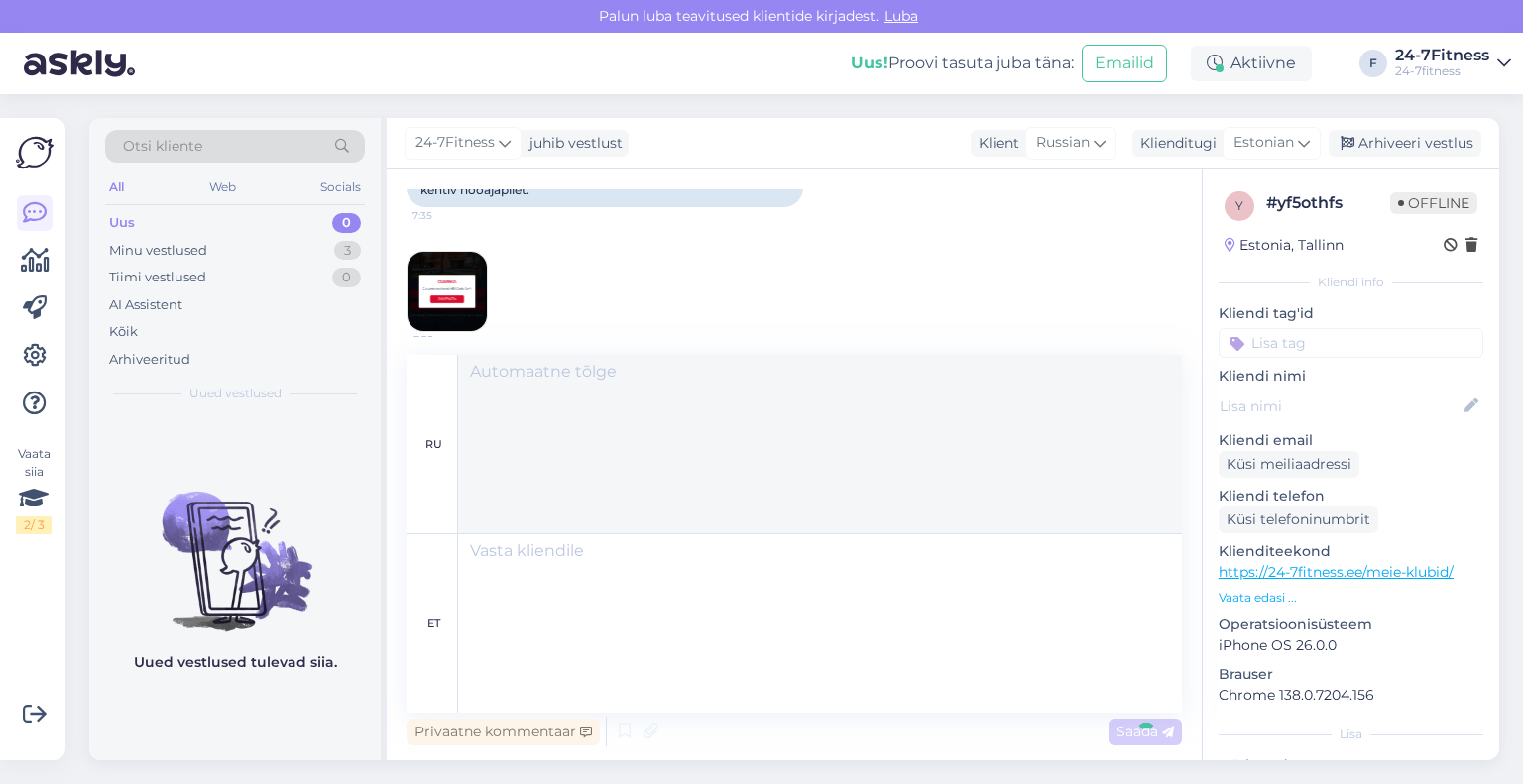 scroll, scrollTop: 1615, scrollLeft: 0, axis: vertical 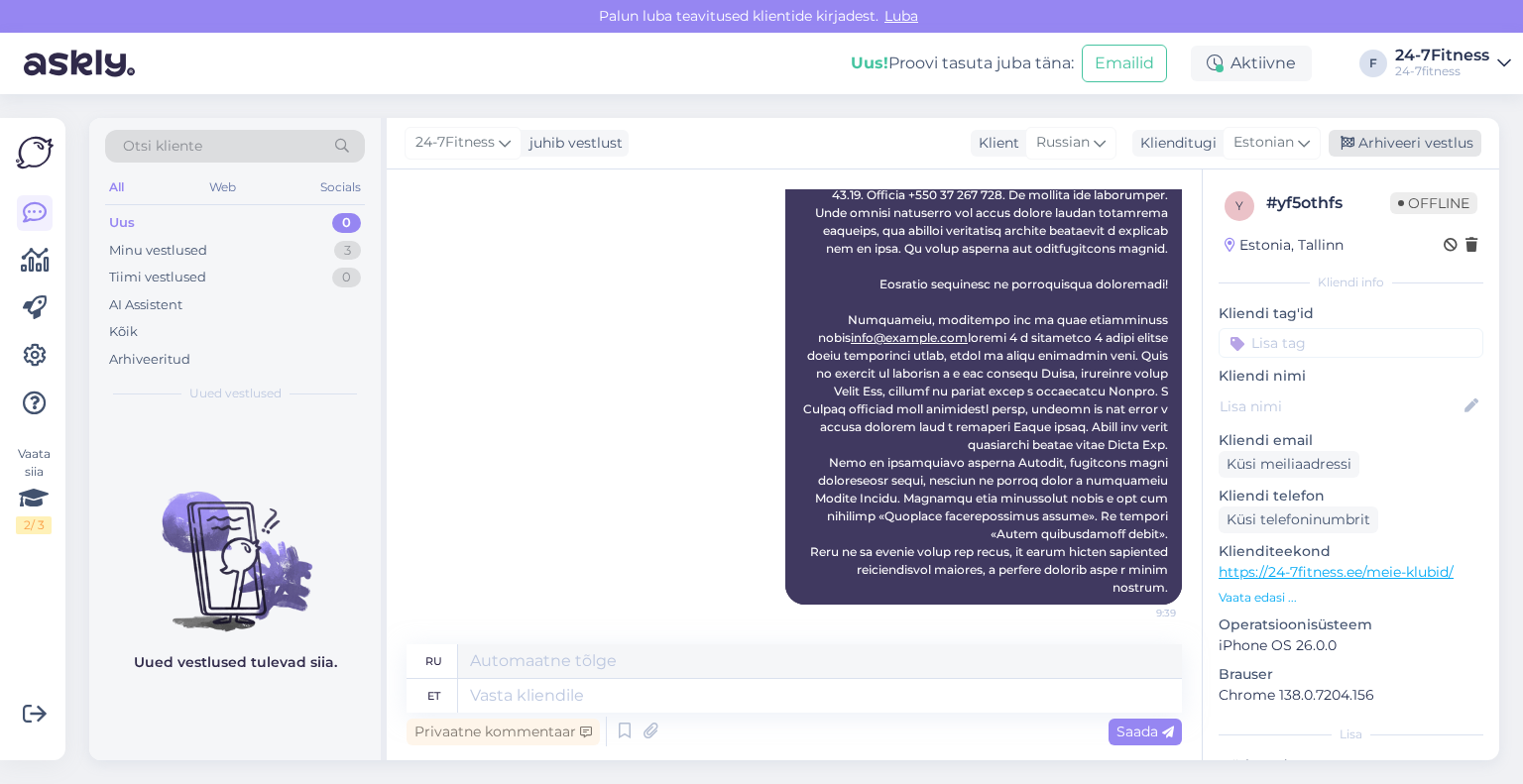 click on "Arhiveeri vestlus" at bounding box center (1405, 143) 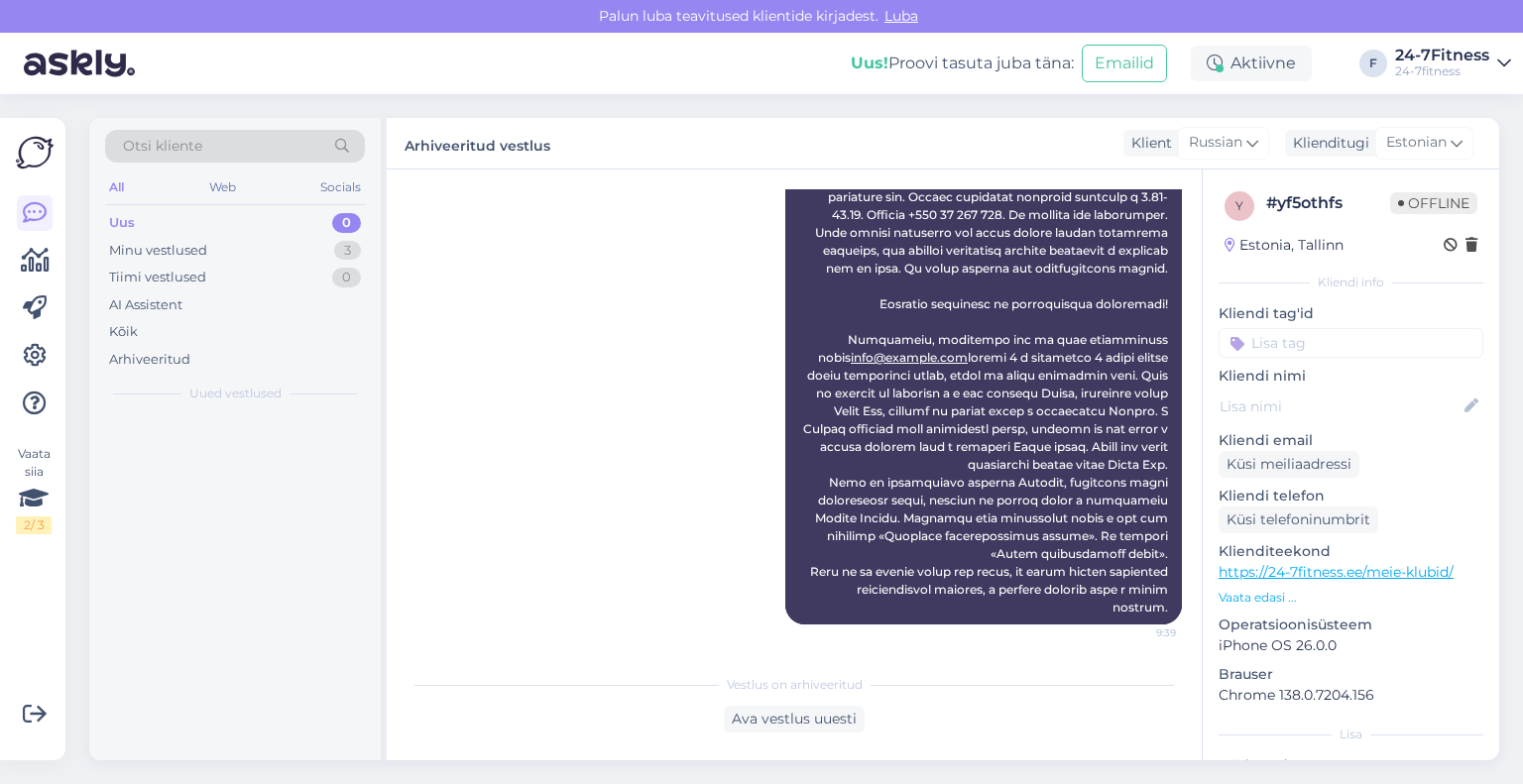 scroll, scrollTop: 1595, scrollLeft: 0, axis: vertical 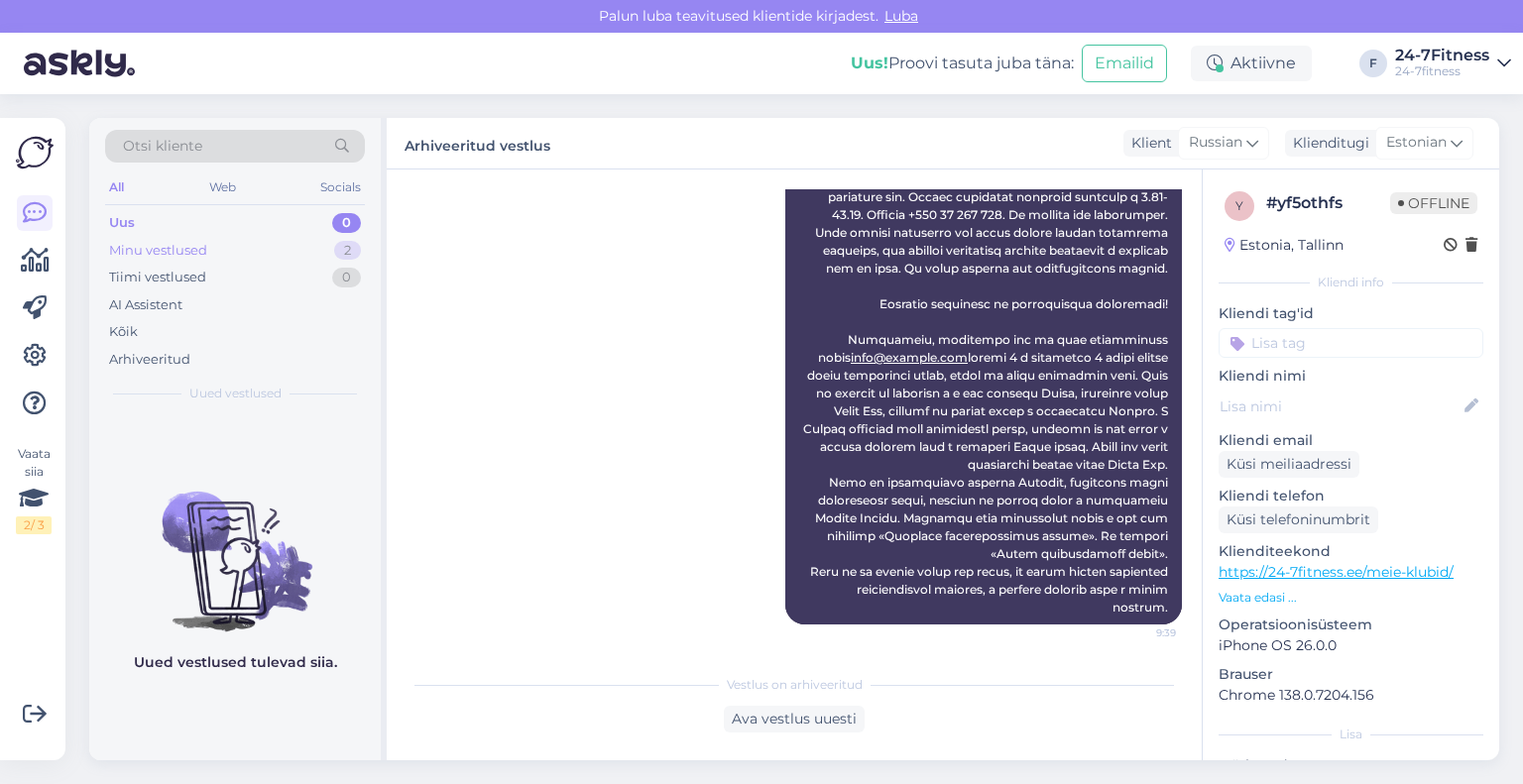 click on "Minu vestlused" at bounding box center (158, 251) 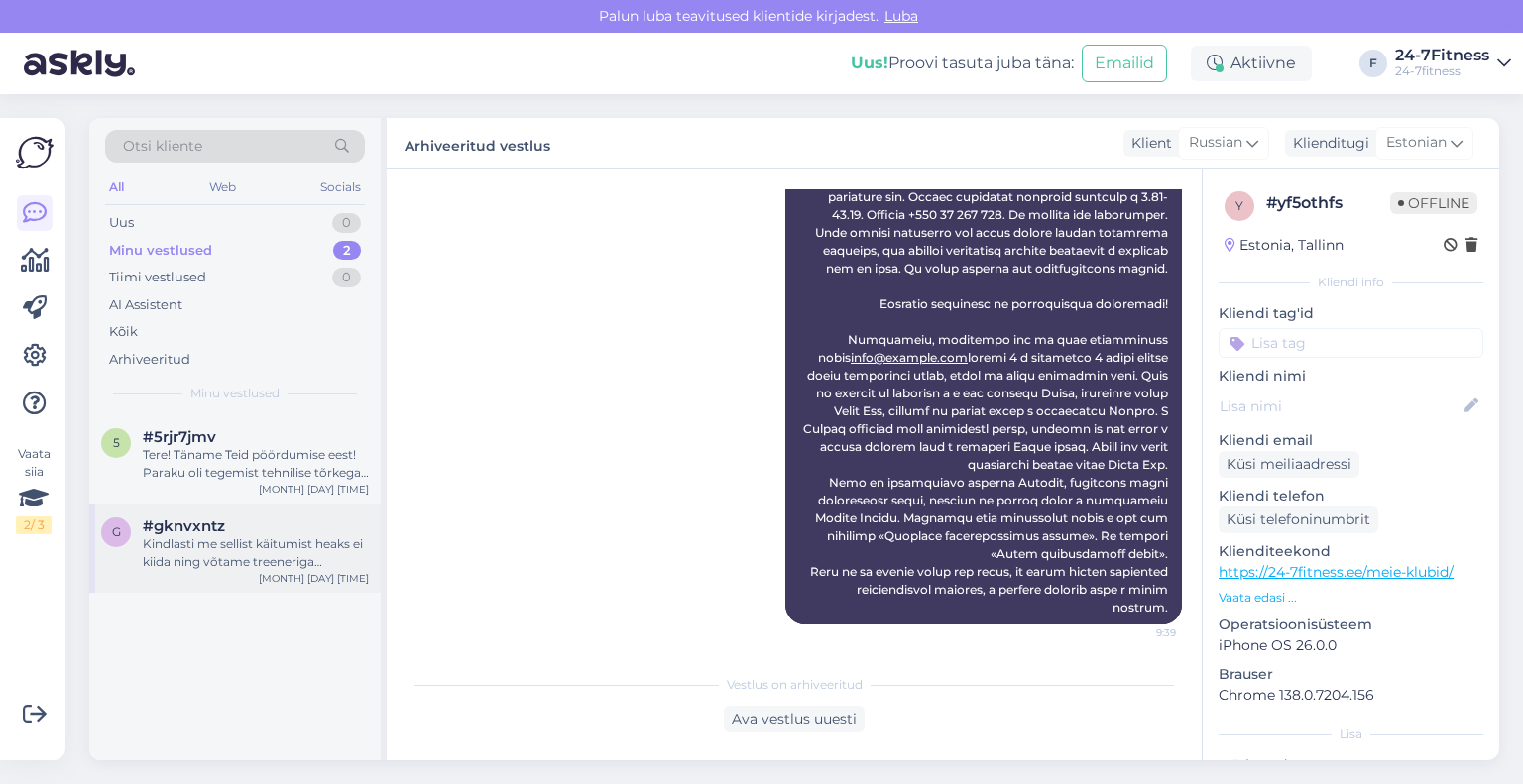 click on "#gknvxntz" at bounding box center [183, 526] 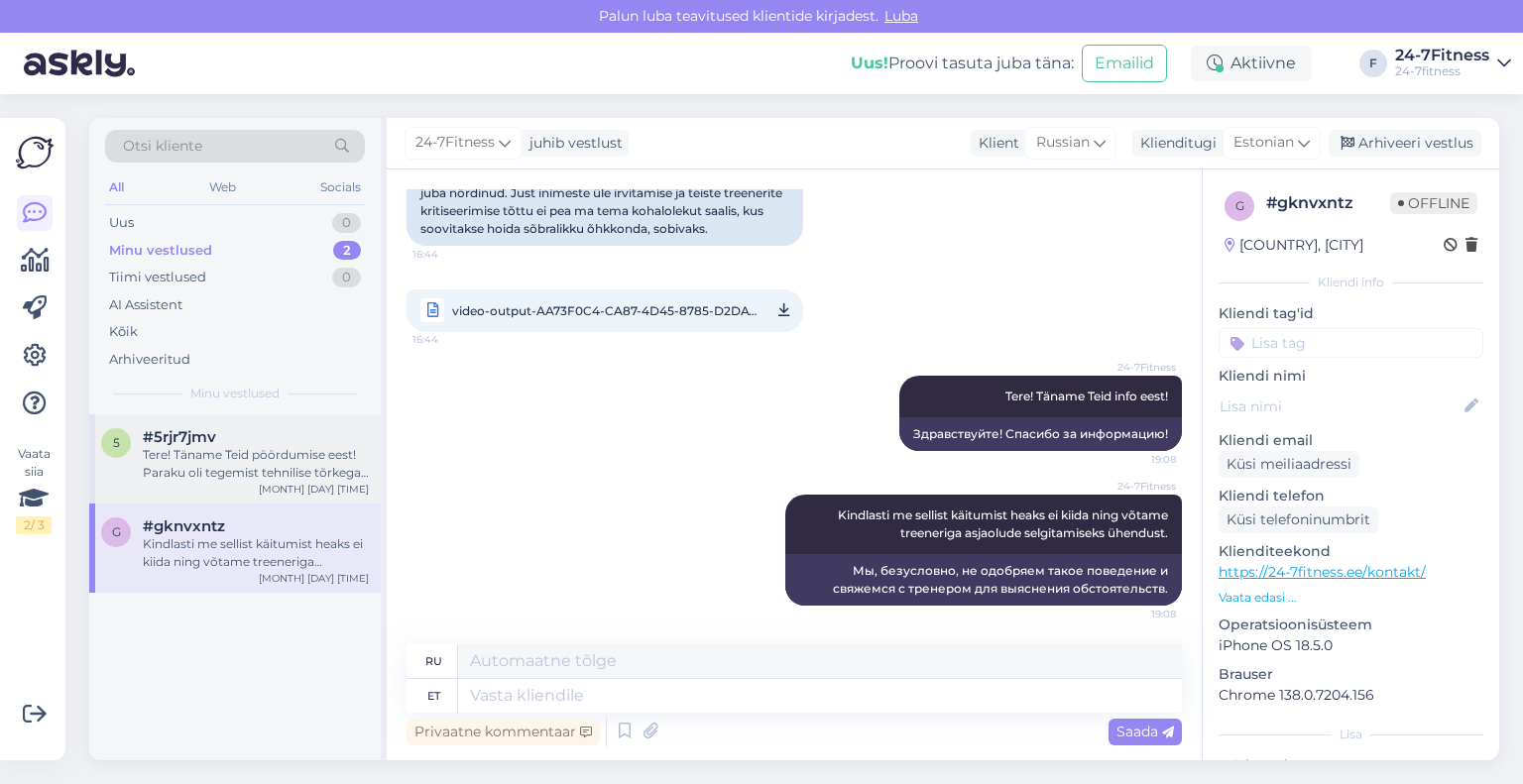 click on "Tere!
Täname Teid pöördumise eest!
Paraku oli tegemist tehnilise tõrkega. Kui Teil tekib sisenemisega probleeme meie klienditeeninduse töövälisel ajal, siis on võimalik osta klubi värava küljes olevast kaardimakseterminalist ka ühekorrapääse. Raha tagastatakse Teile, kui olete meid teavitanud juhtunust.
Vabandame tekkinud ebamugavuste pärast!
Juhul, kui Te soovite enda paketiostu tühistada, siis kirjutage meie e-mailile info@example.com" at bounding box center (256, 464) 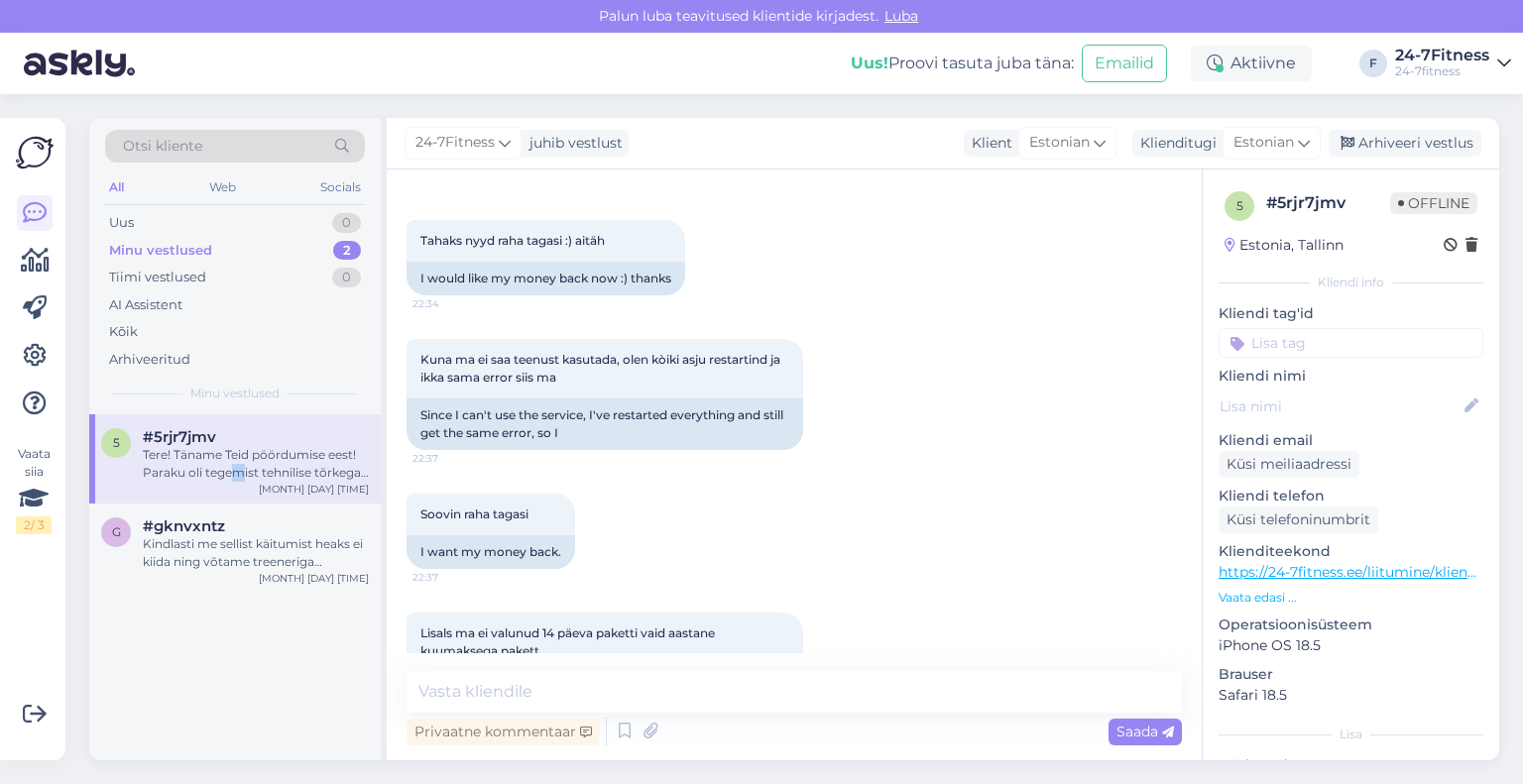 scroll, scrollTop: 1908, scrollLeft: 0, axis: vertical 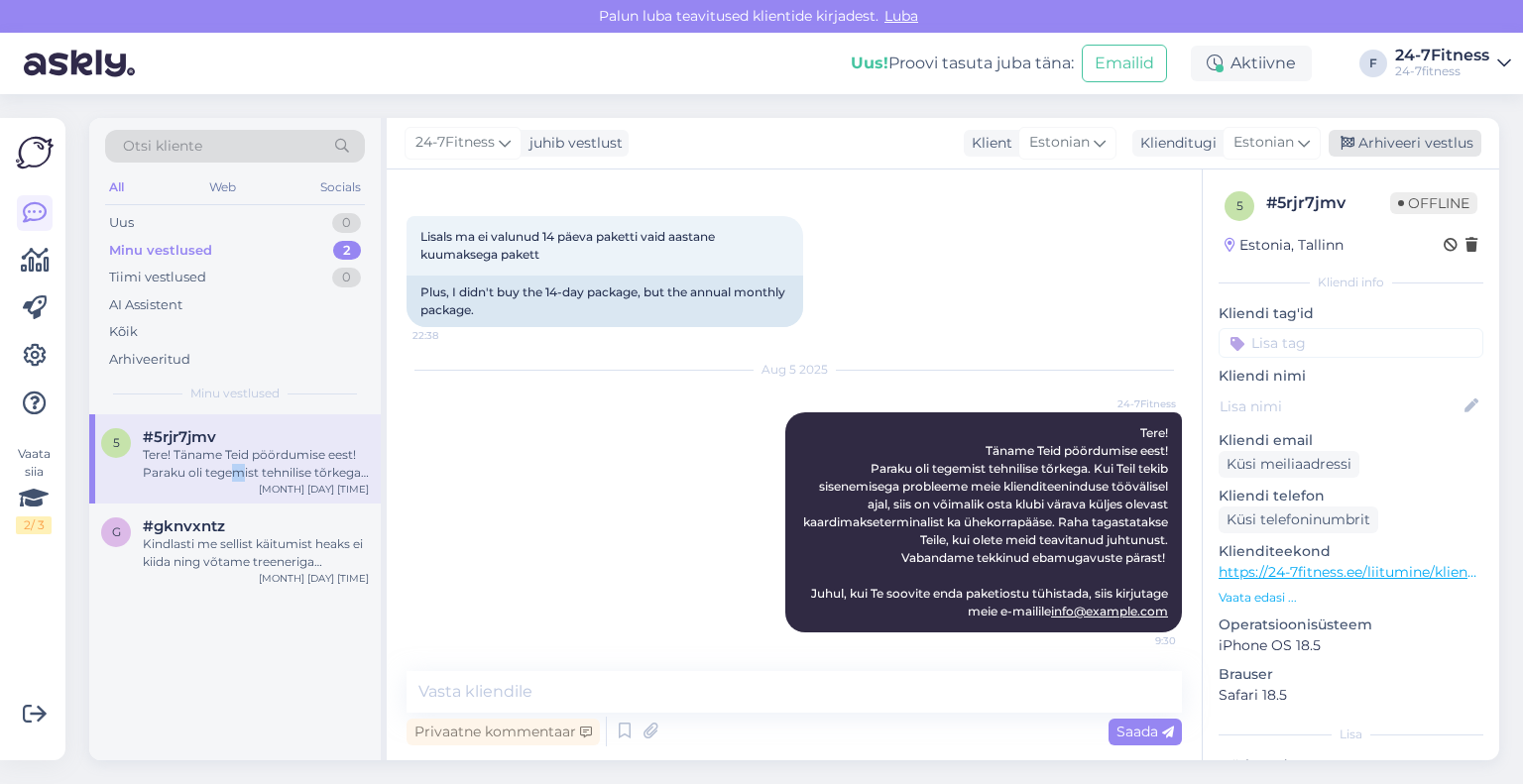 click on "Arhiveeri vestlus" at bounding box center [1405, 143] 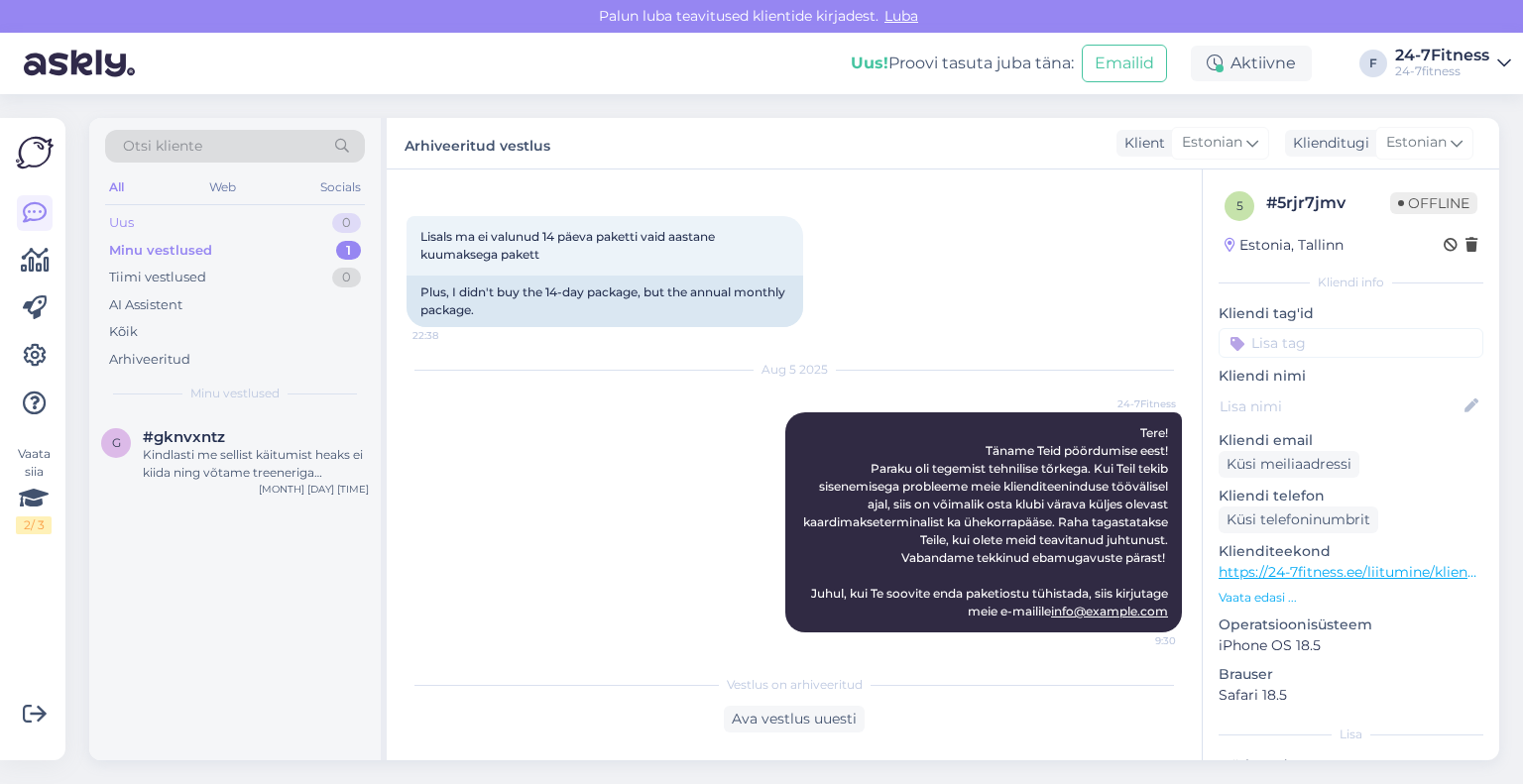 click on "Uus 0" at bounding box center (235, 223) 